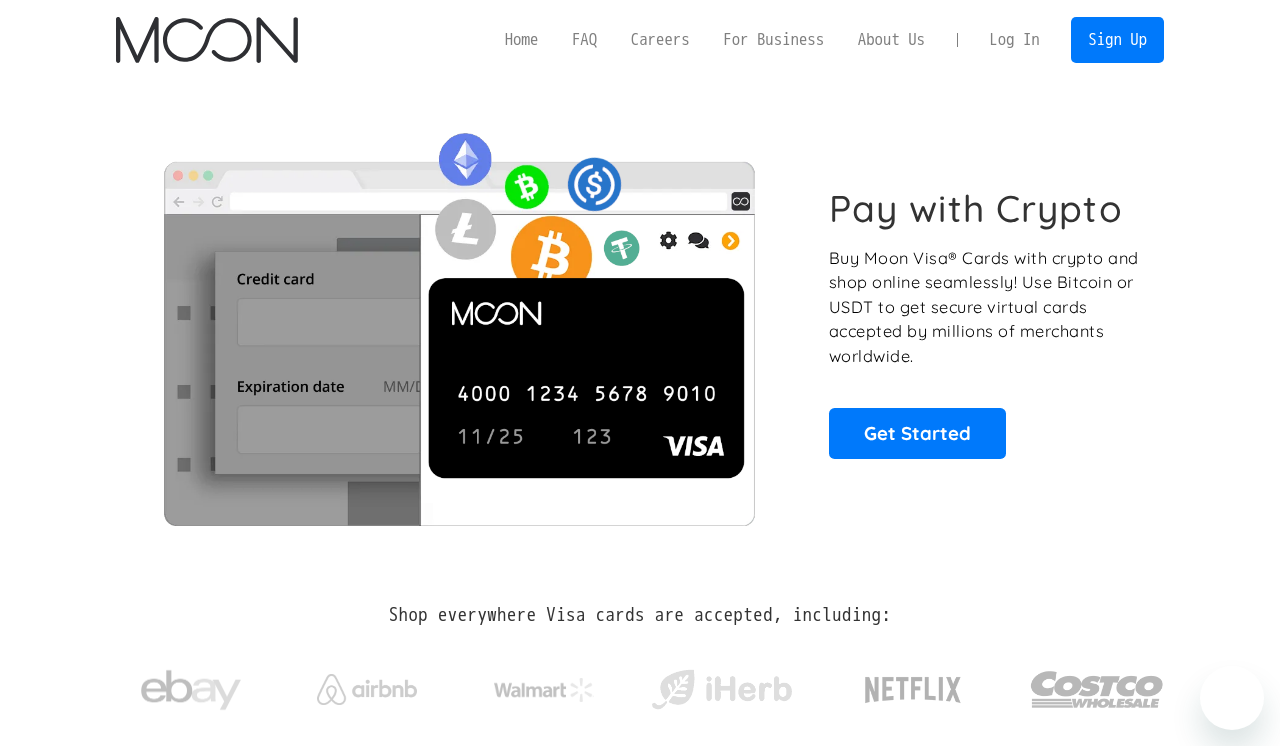 scroll, scrollTop: 0, scrollLeft: 0, axis: both 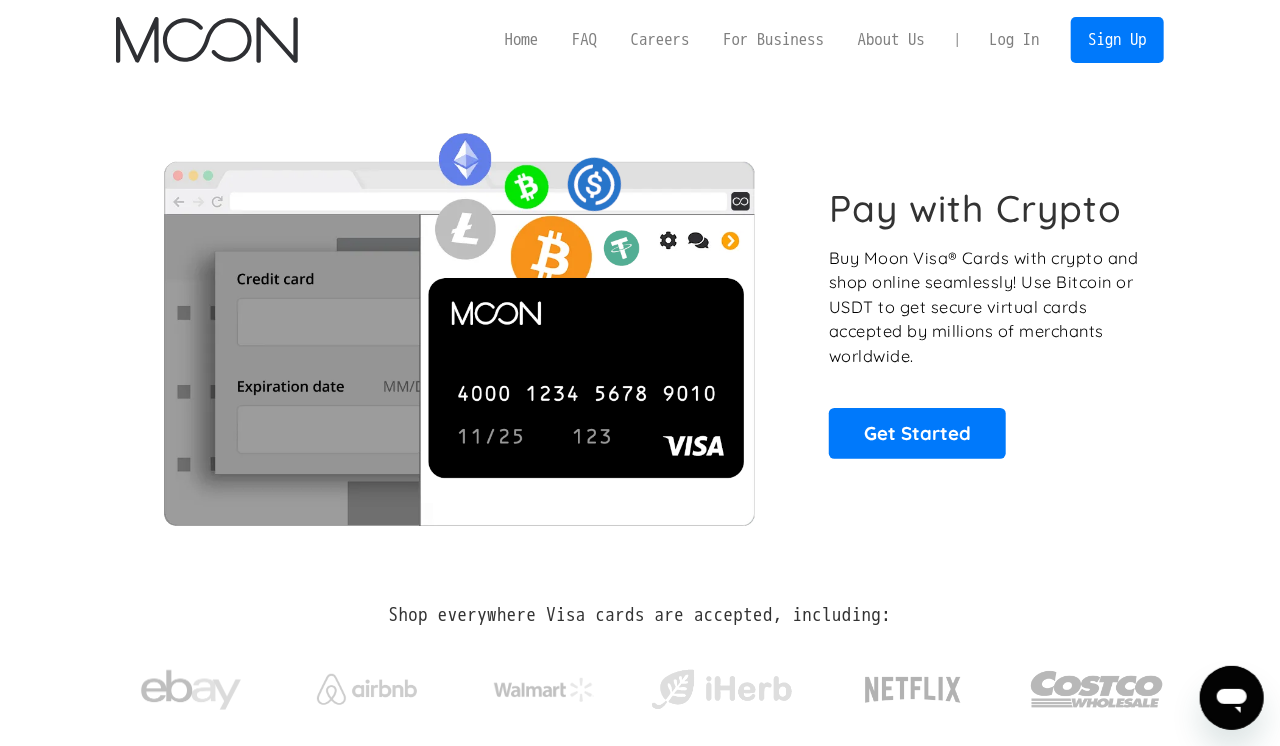click on "Log In" at bounding box center [1014, 40] 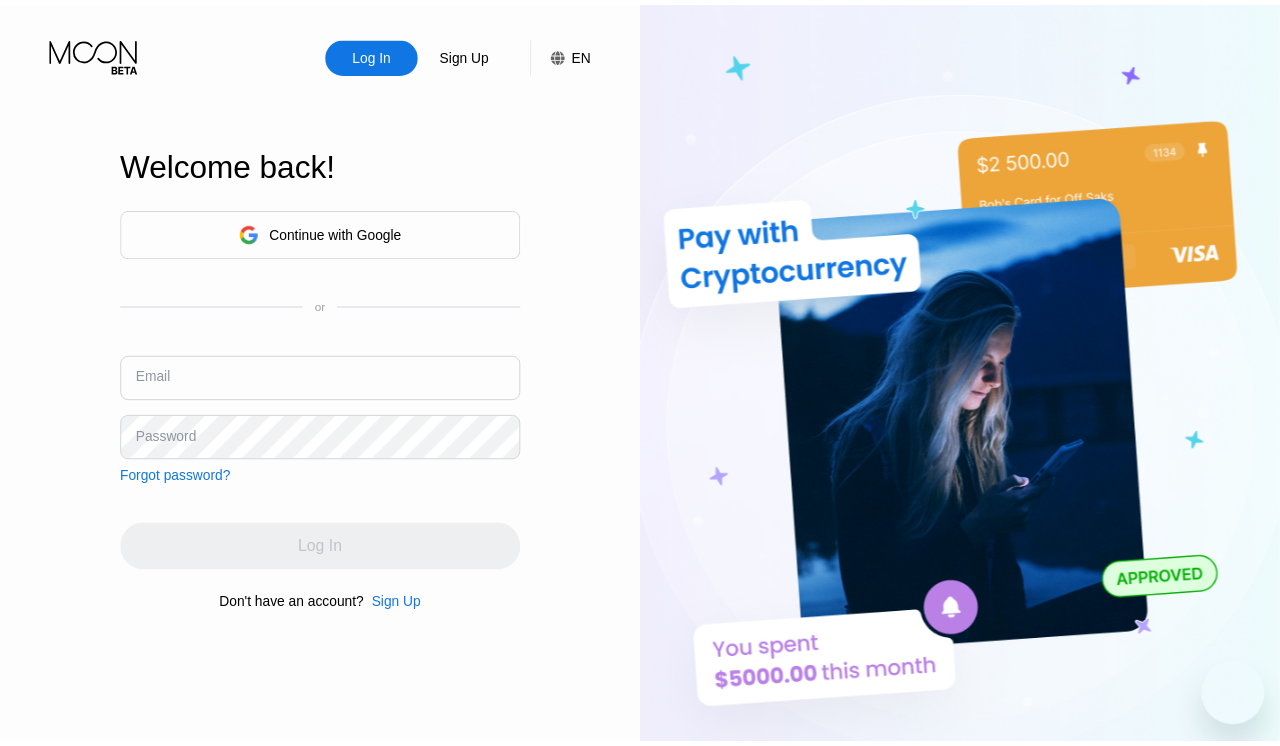 scroll, scrollTop: 0, scrollLeft: 0, axis: both 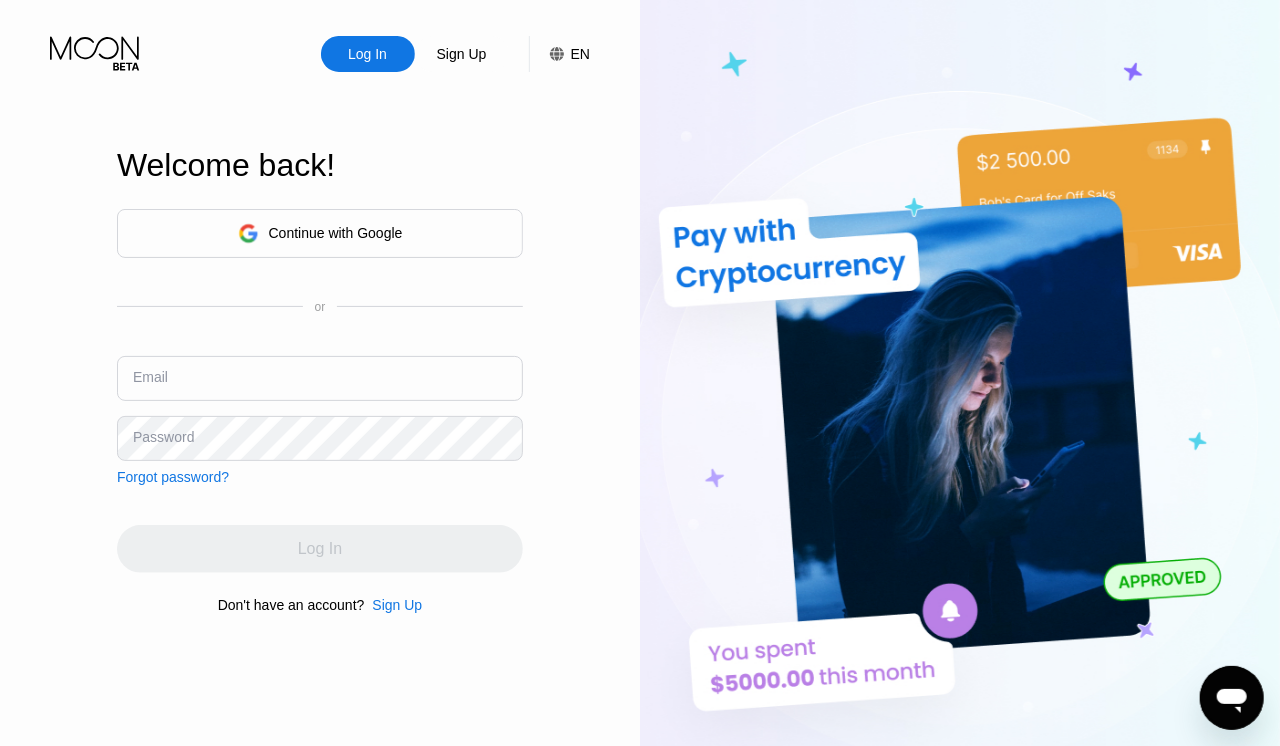 click at bounding box center [320, 378] 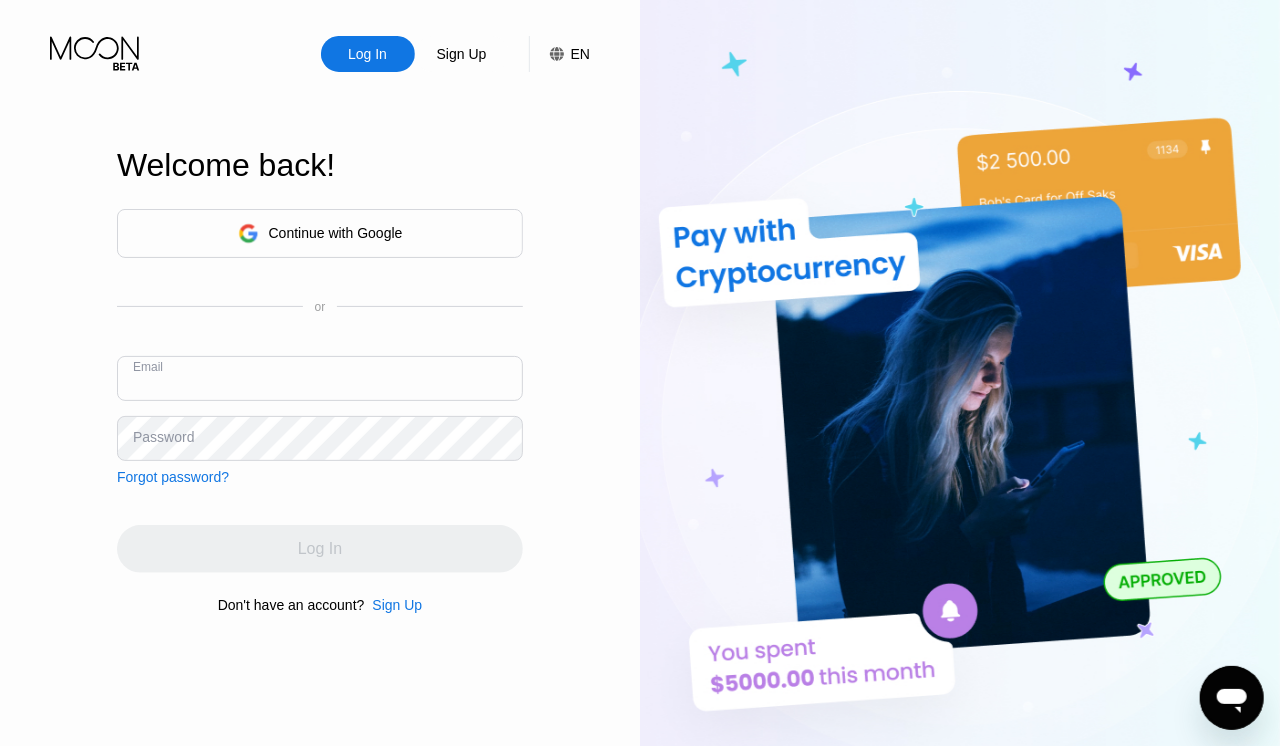 paste on "[EMAIL_ADDRESS][DOMAIN_NAME]" 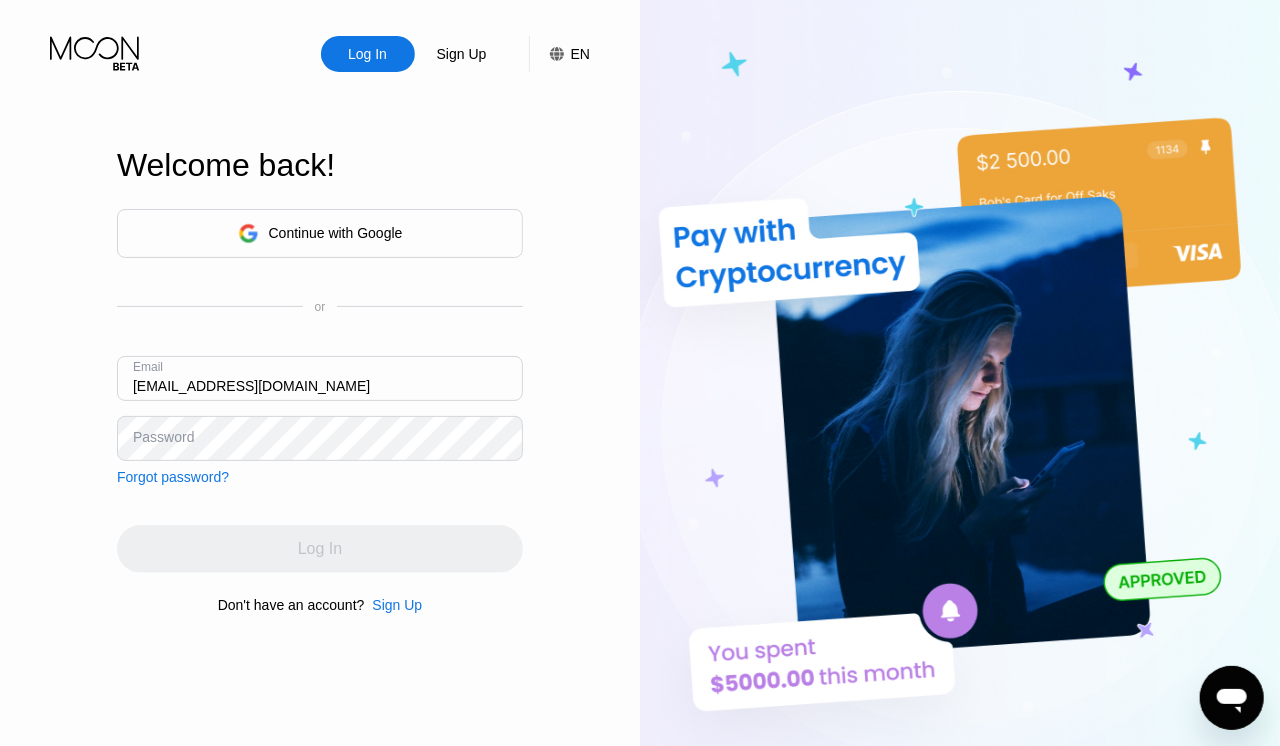 type on "[EMAIL_ADDRESS][DOMAIN_NAME]" 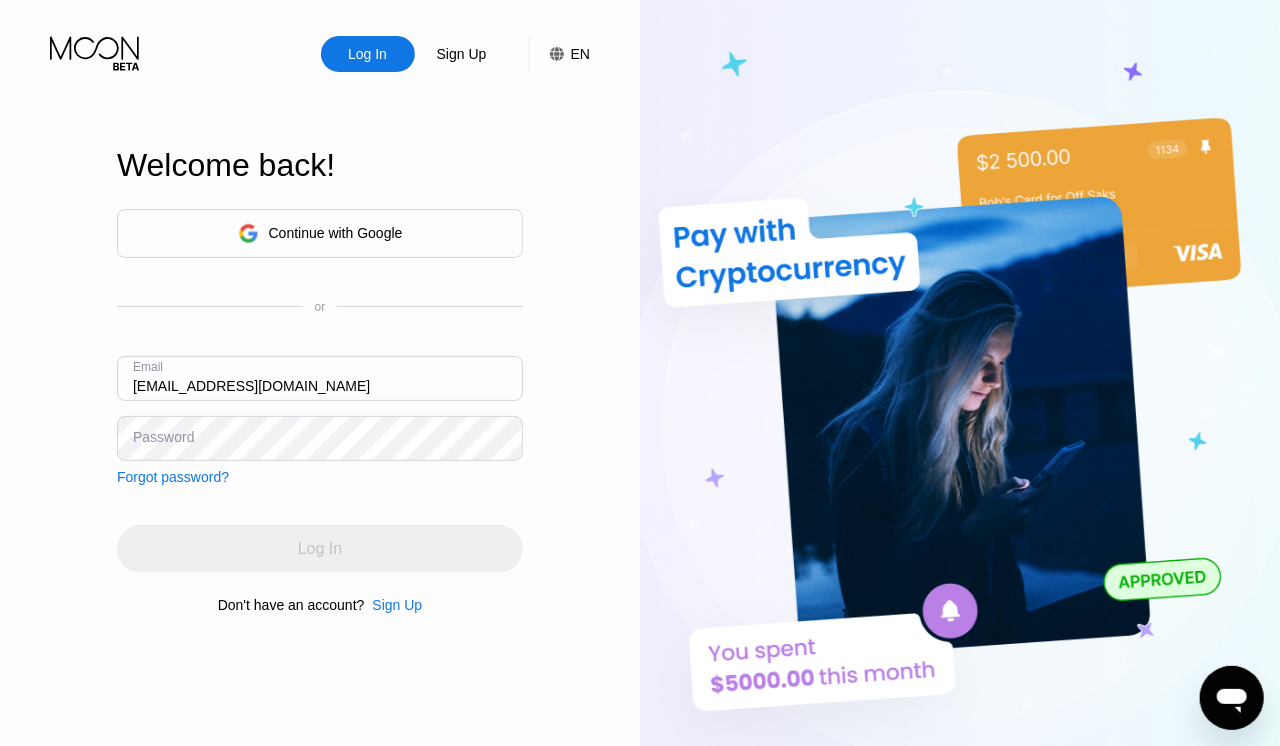 click on "Log In Sign Up EN Language Select an item Save Welcome back! Continue with Google or Email subasgkumar478@gmail.com Password Forgot password? Log In Don't have an account? Sign Up" at bounding box center (320, 410) 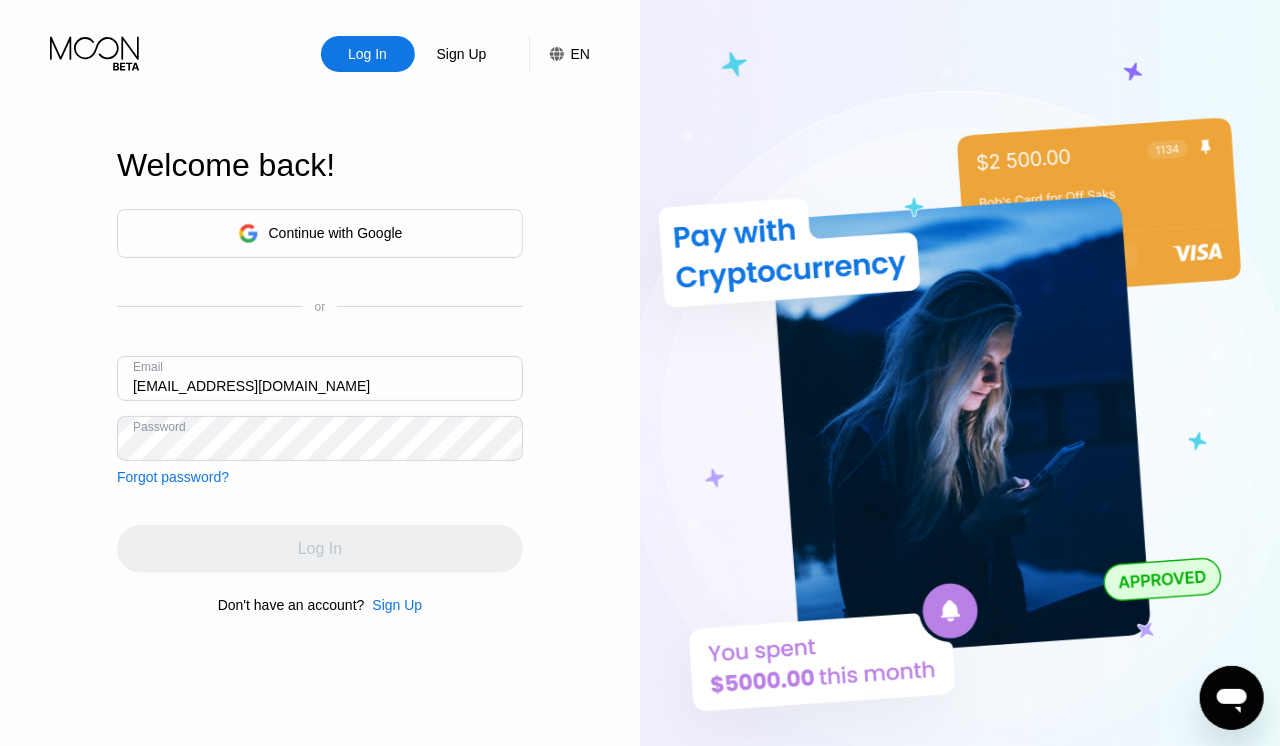 click on "Log In" at bounding box center (320, 549) 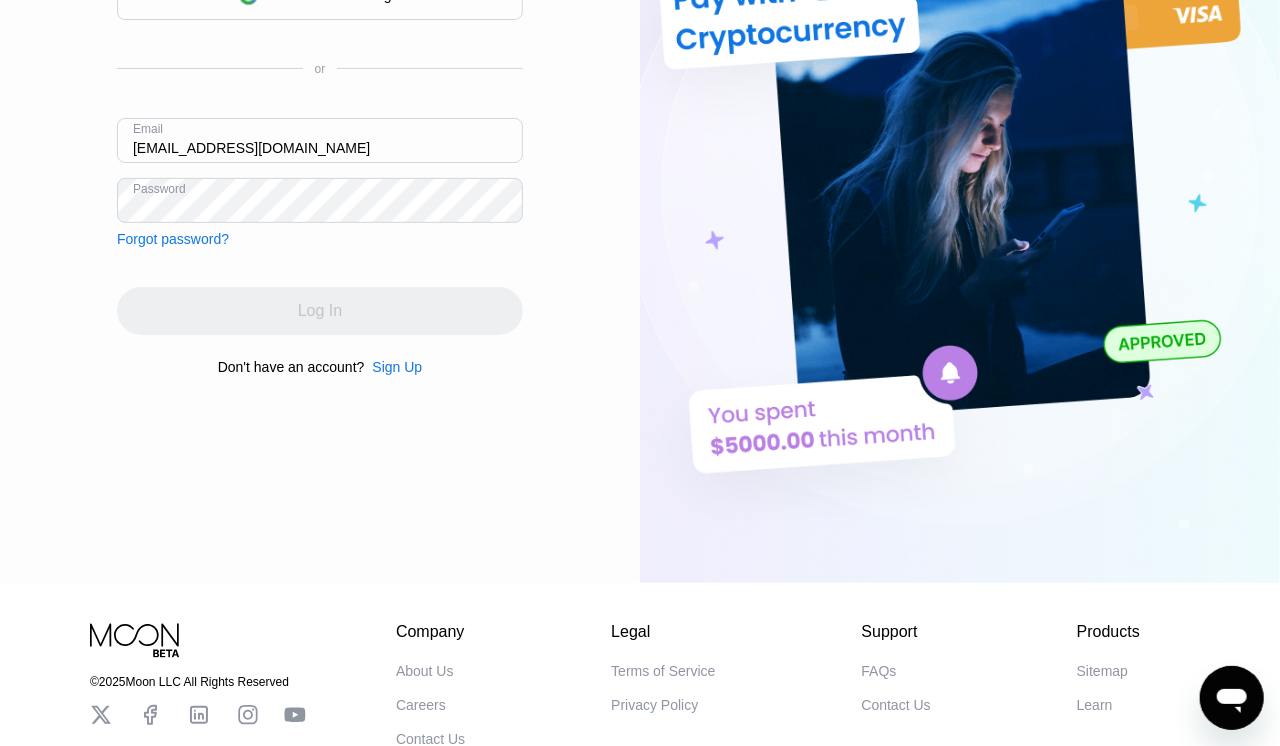 scroll, scrollTop: 5, scrollLeft: 0, axis: vertical 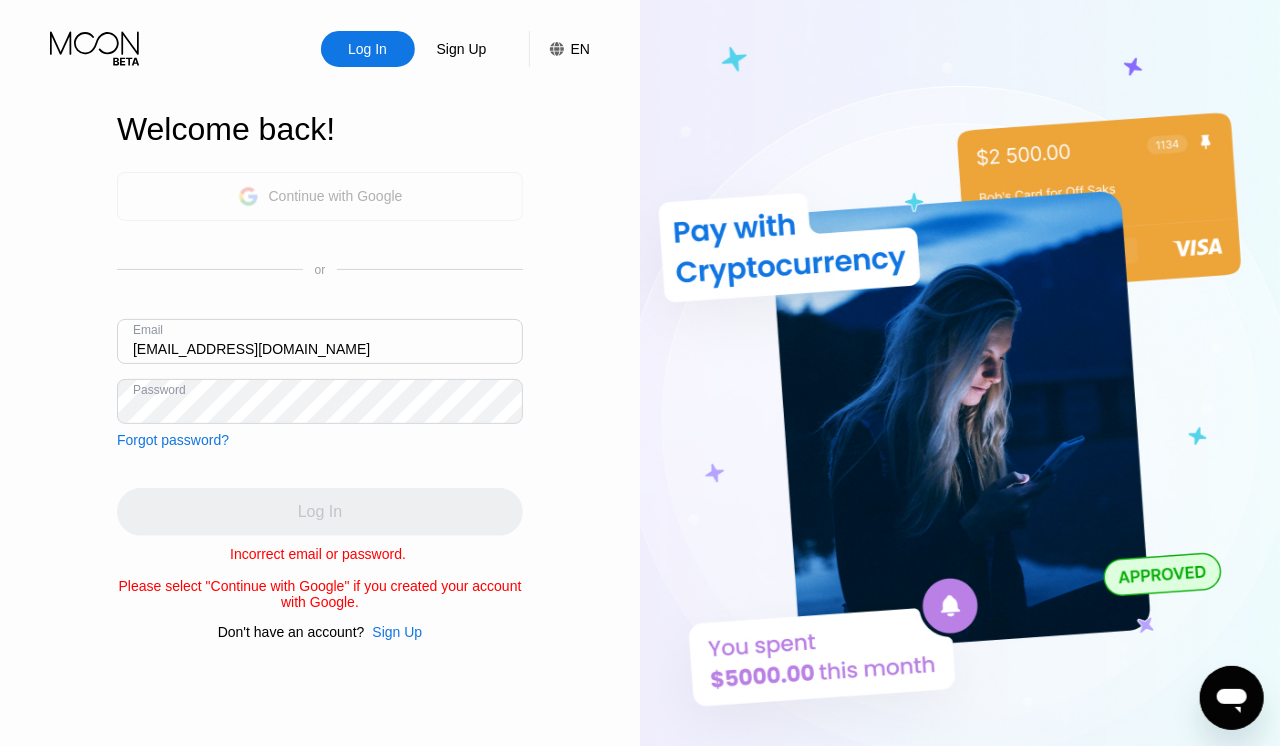 click on "Continue with Google" at bounding box center (336, 196) 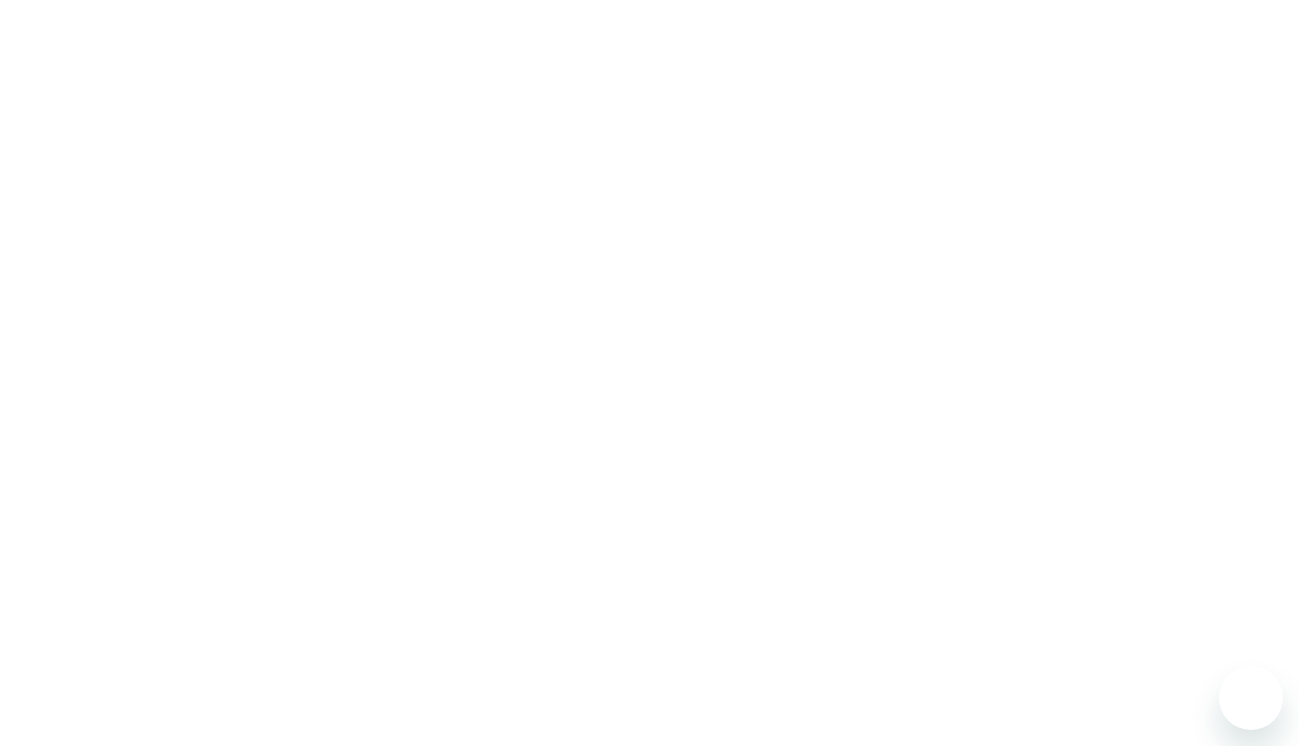scroll, scrollTop: 0, scrollLeft: 0, axis: both 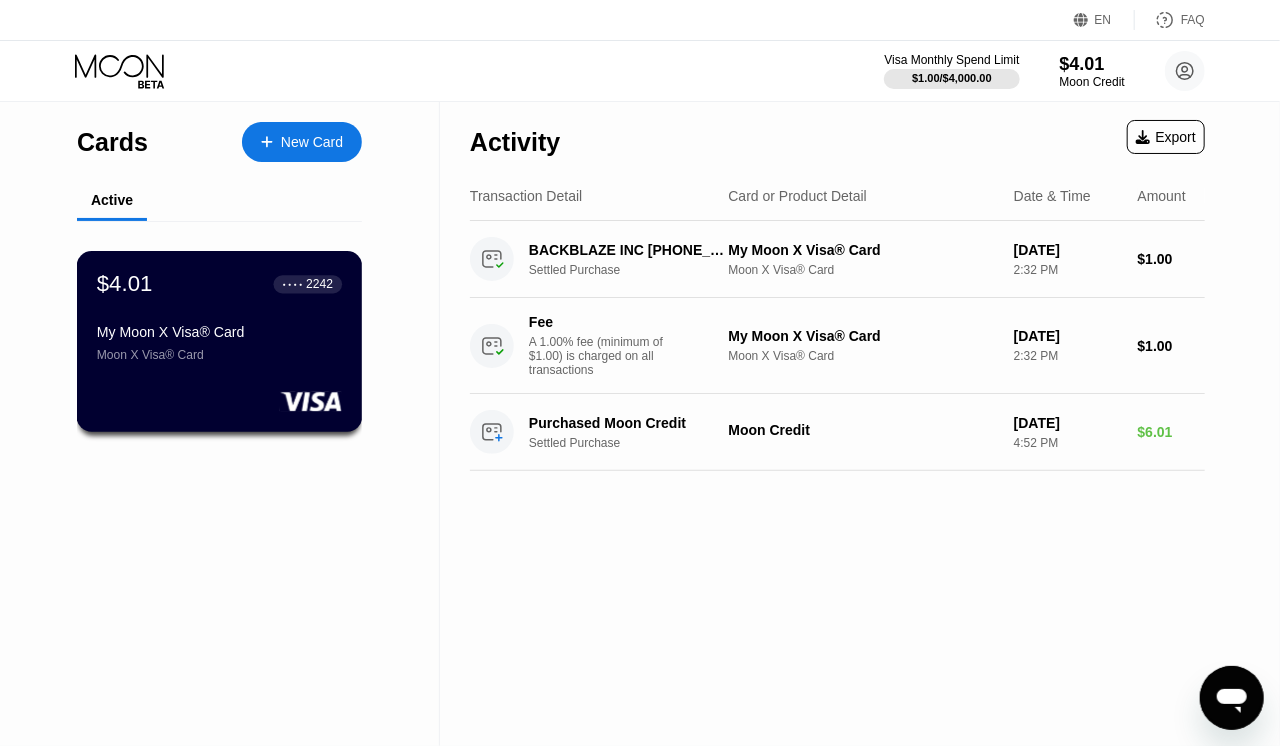 click on "Moon X Visa® Card" at bounding box center [219, 355] 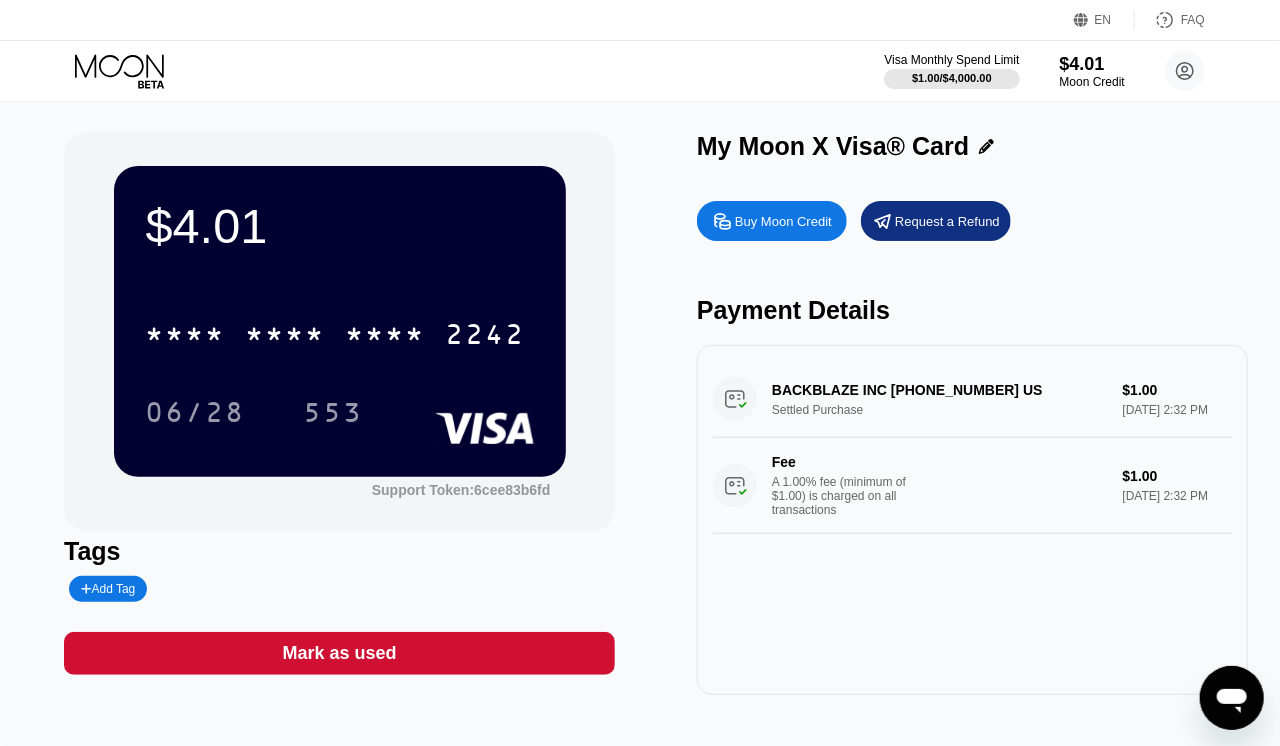 click on "06/28 553" at bounding box center (340, 412) 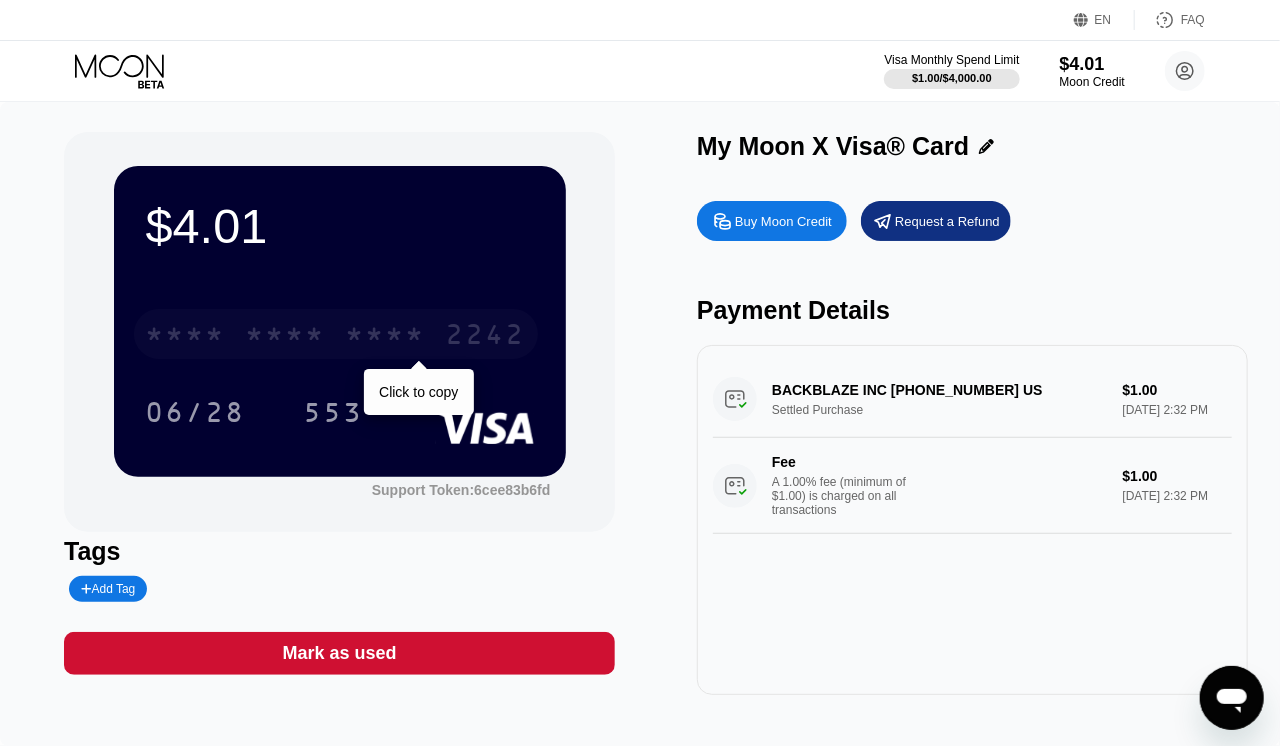 click on "* * * * * * * * * * * * 2242" at bounding box center (336, 334) 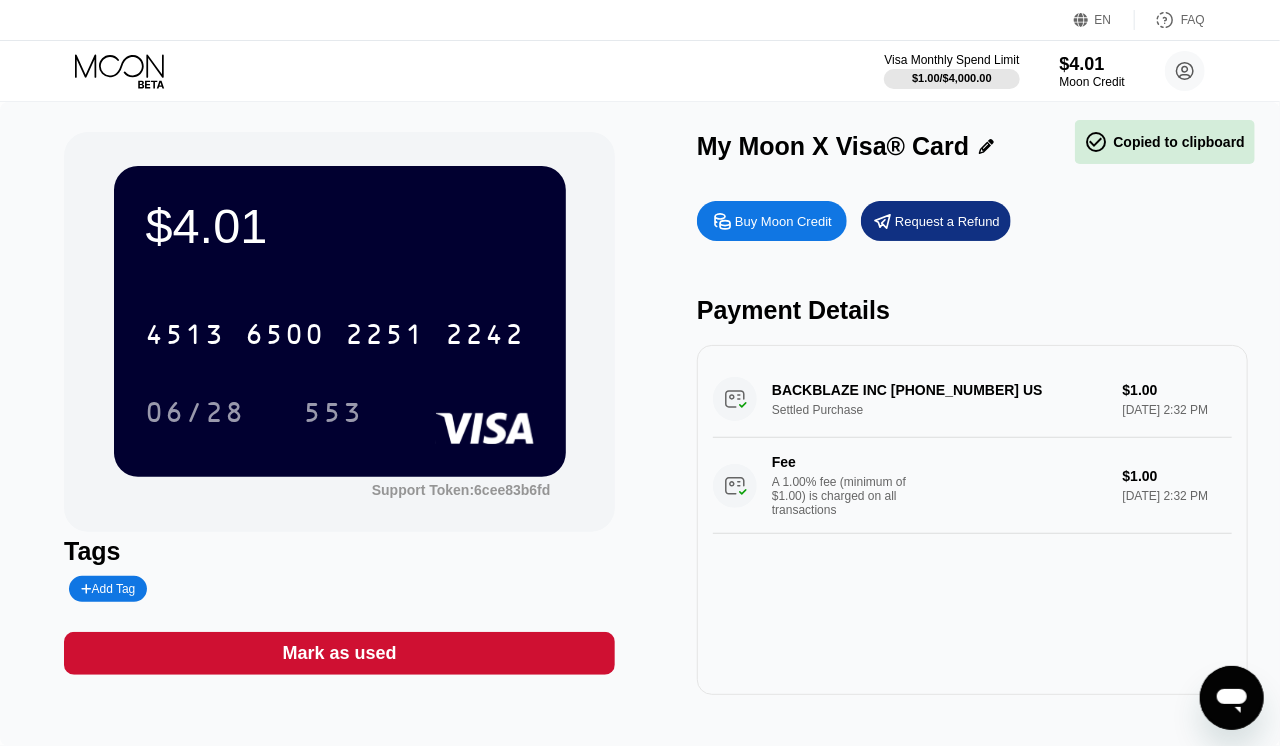 click 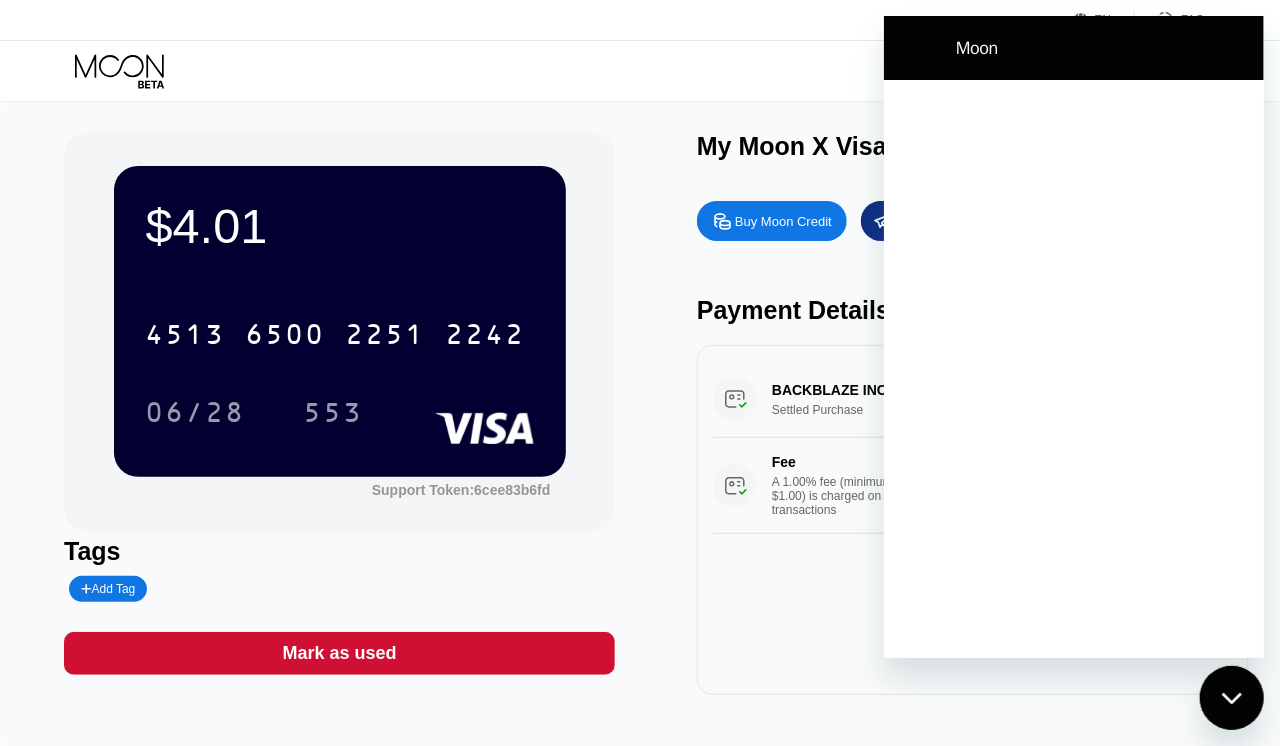 scroll, scrollTop: 0, scrollLeft: 0, axis: both 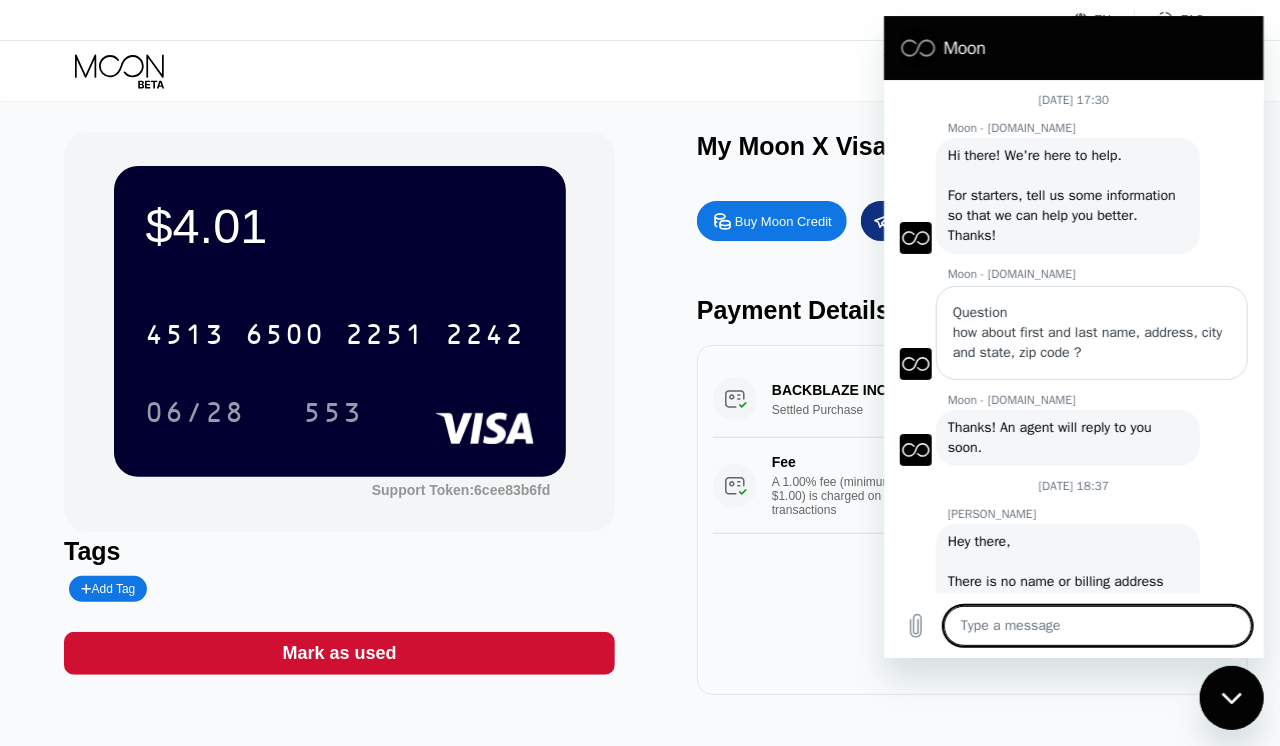 type on "x" 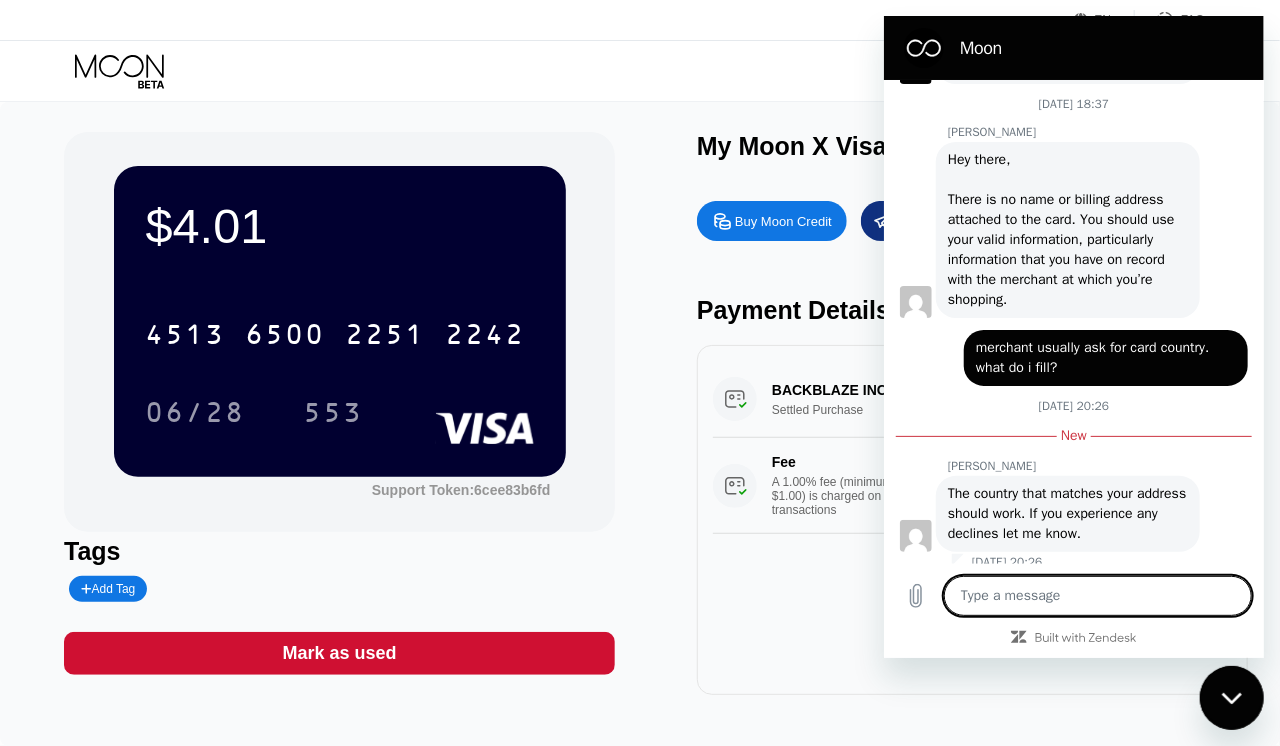 type on "I" 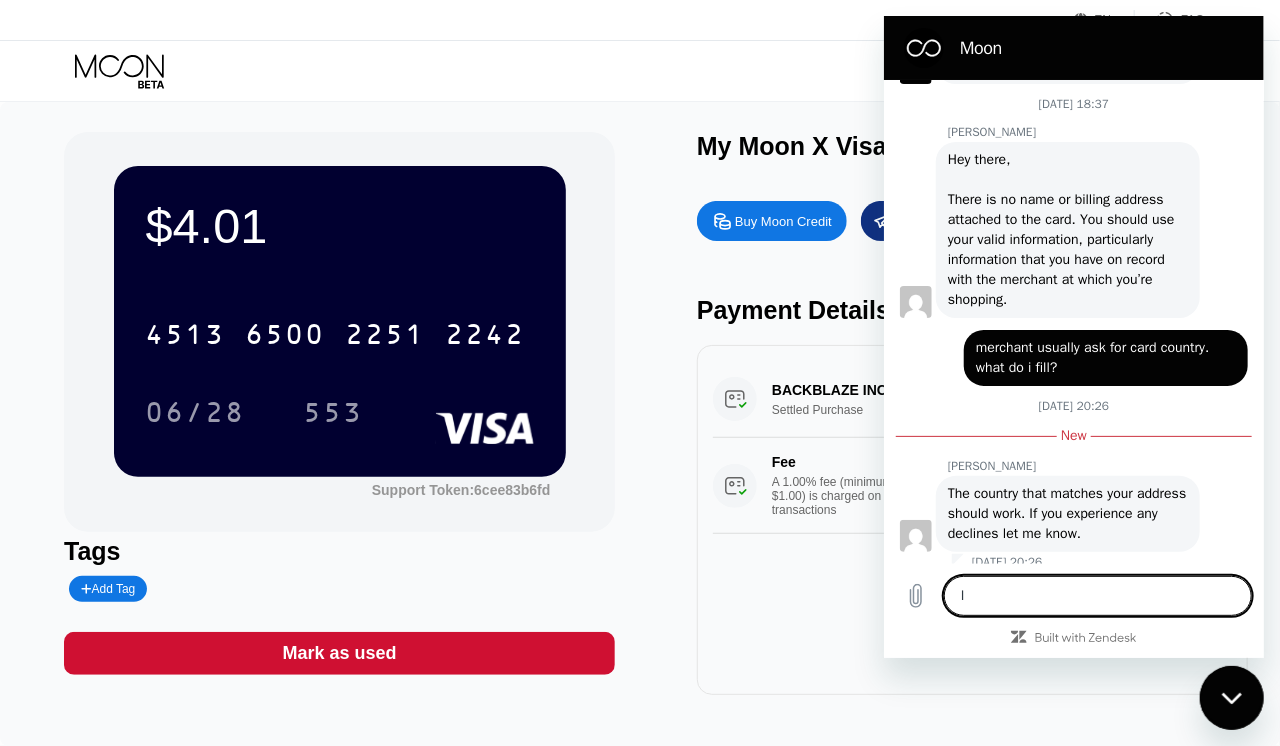type on "x" 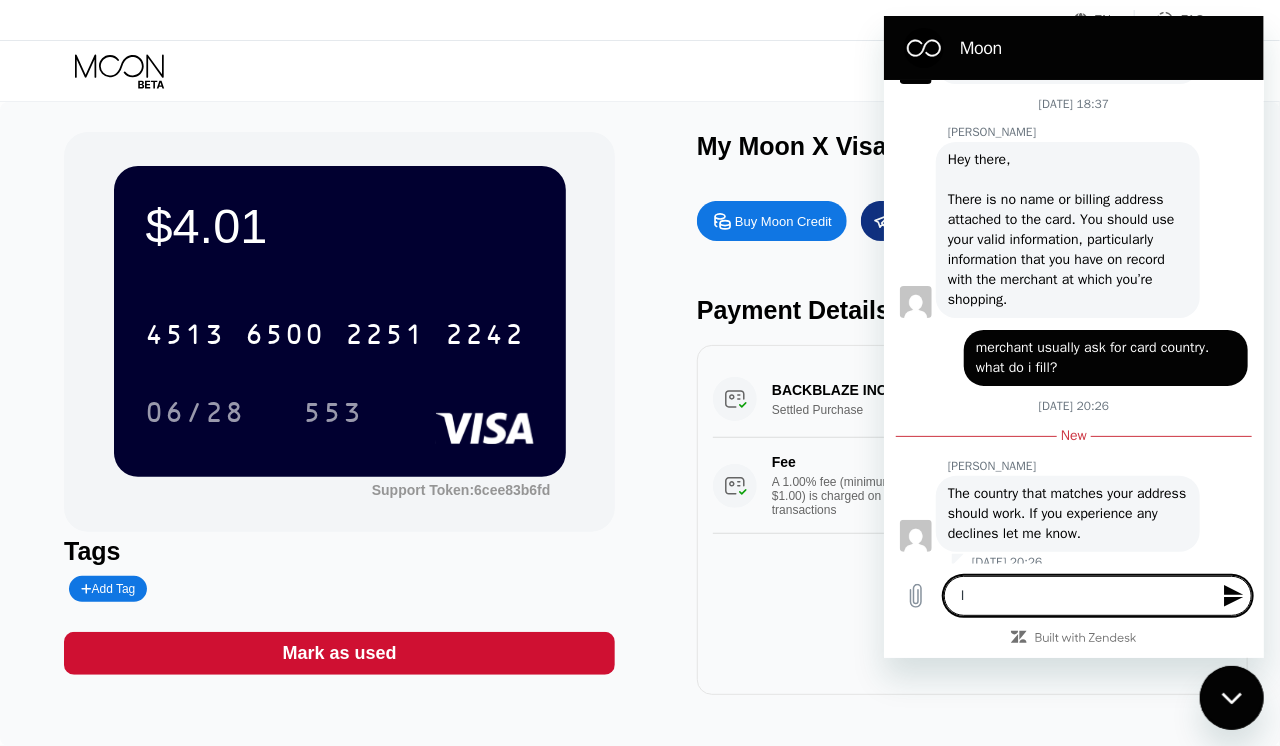 type on "I w" 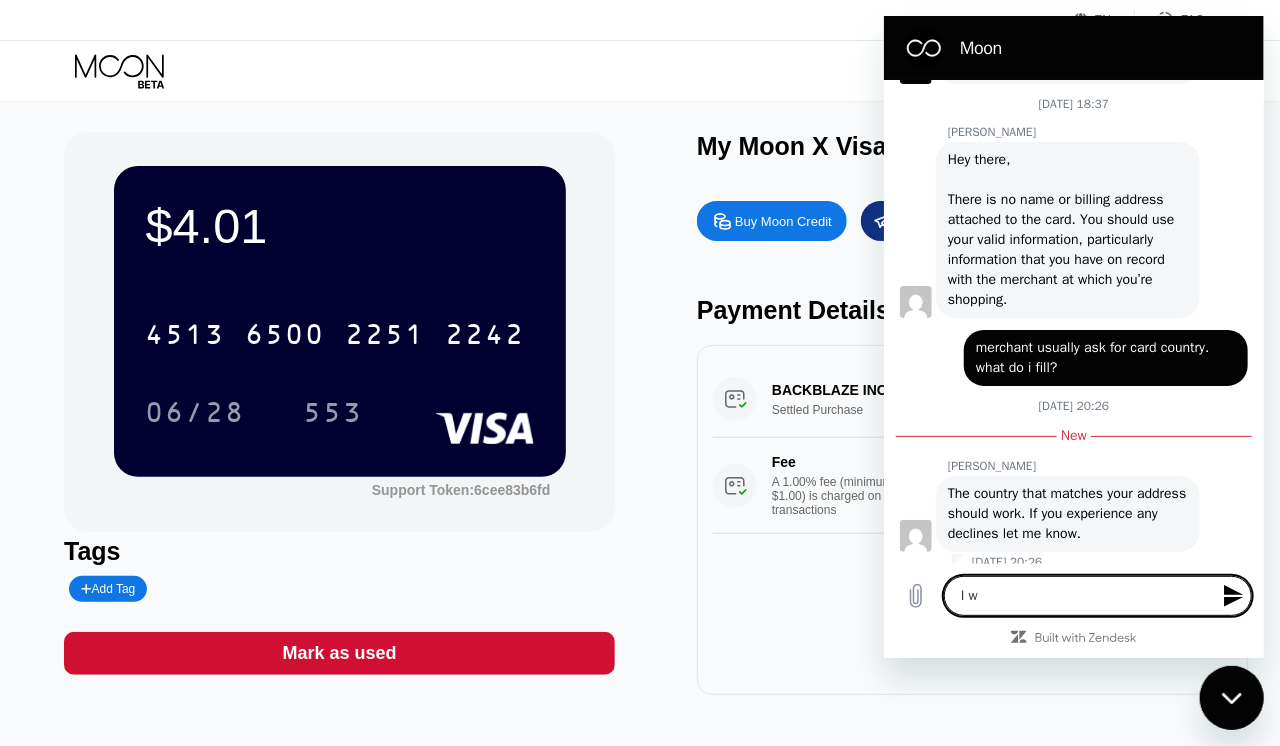 type on "x" 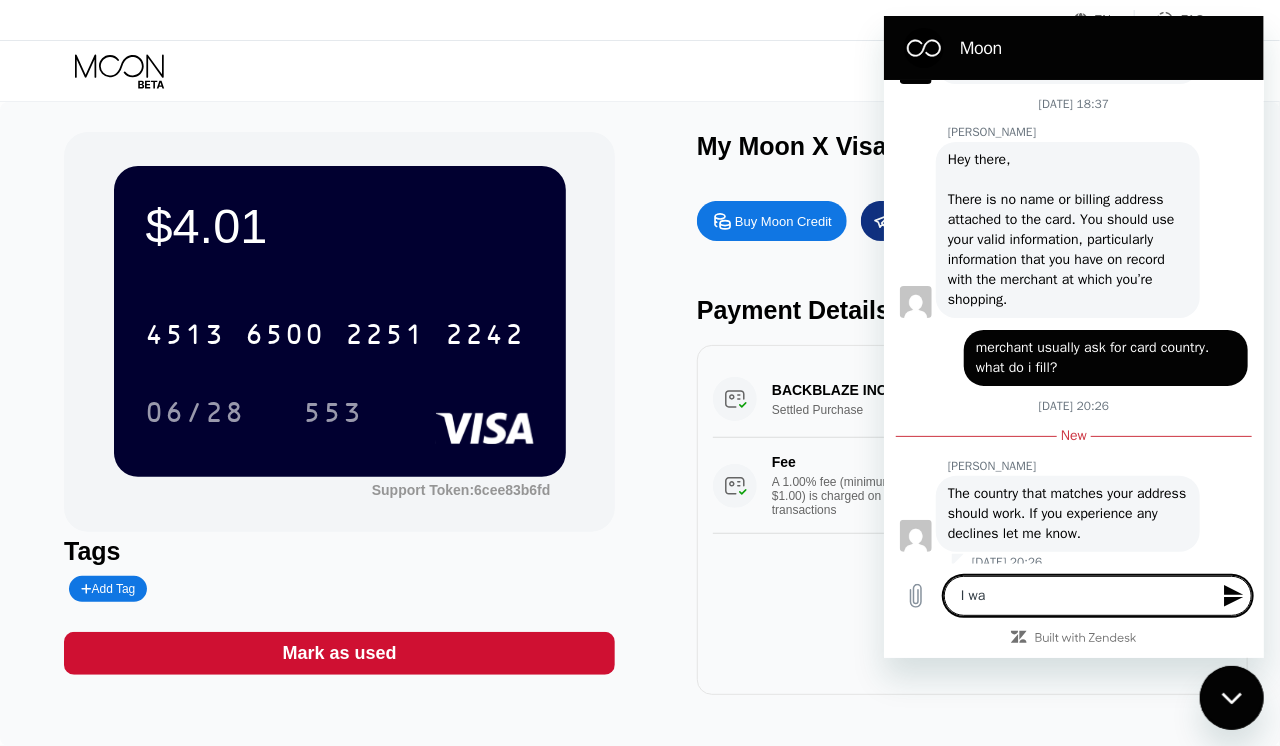 type on "x" 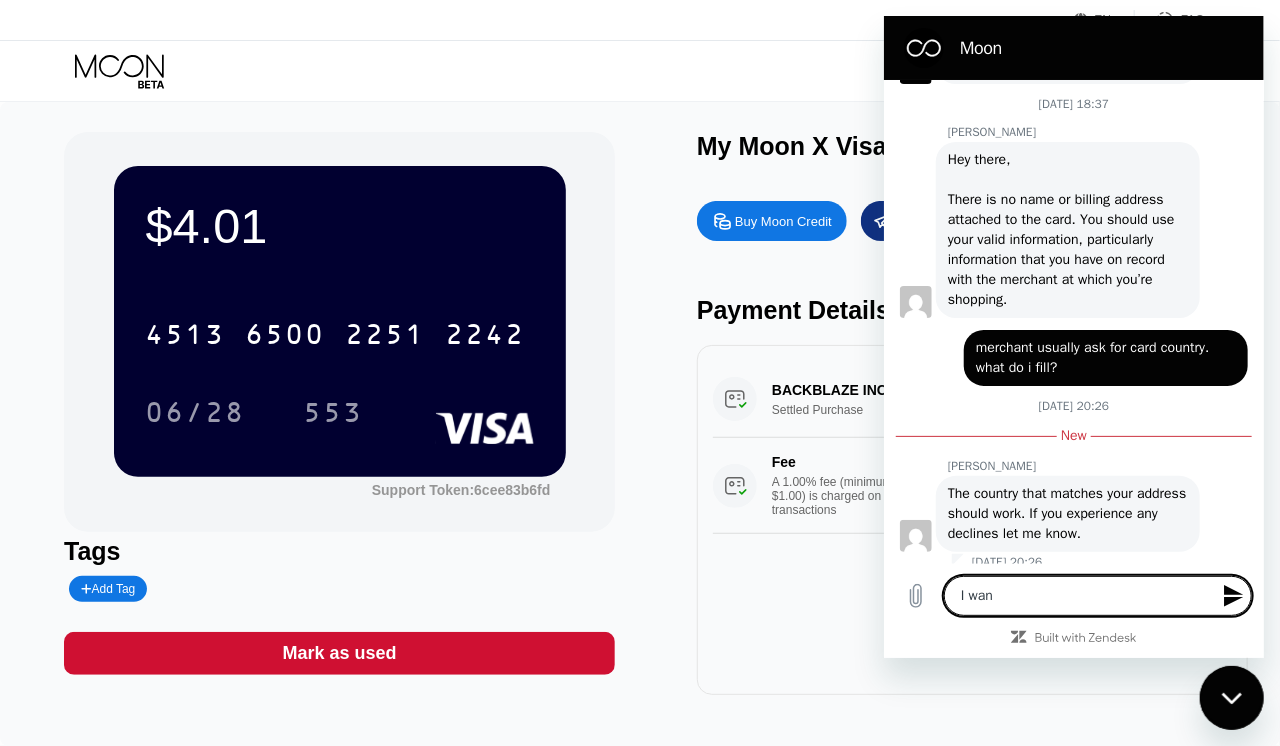 type on "x" 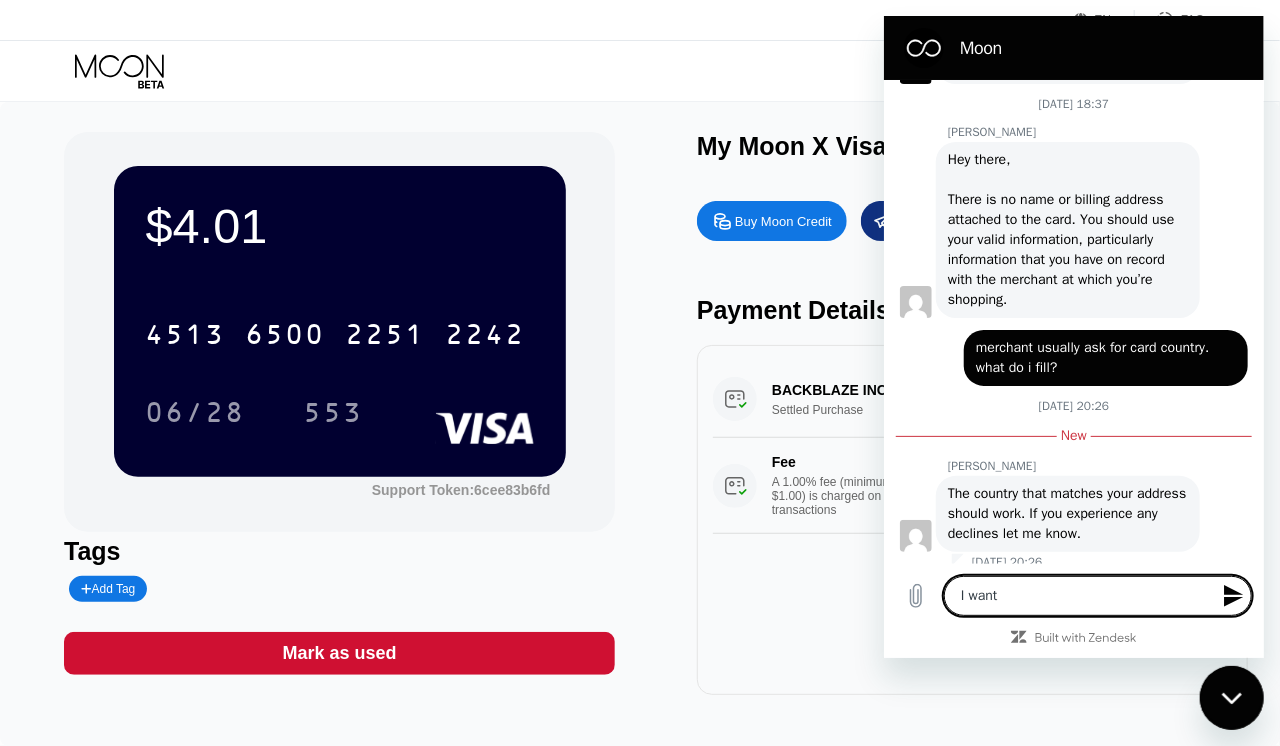 type on "x" 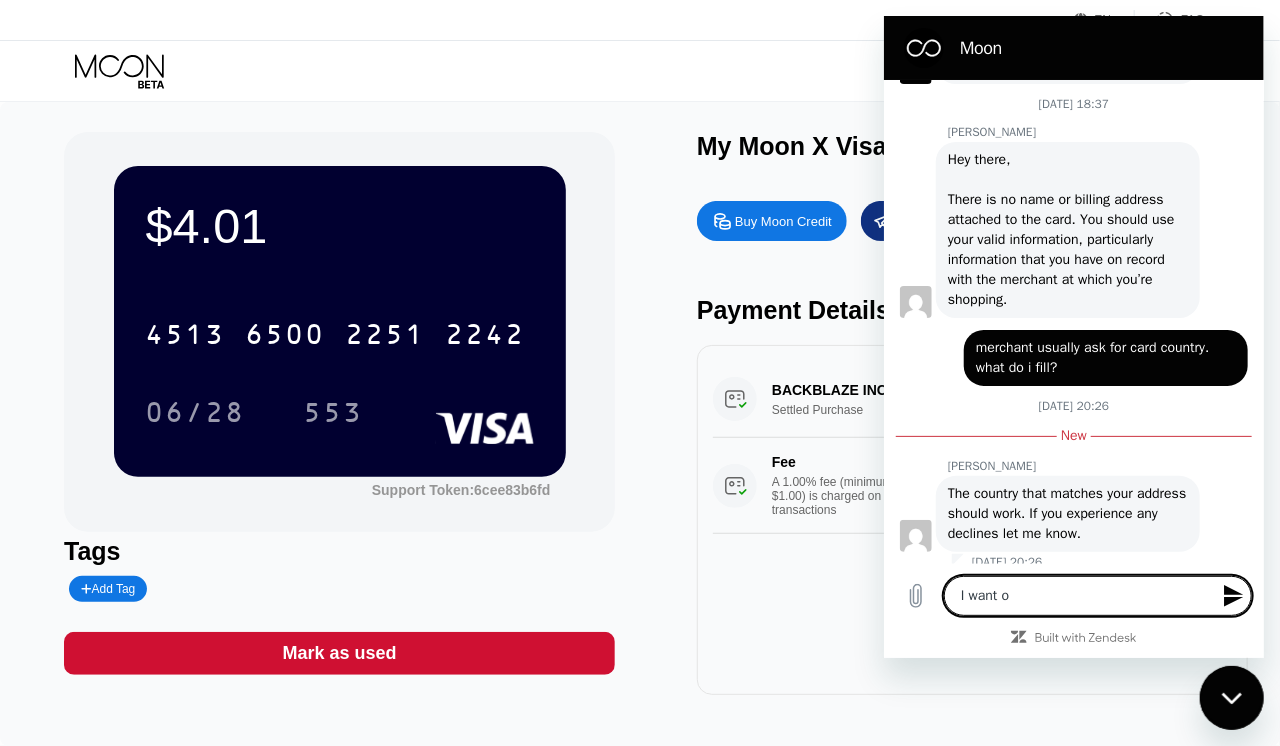 type on "x" 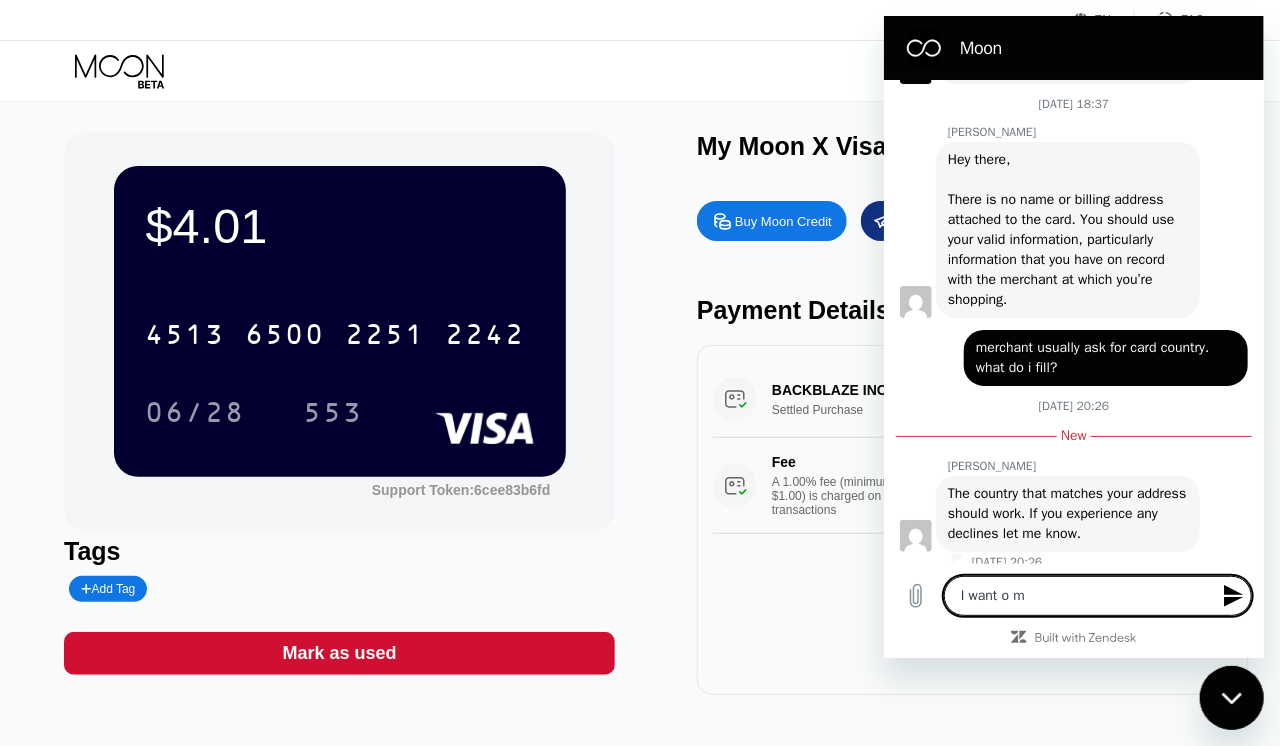 type on "x" 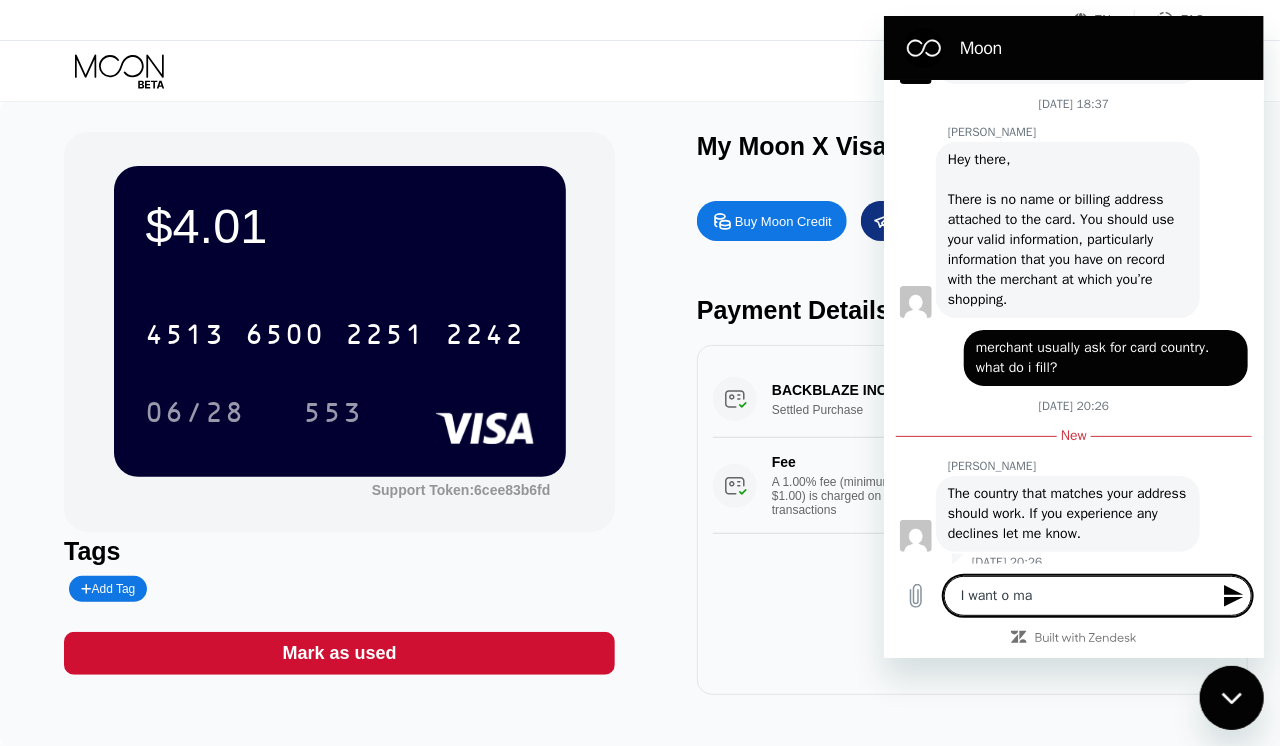 type on "x" 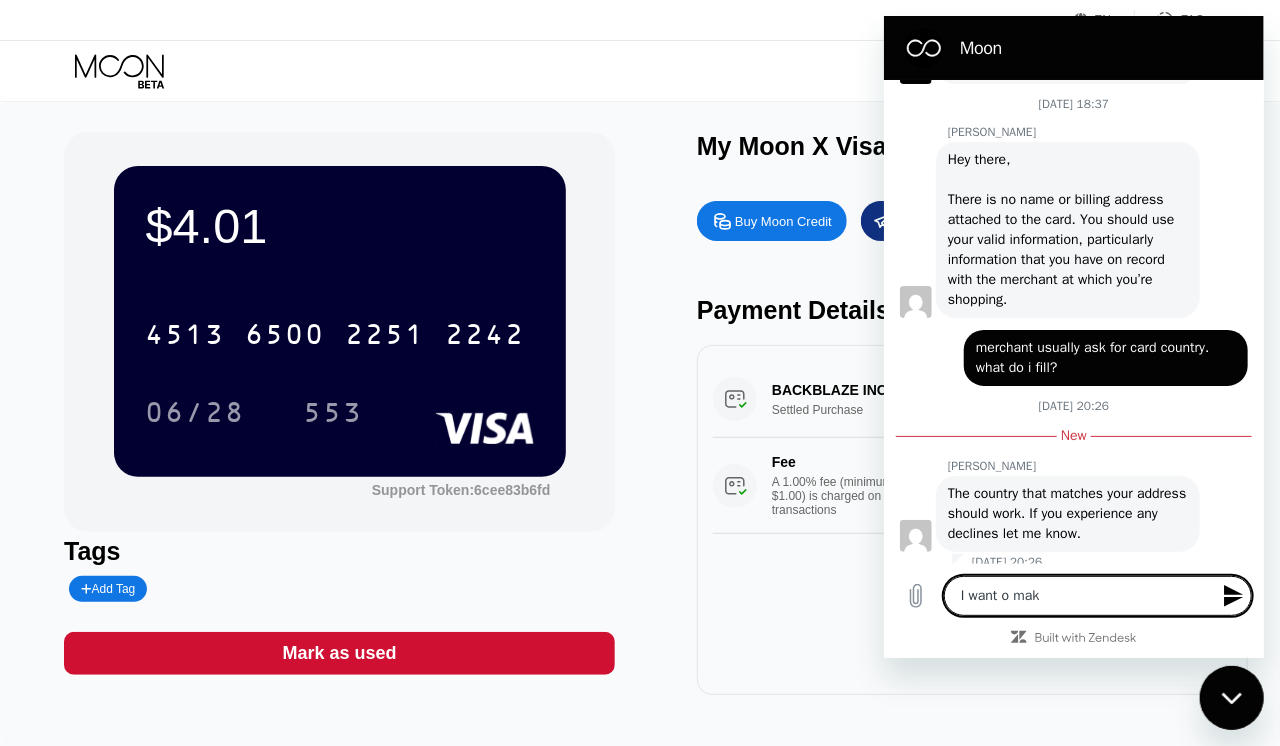 type on "x" 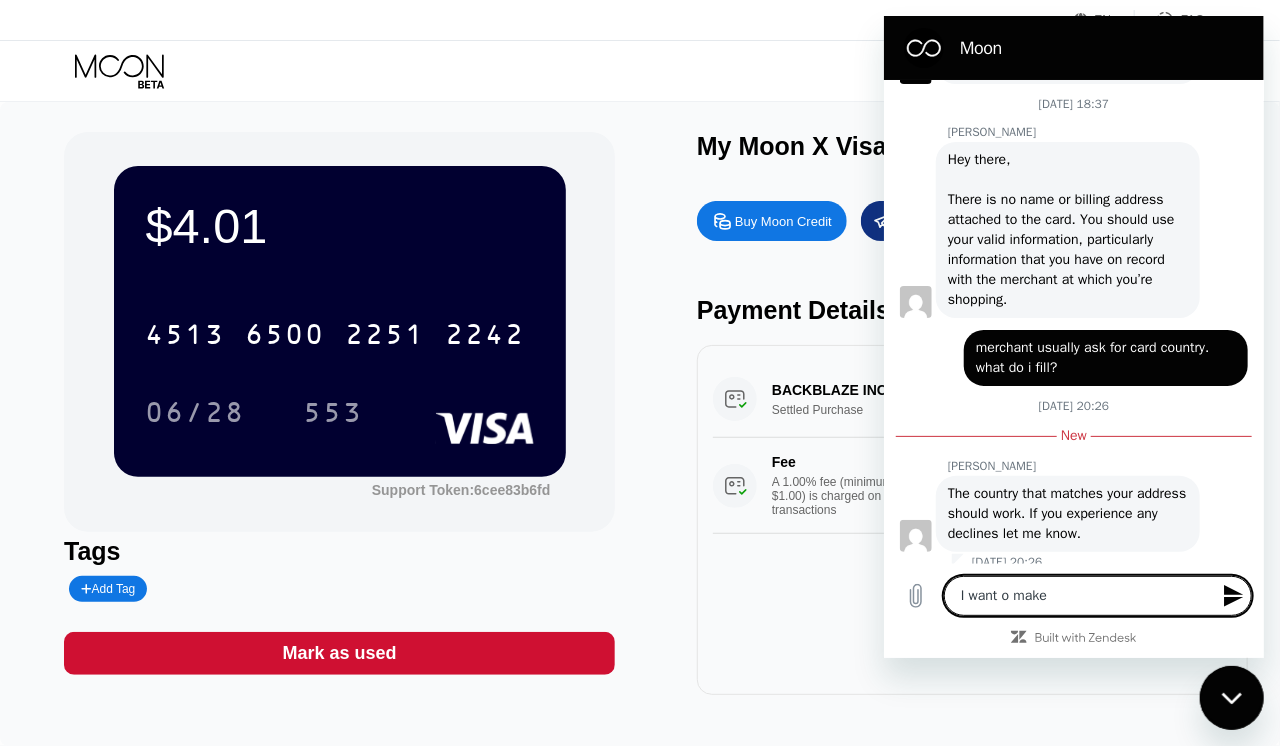 type on "x" 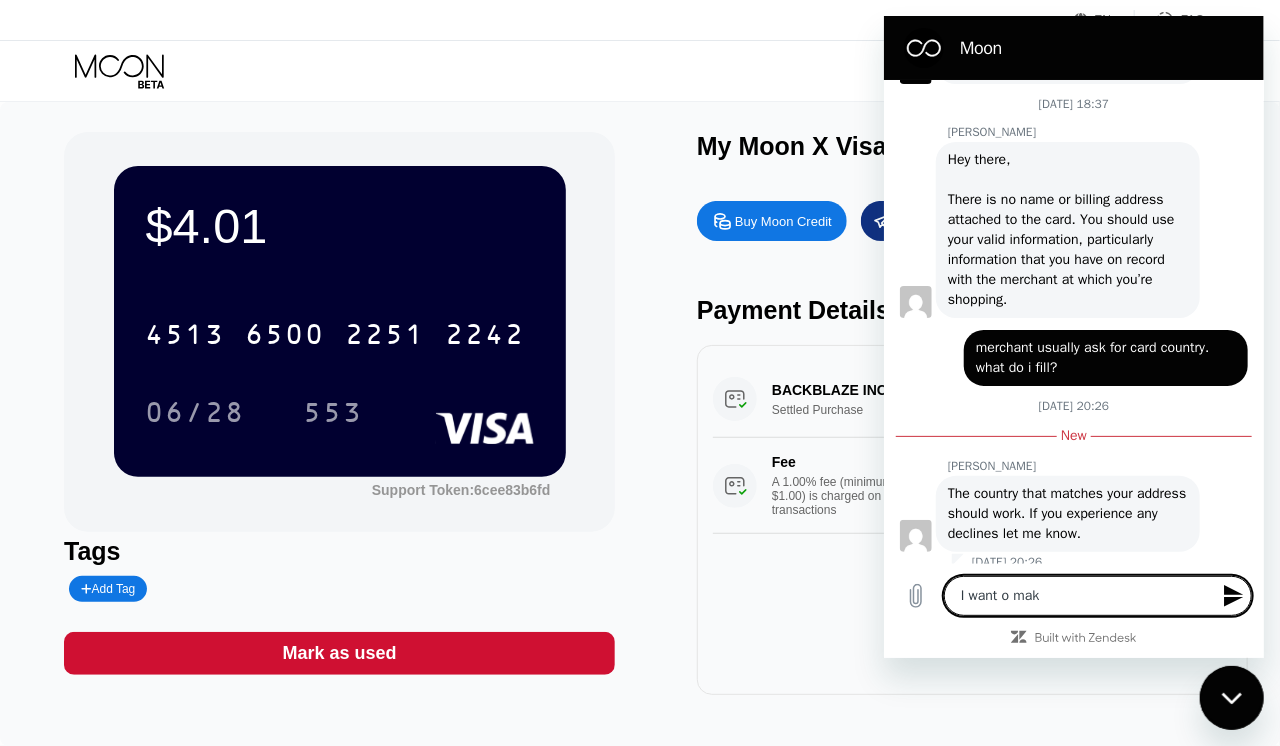 type on "I want o ma" 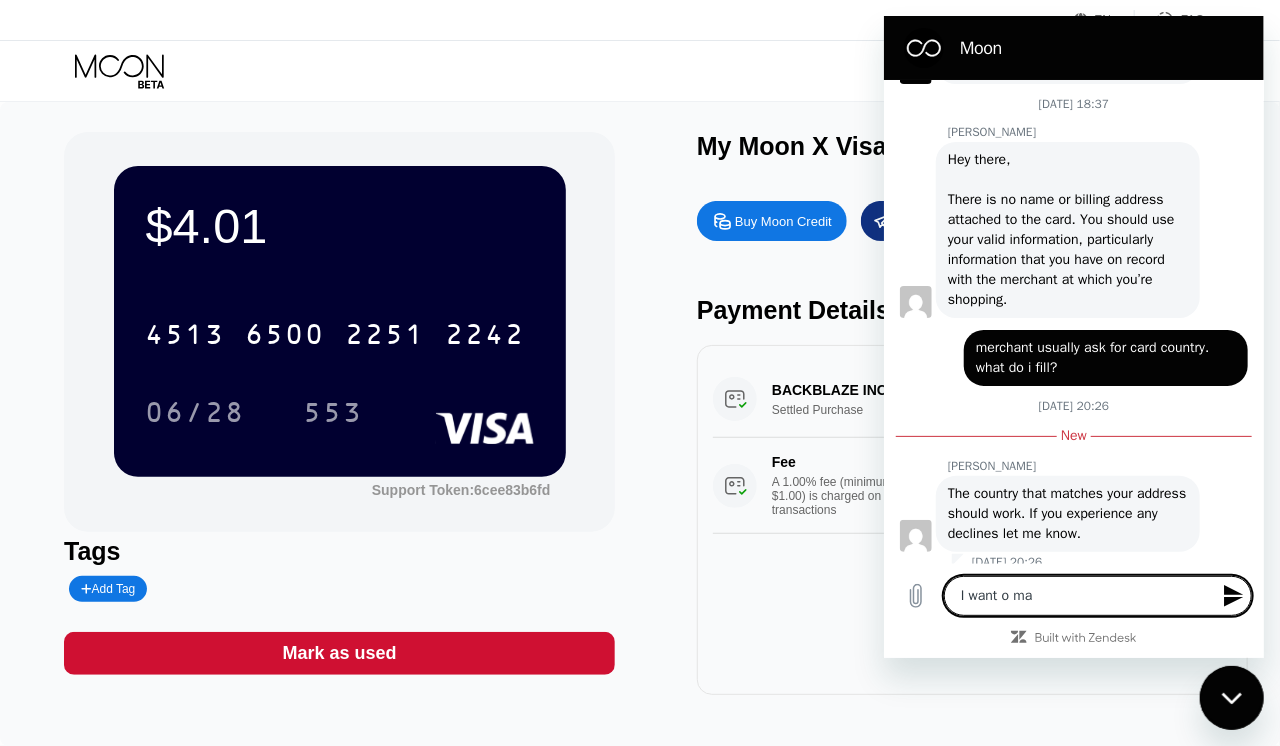 type on "I want o m" 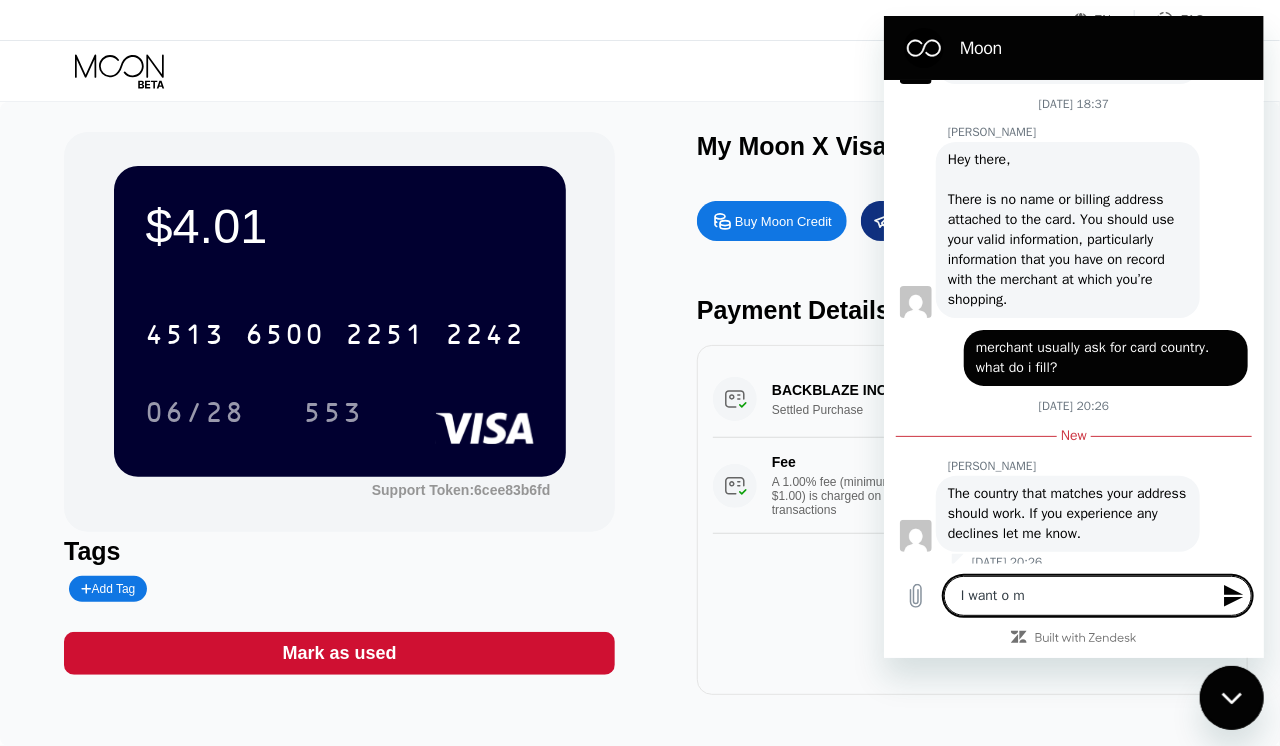 type on "I want o" 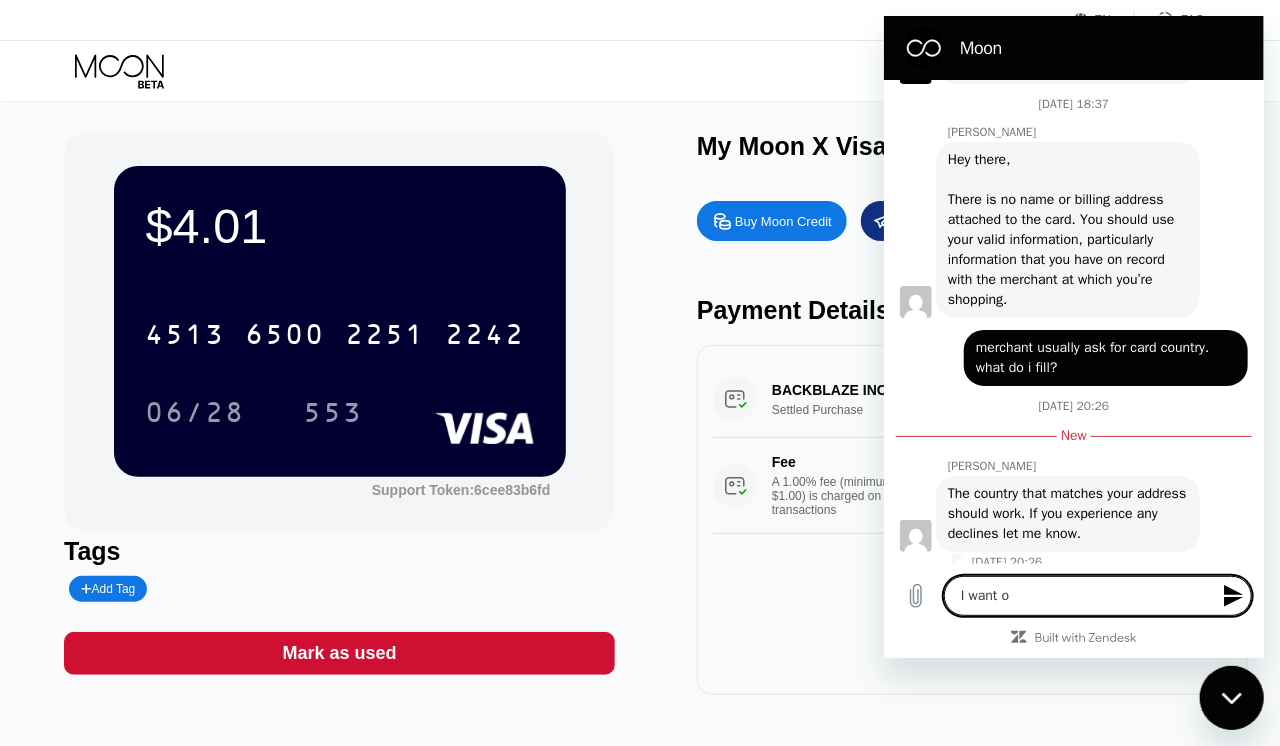 type on "I want o" 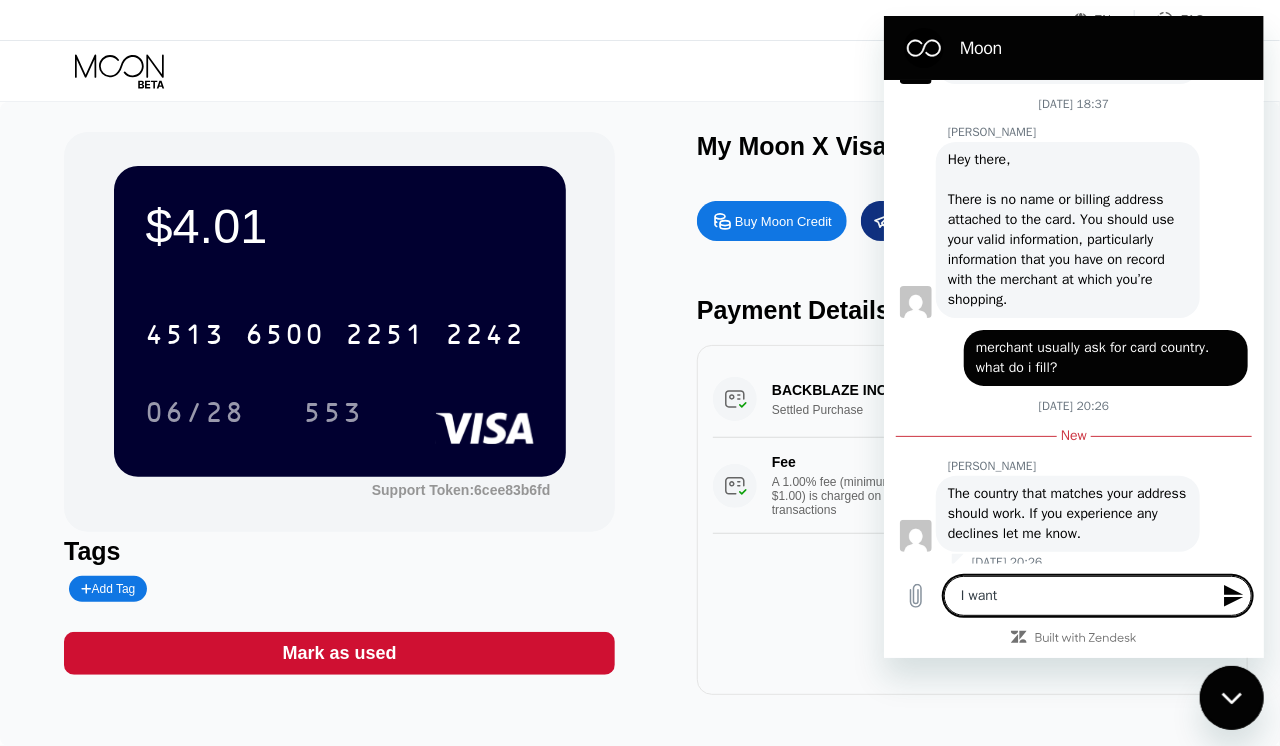 type on "I want t" 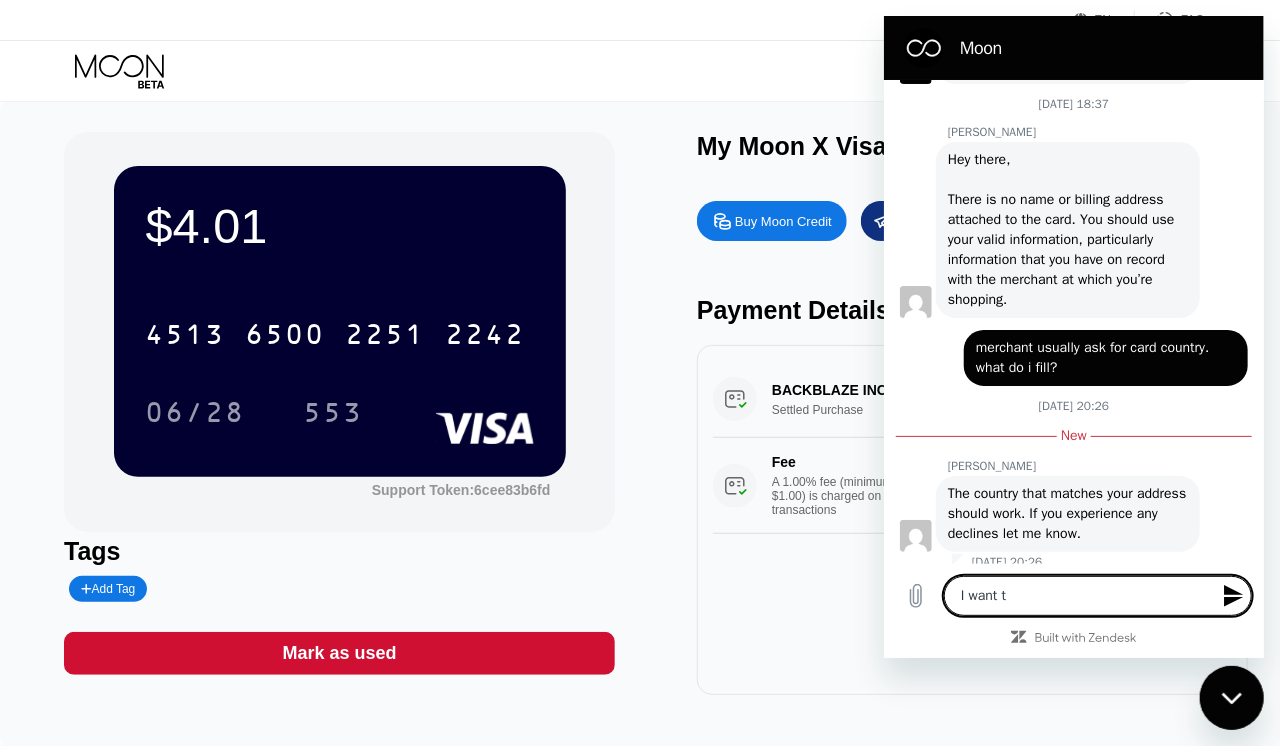 type on "x" 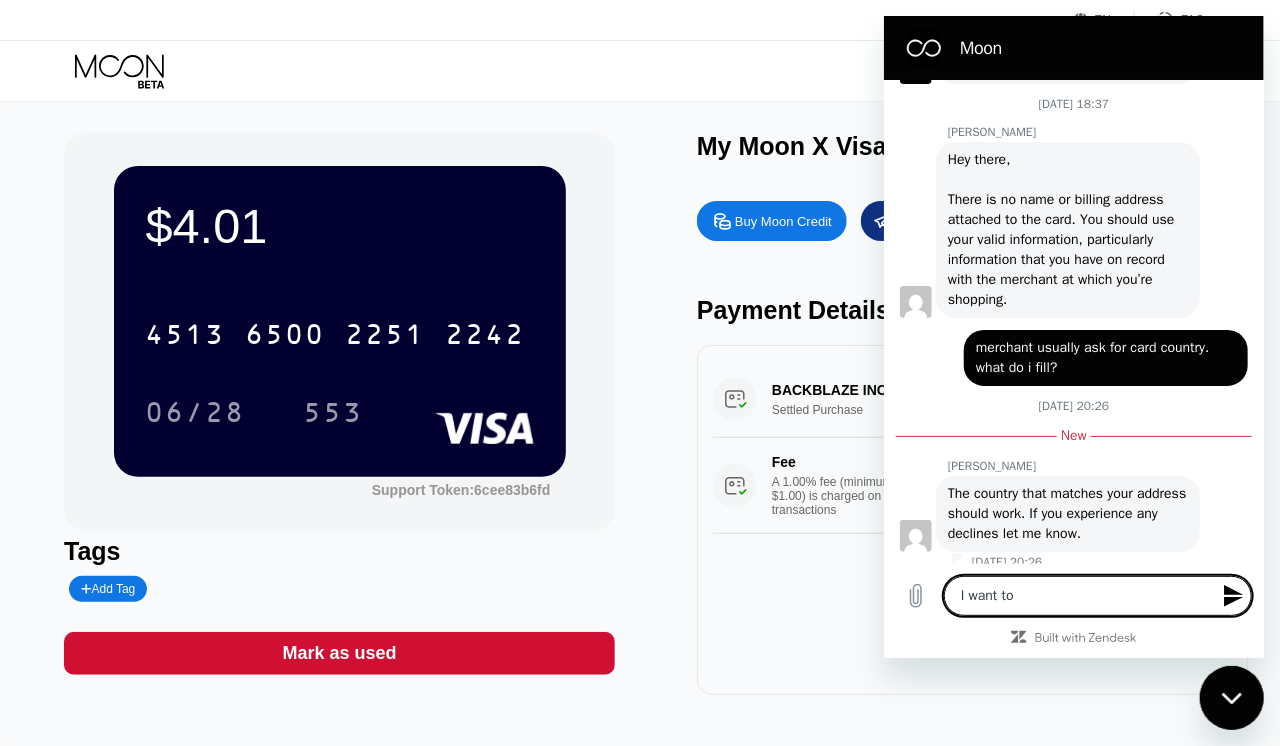 type on "x" 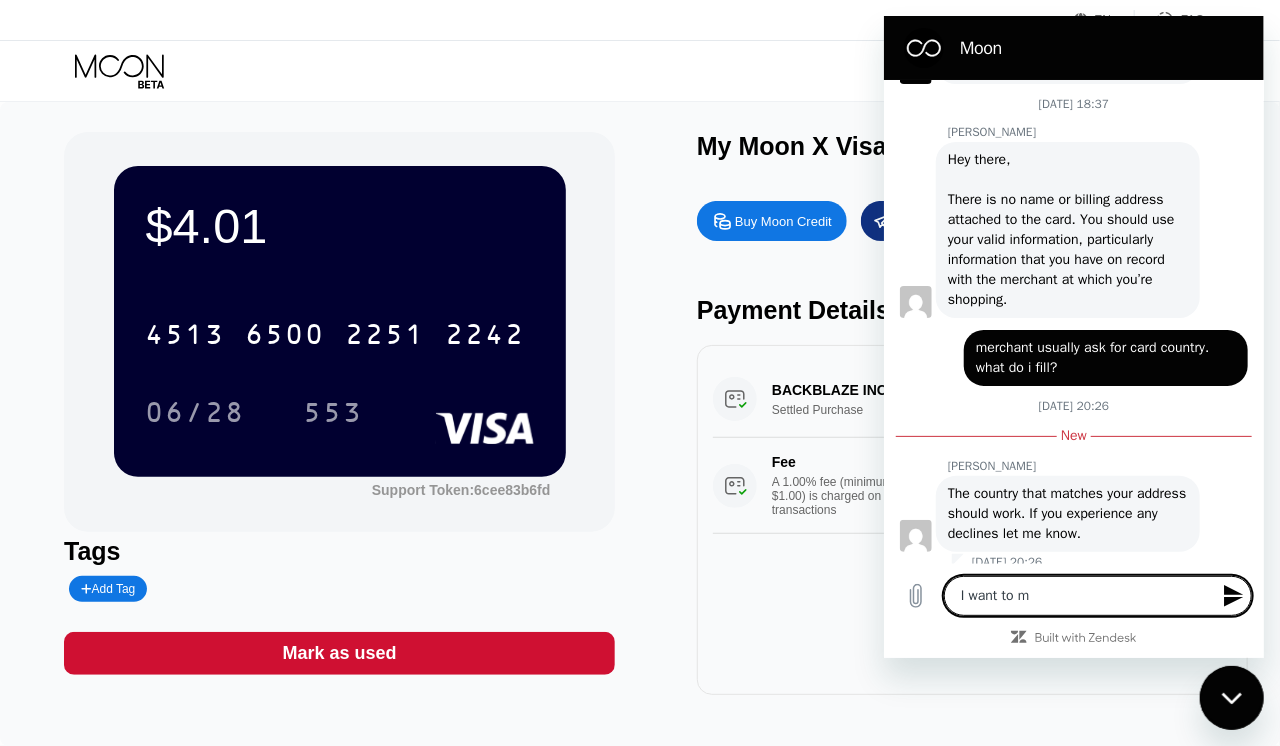 type on "x" 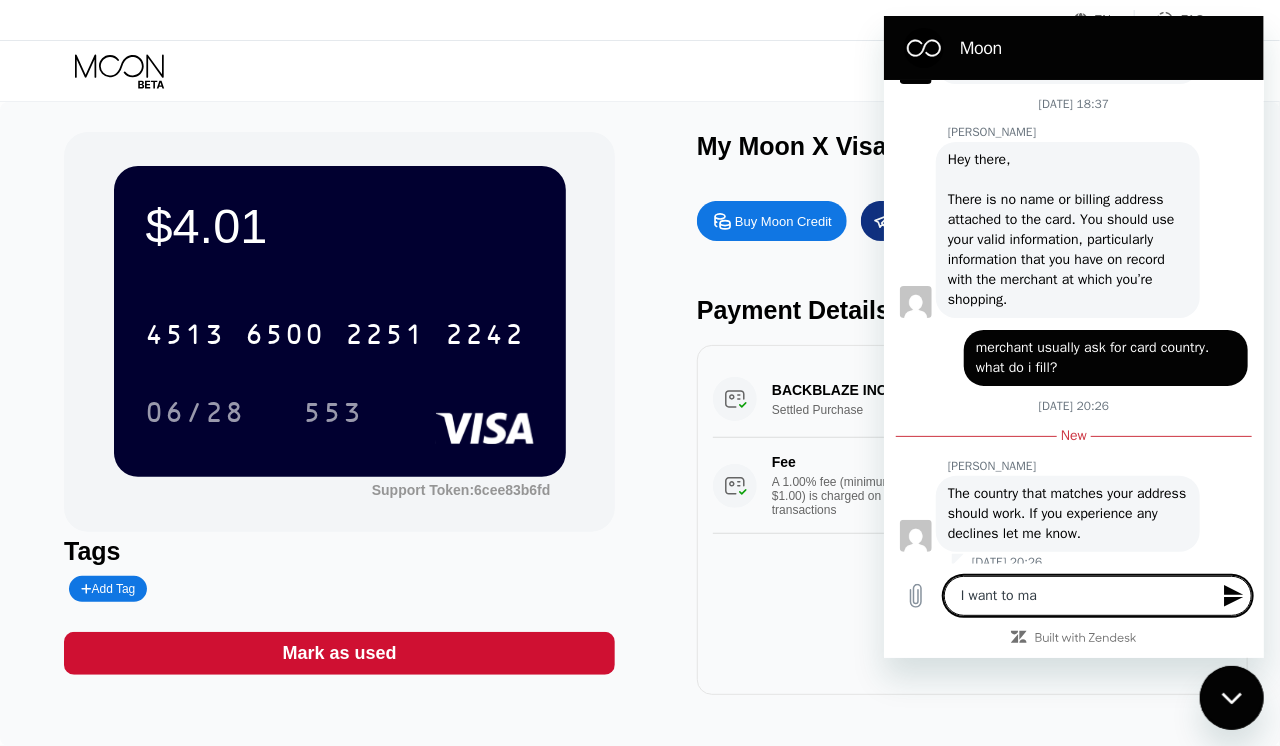 type on "x" 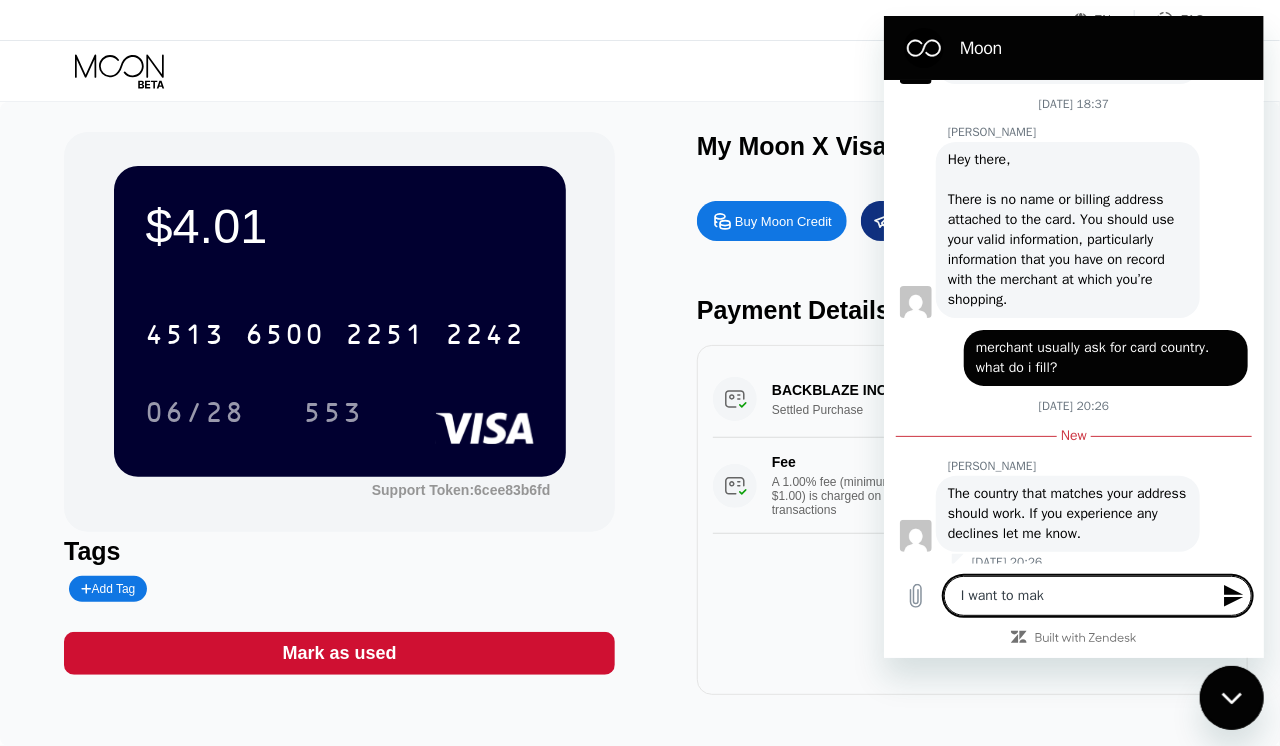 type on "x" 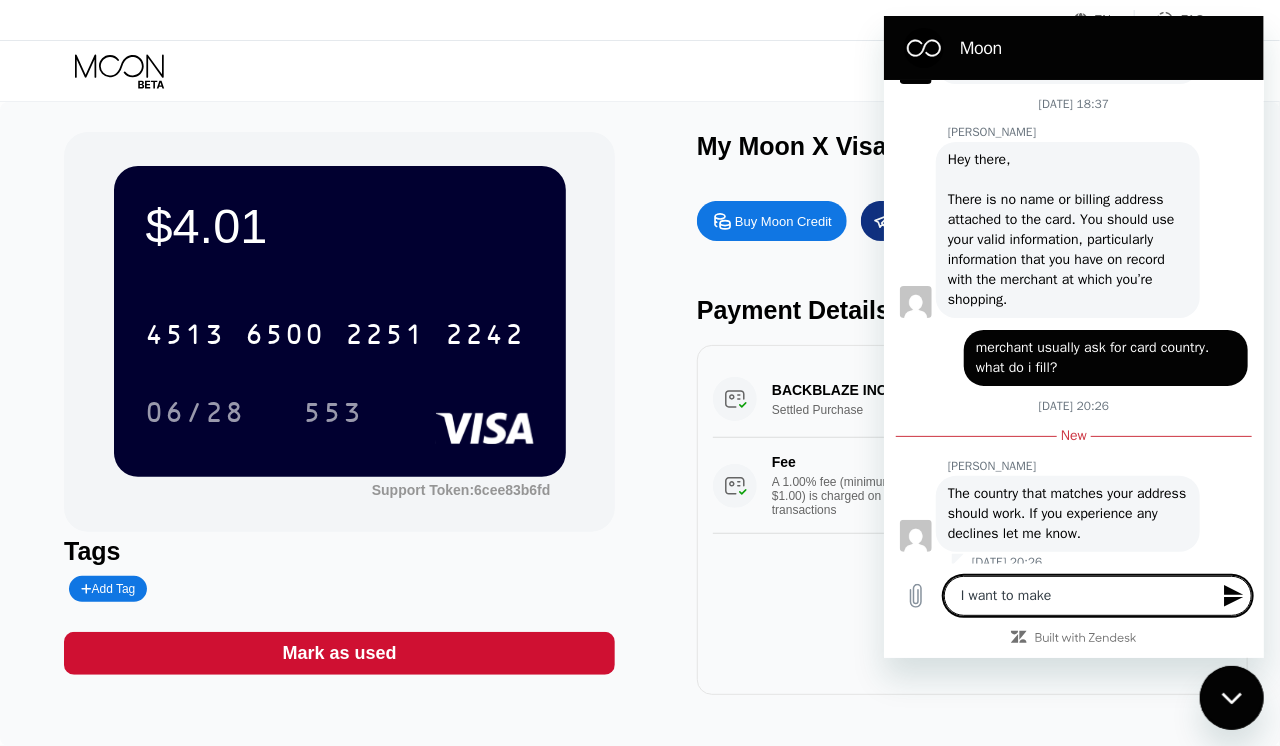 type on "x" 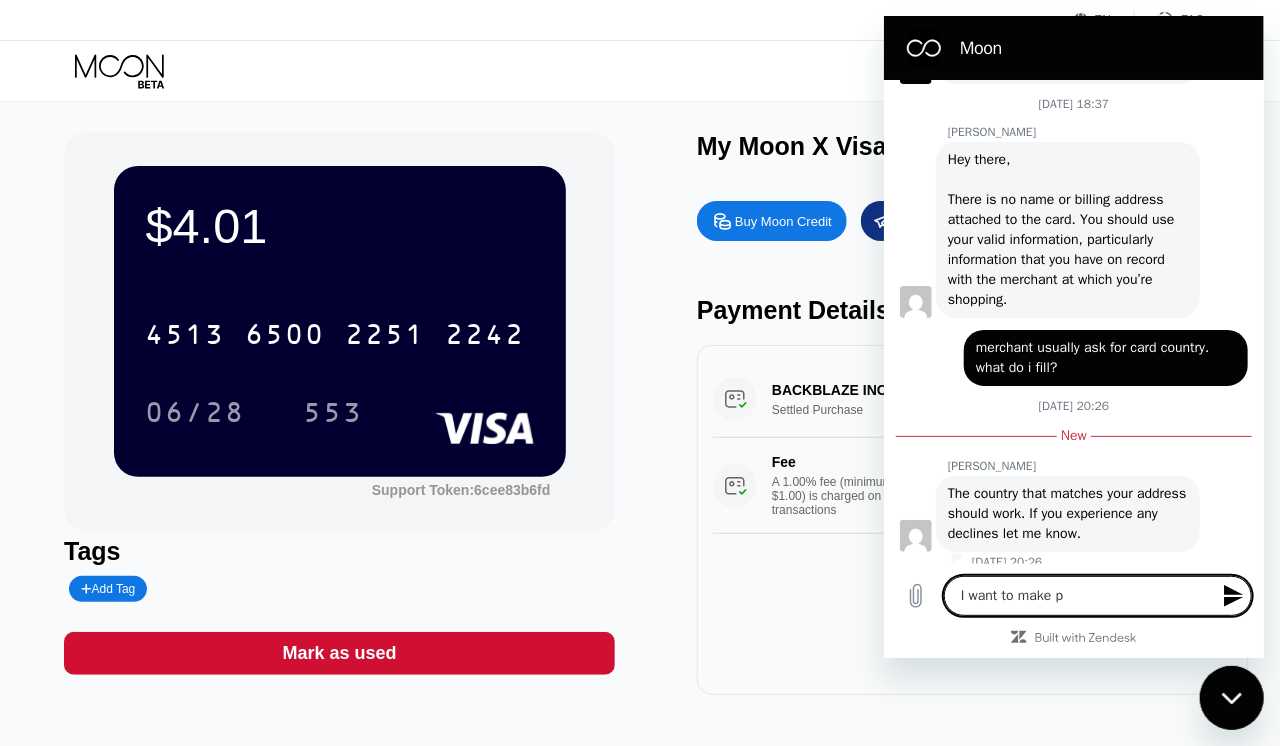 type on "x" 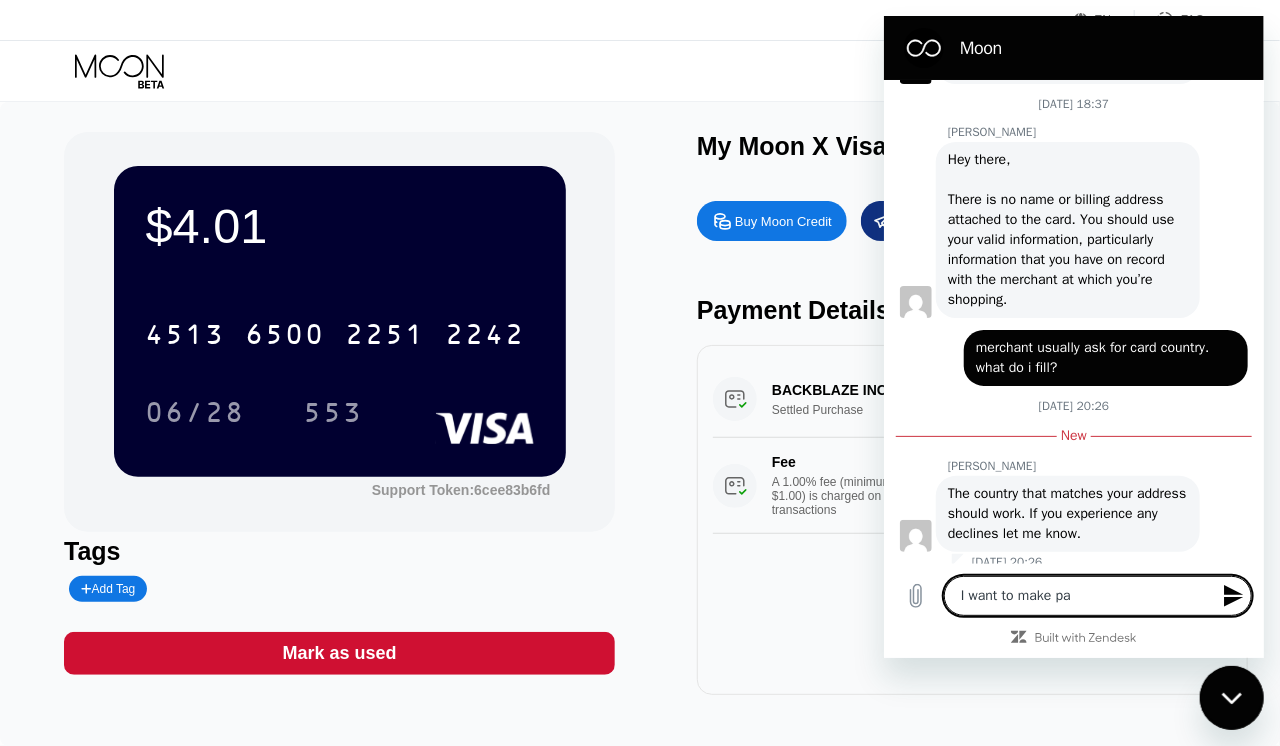 type on "x" 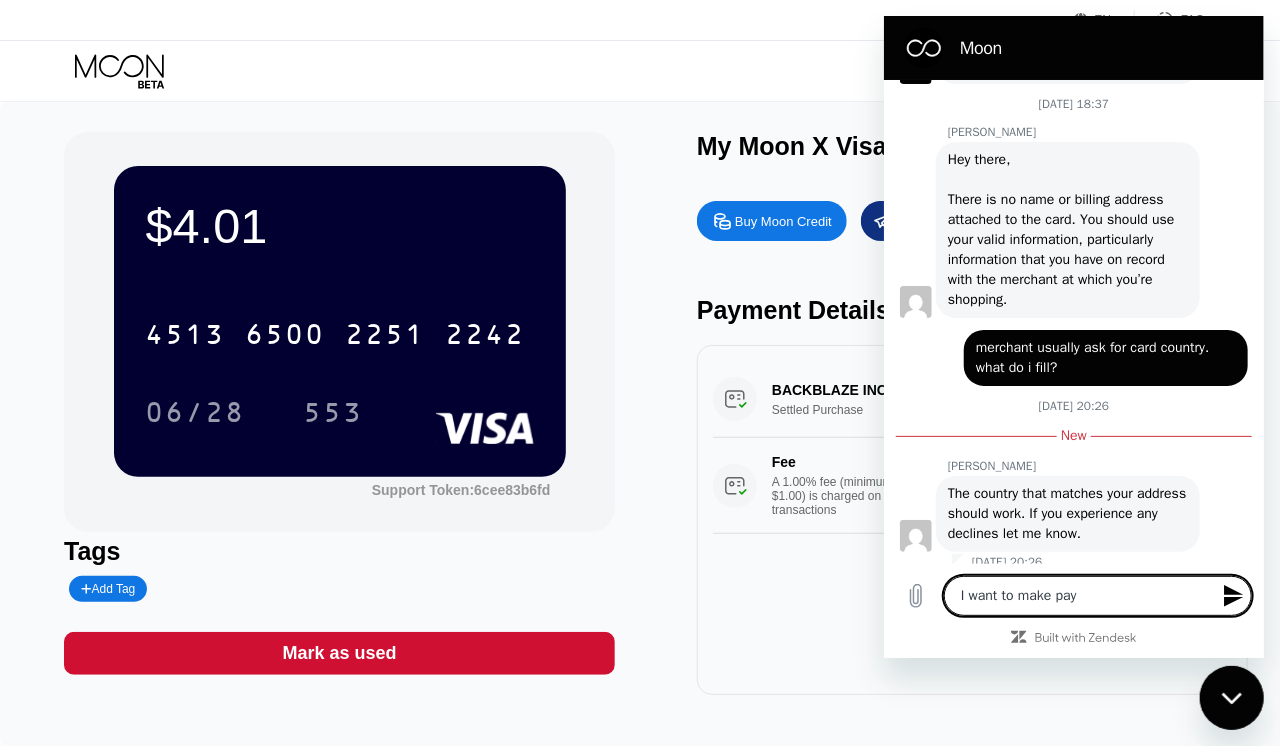 type on "x" 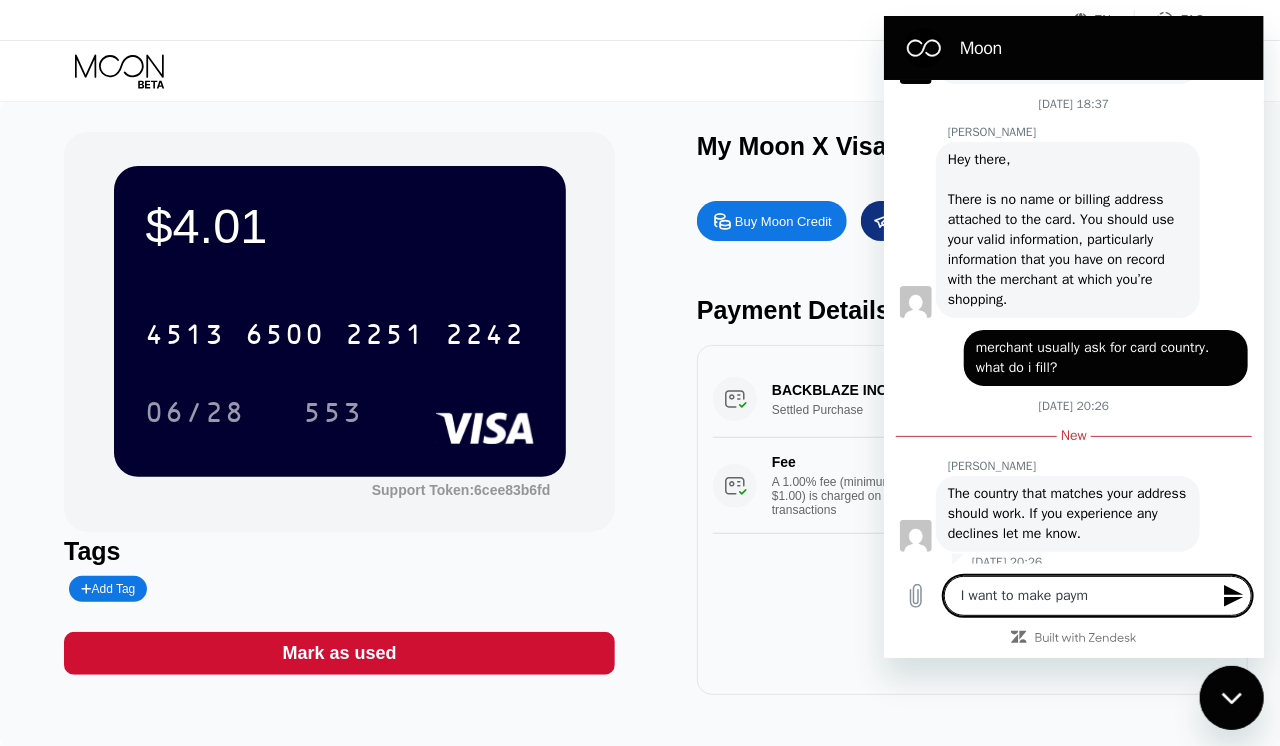 type on "x" 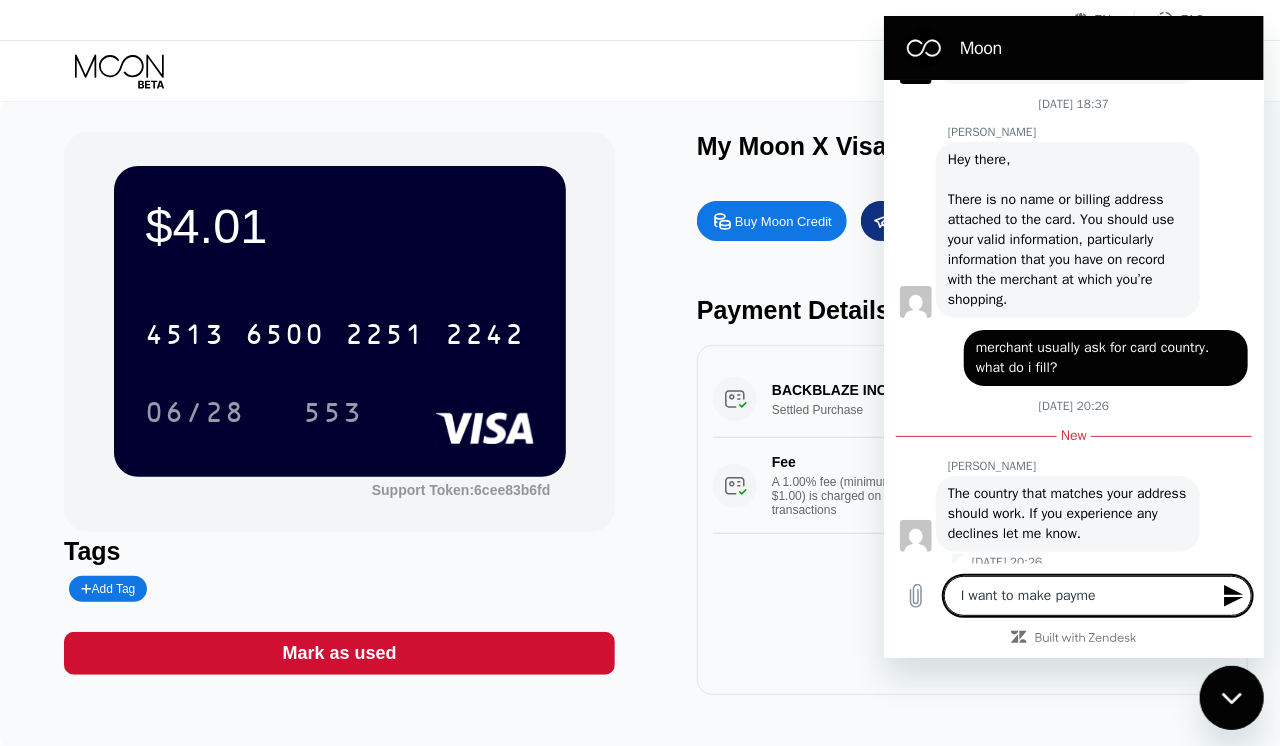 type on "x" 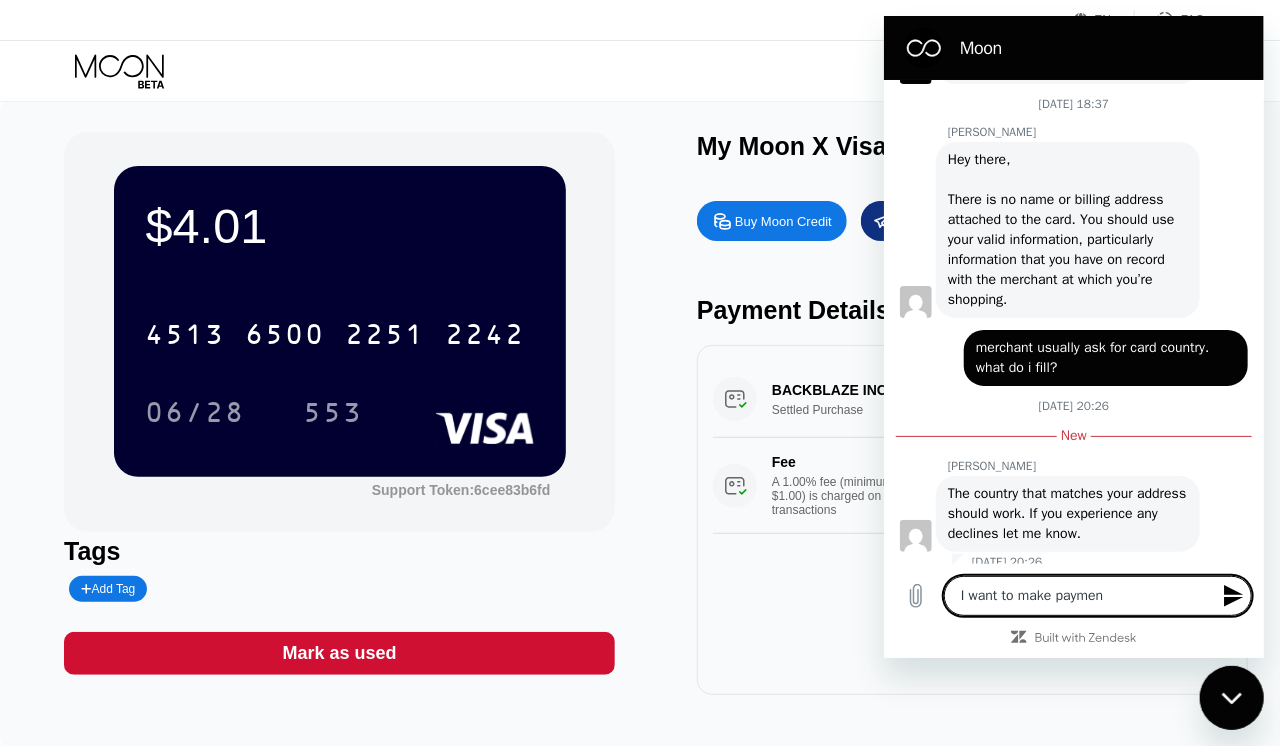 type on "x" 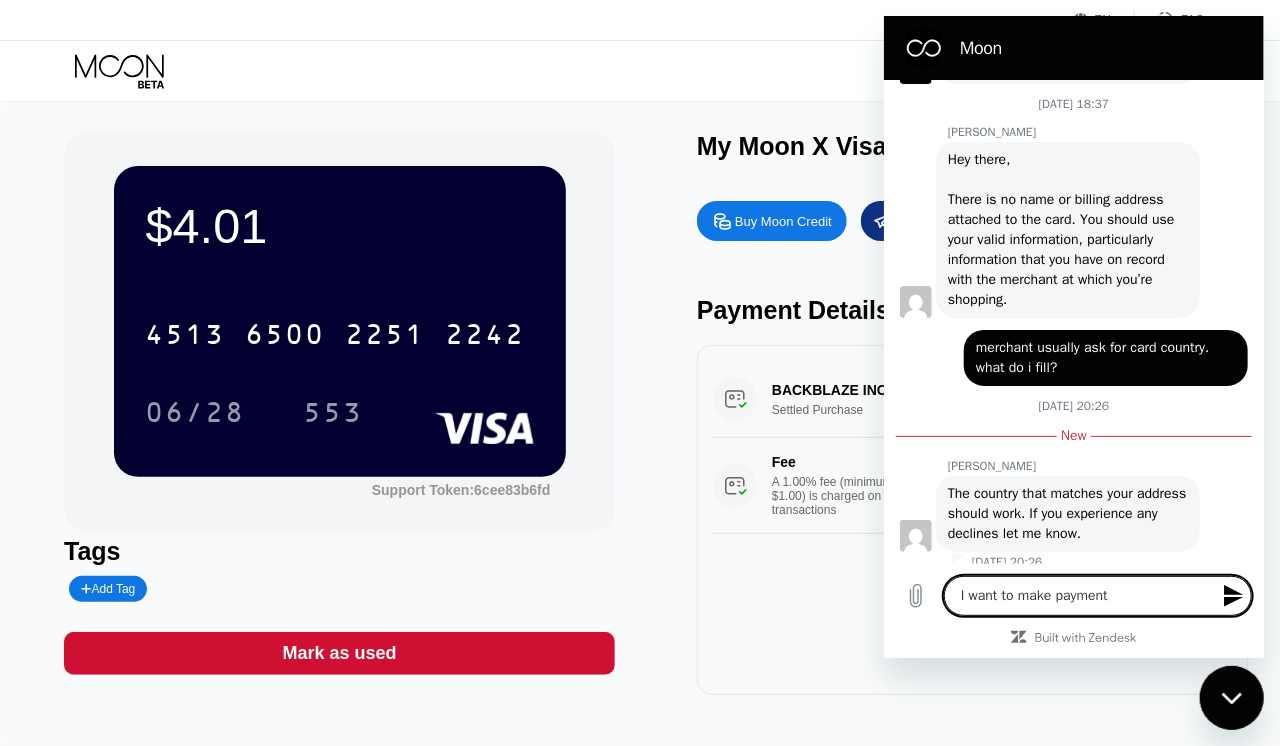 type on "x" 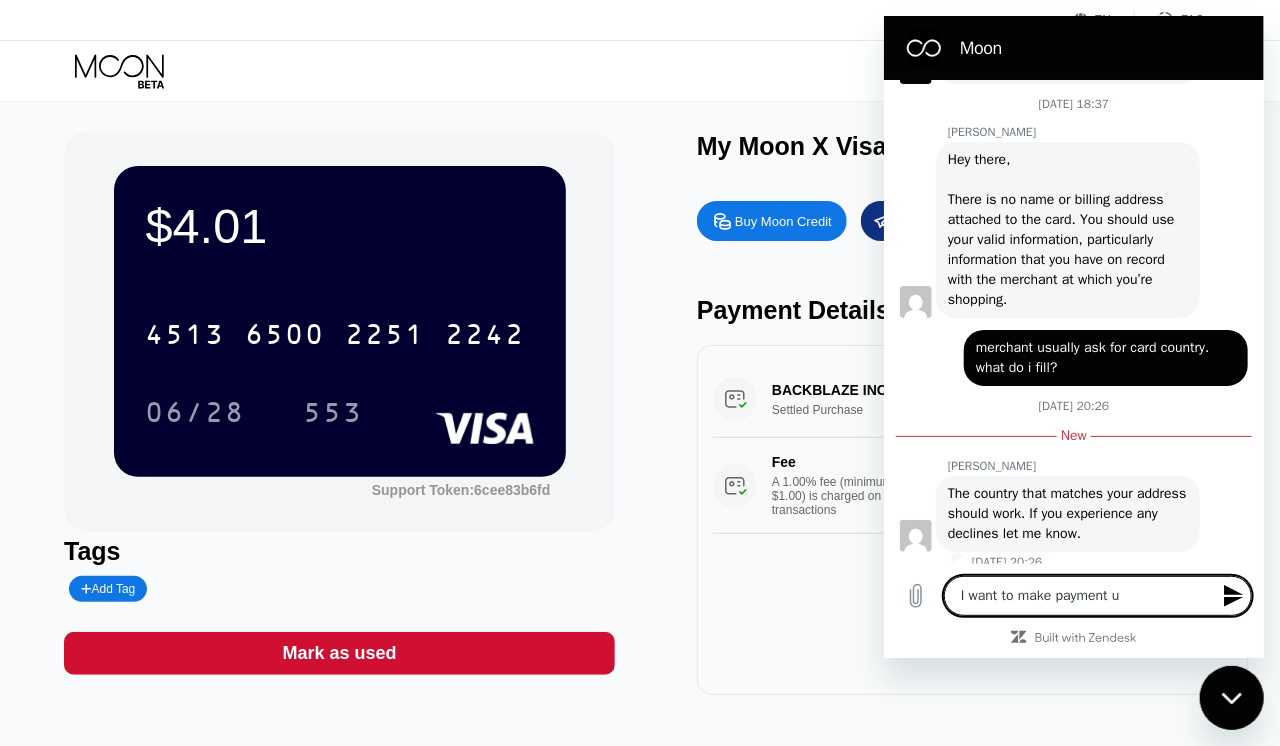 type on "x" 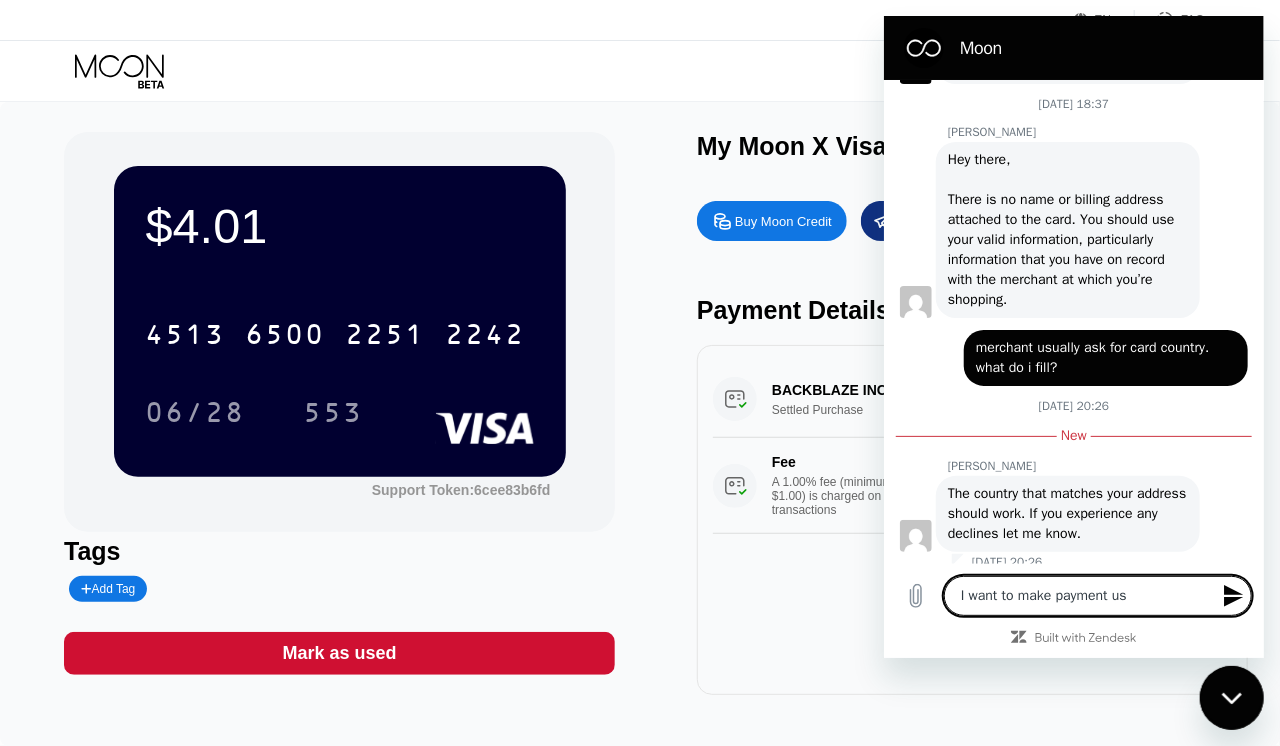 type on "x" 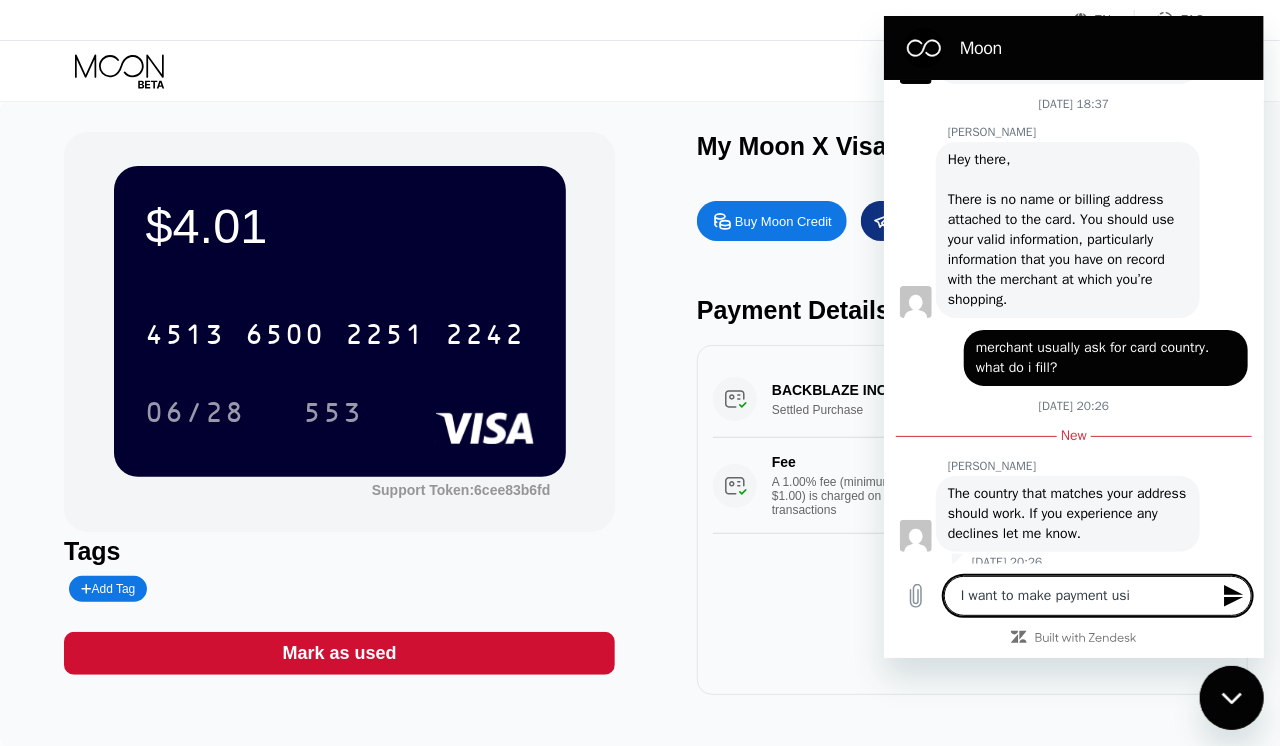 type on "x" 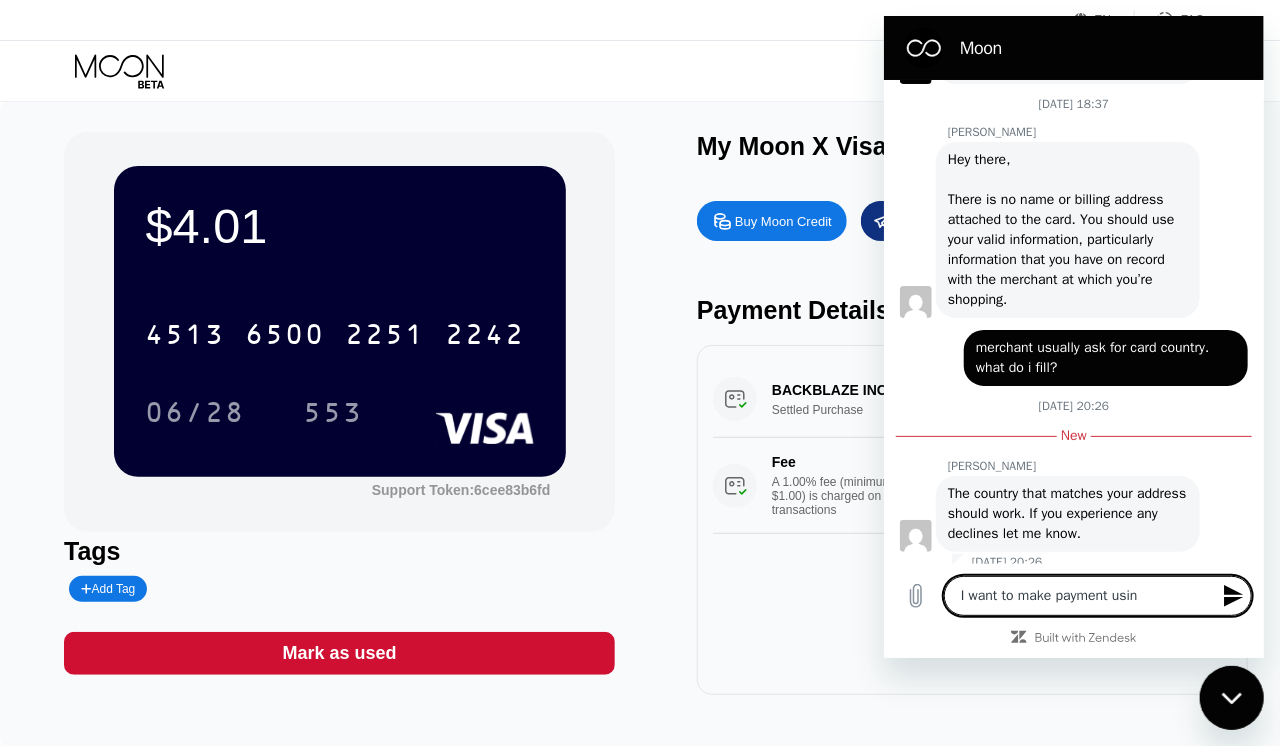 type on "x" 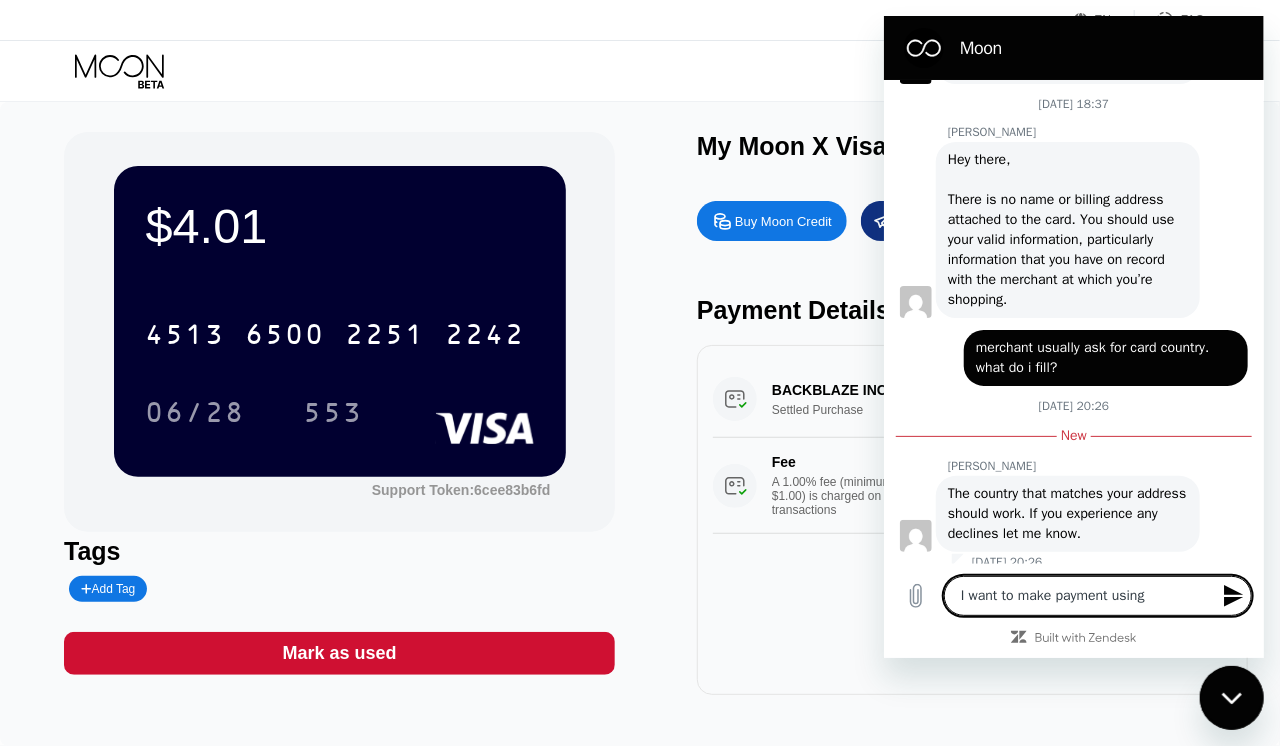 type on "x" 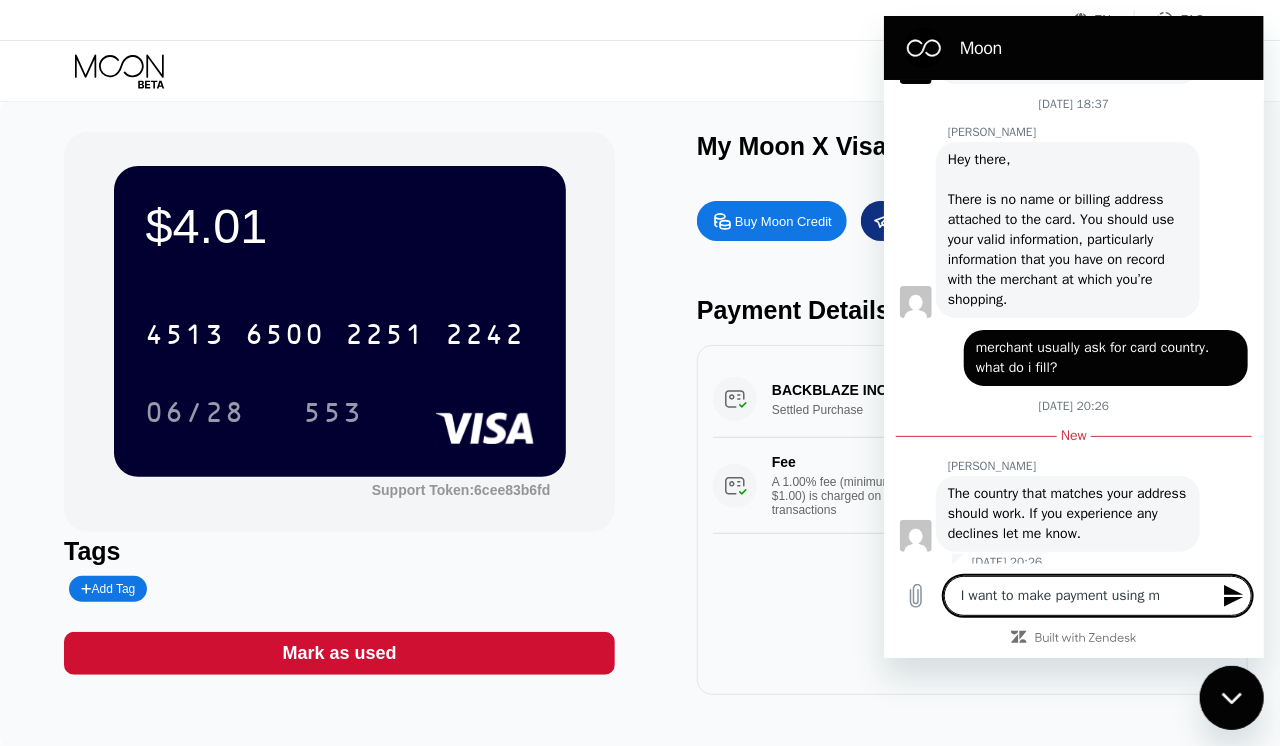 type on "x" 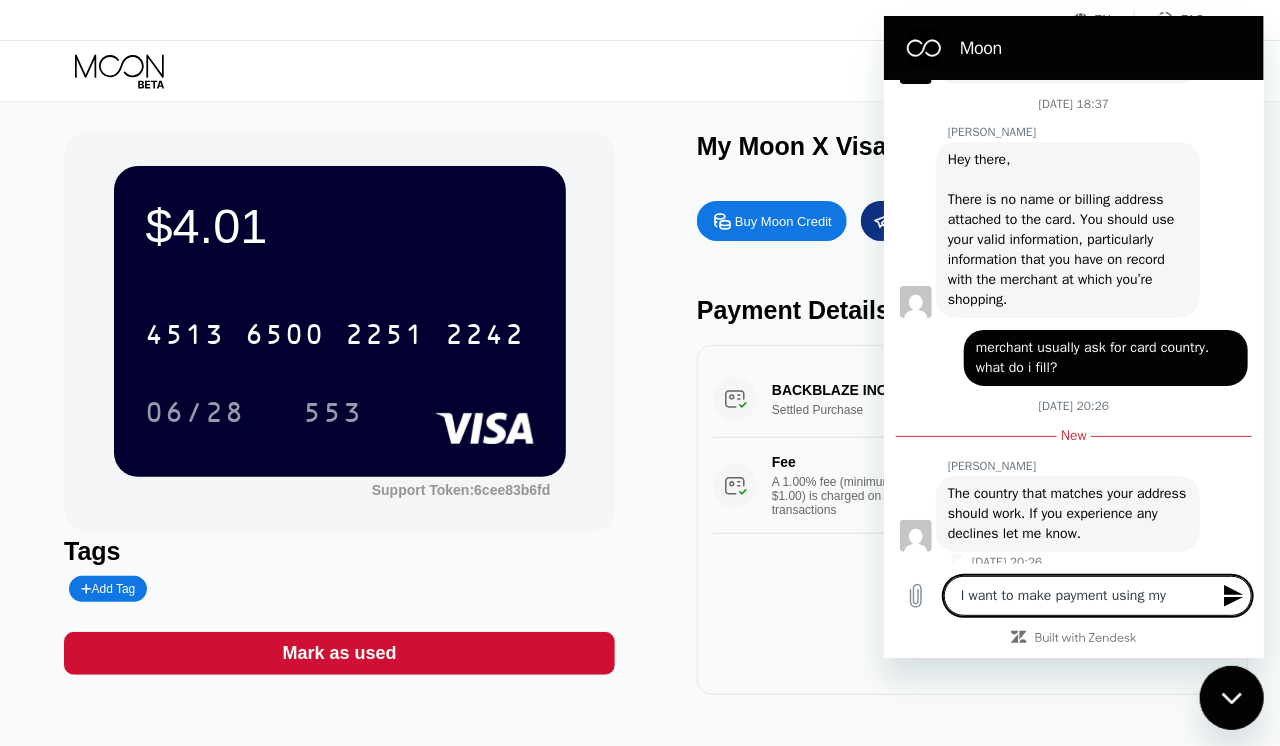 type on "x" 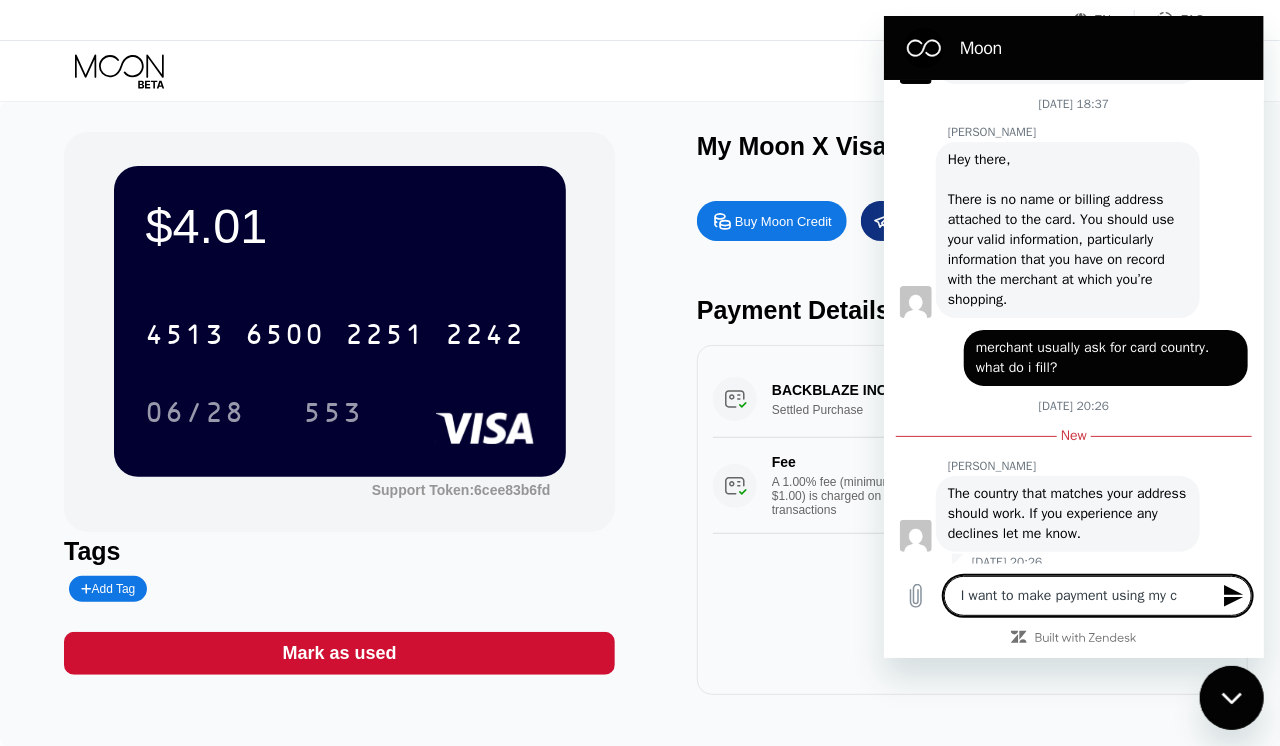 type on "x" 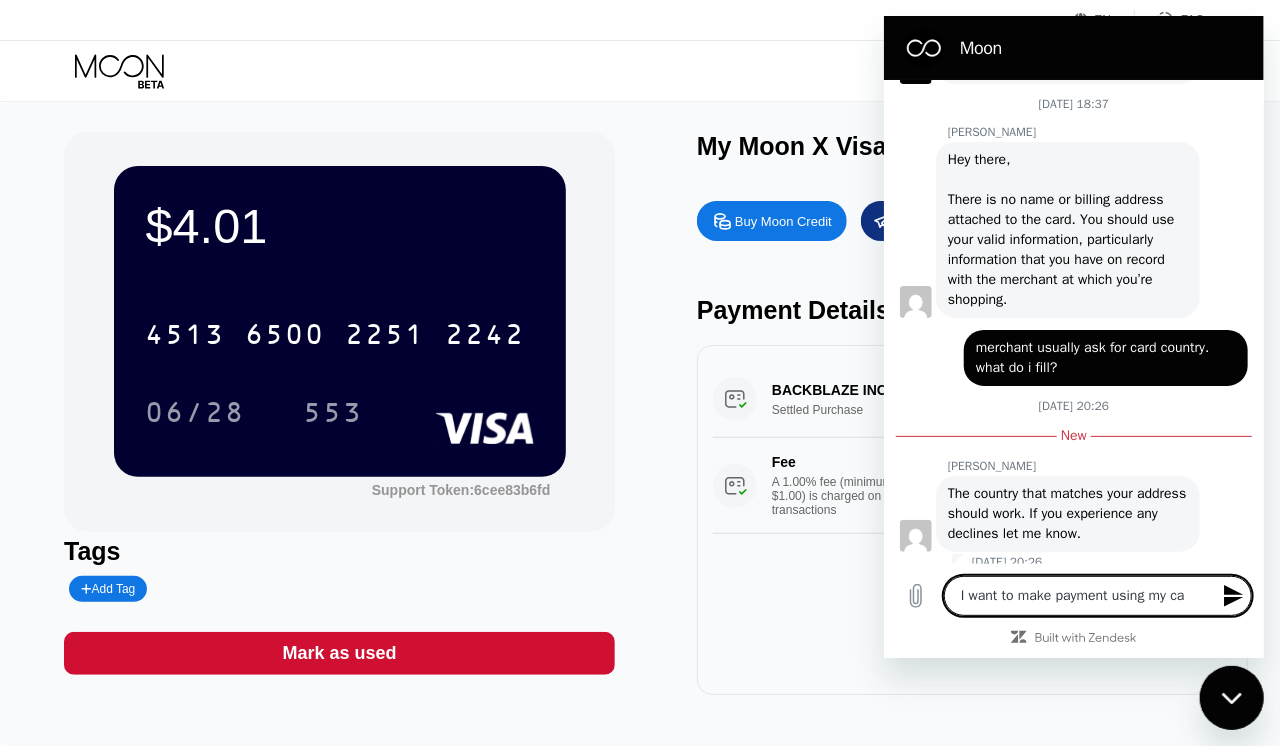 type on "x" 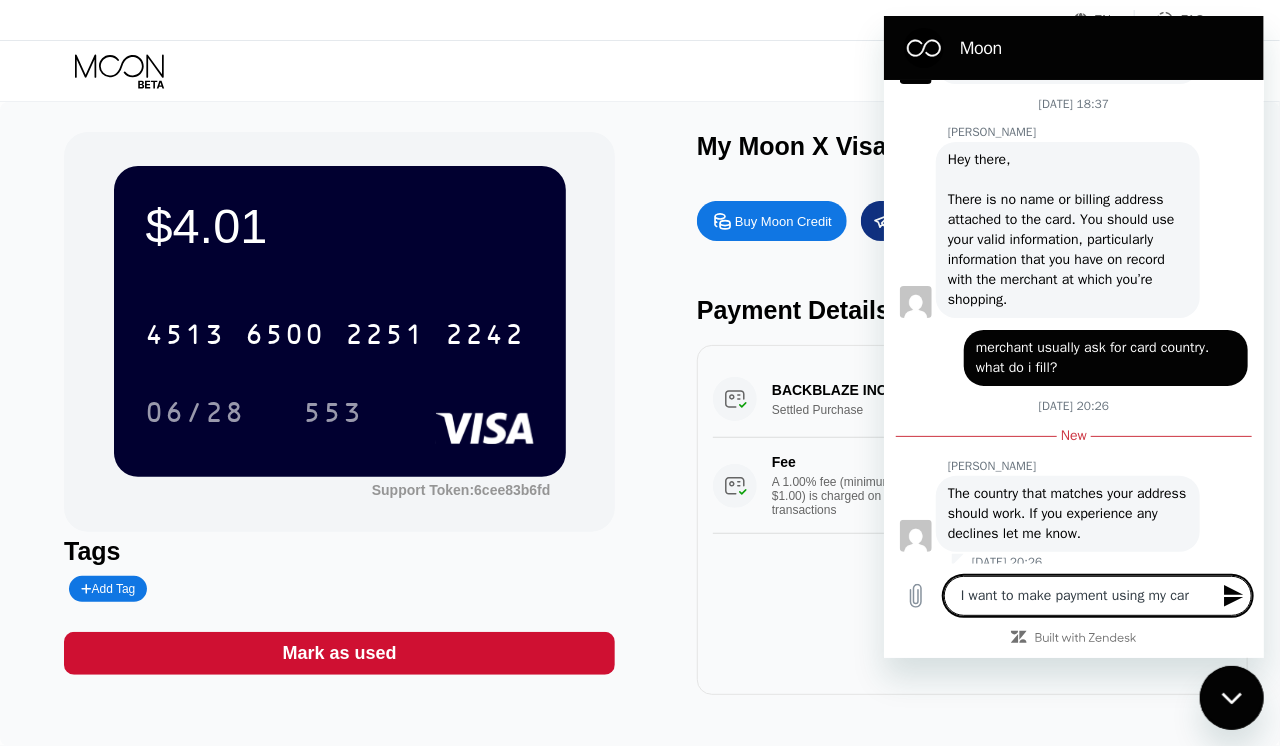 type on "x" 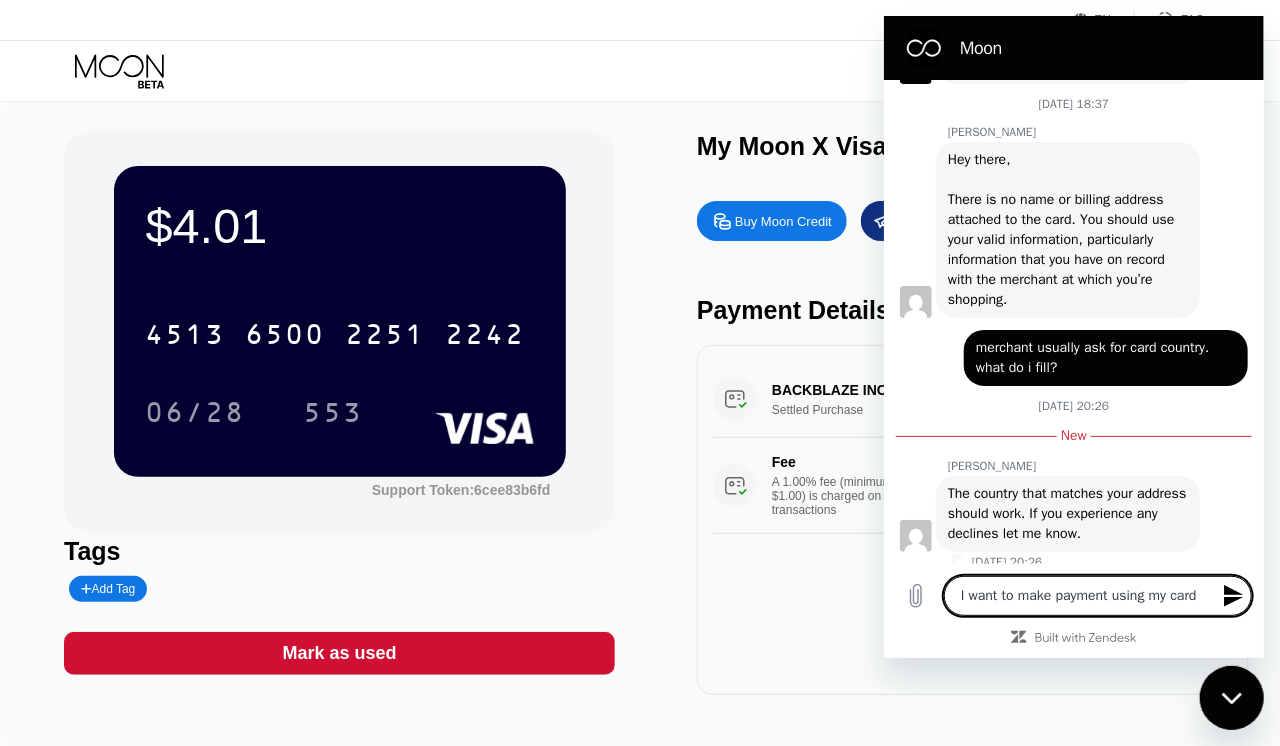 type on "x" 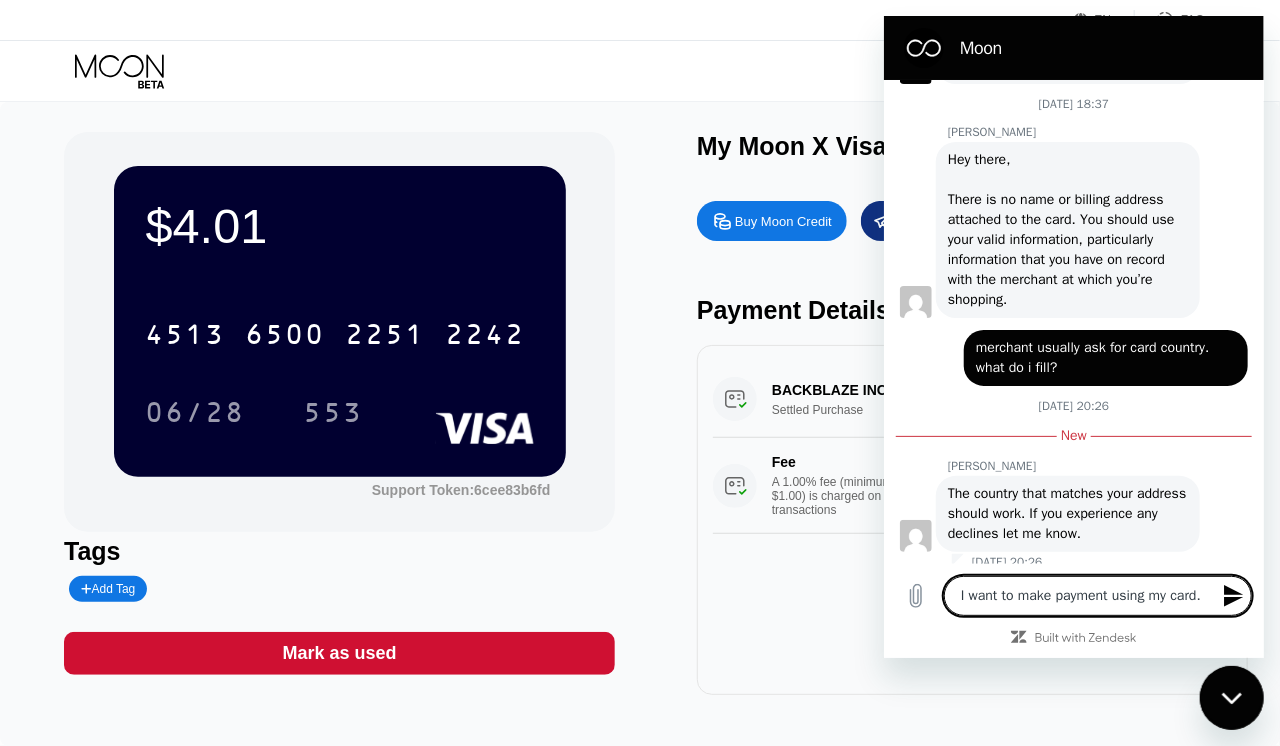 type on "x" 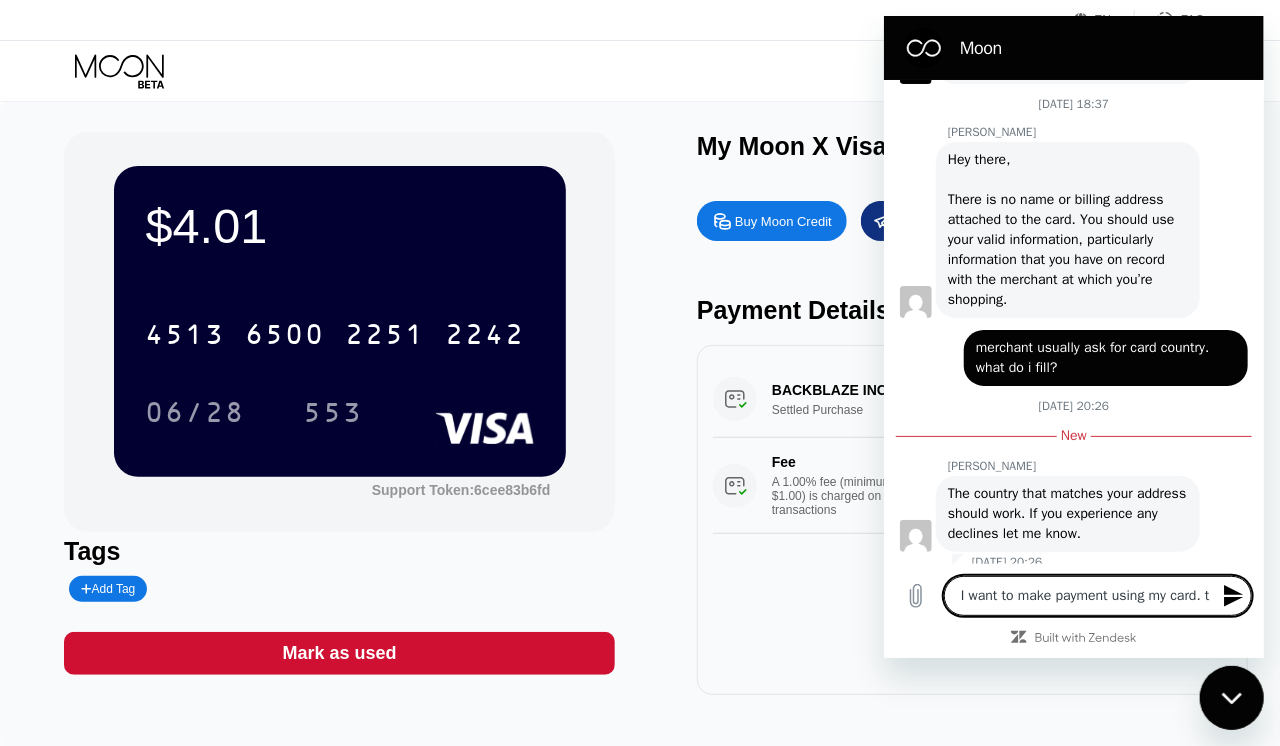 type on "x" 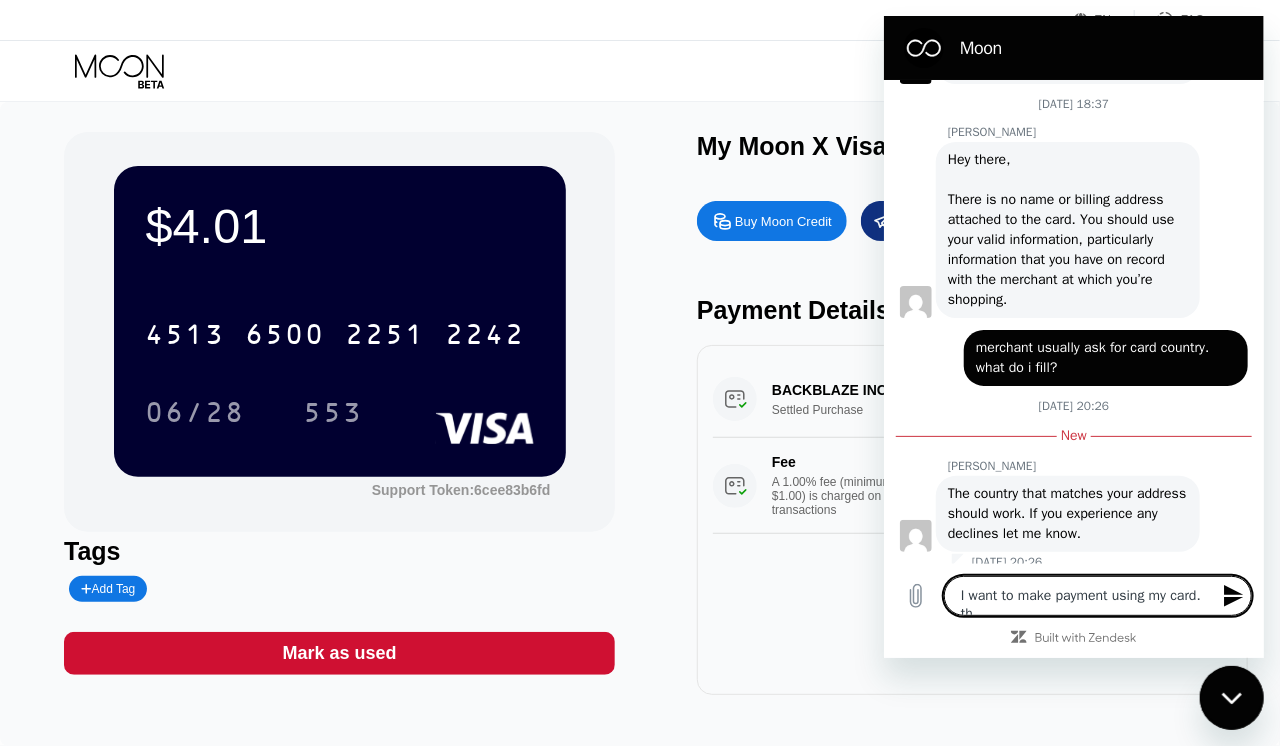 type on "x" 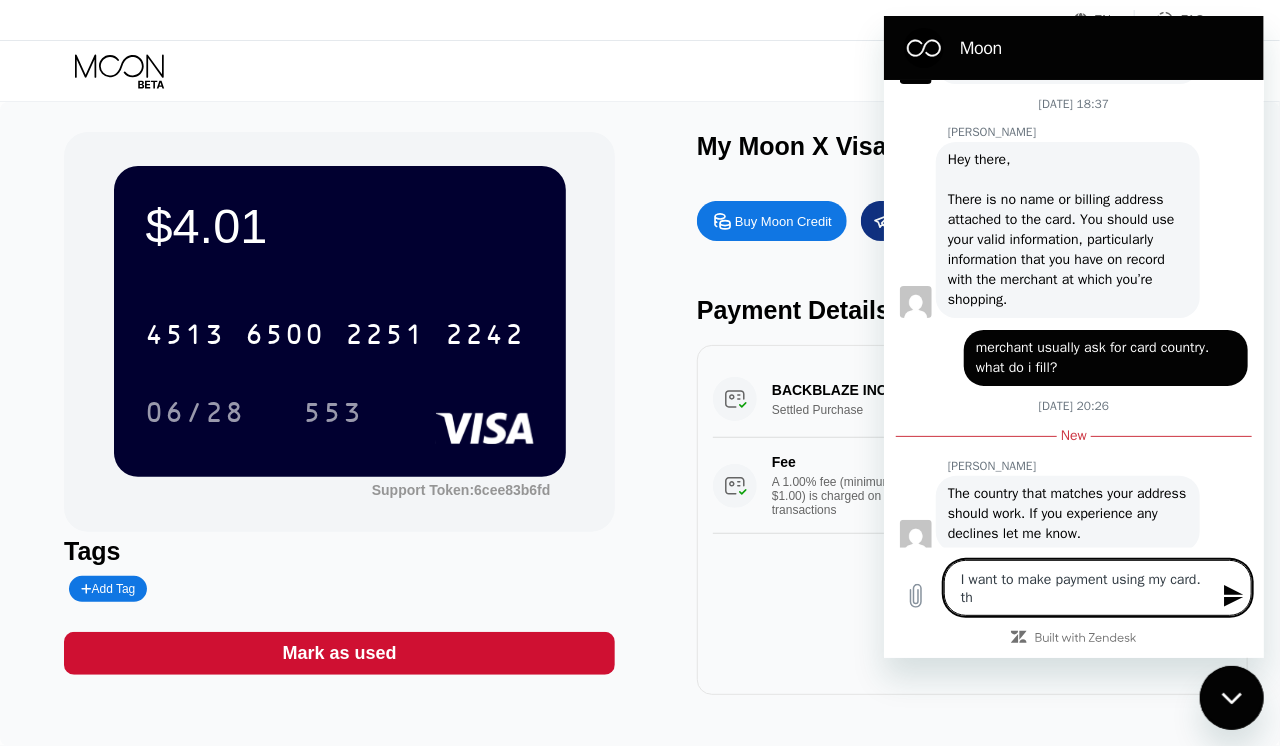 type on "I want to make payment using my card. the" 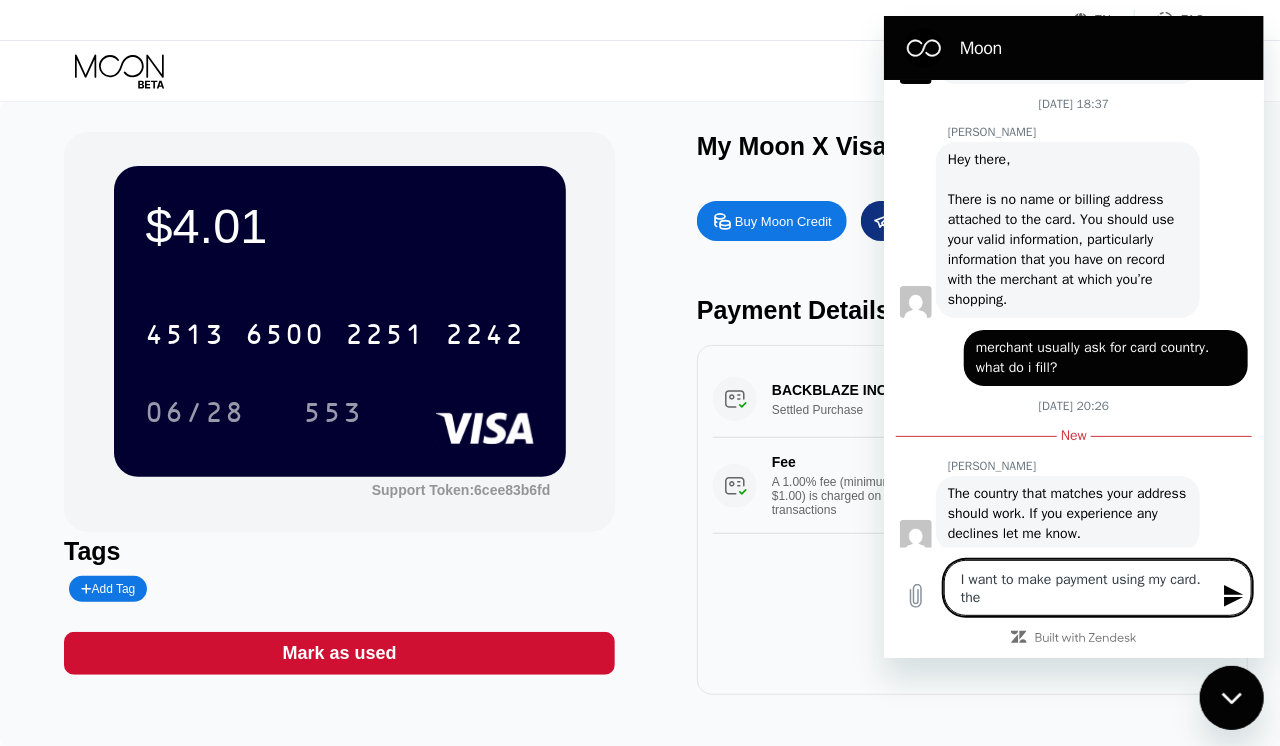 type on "x" 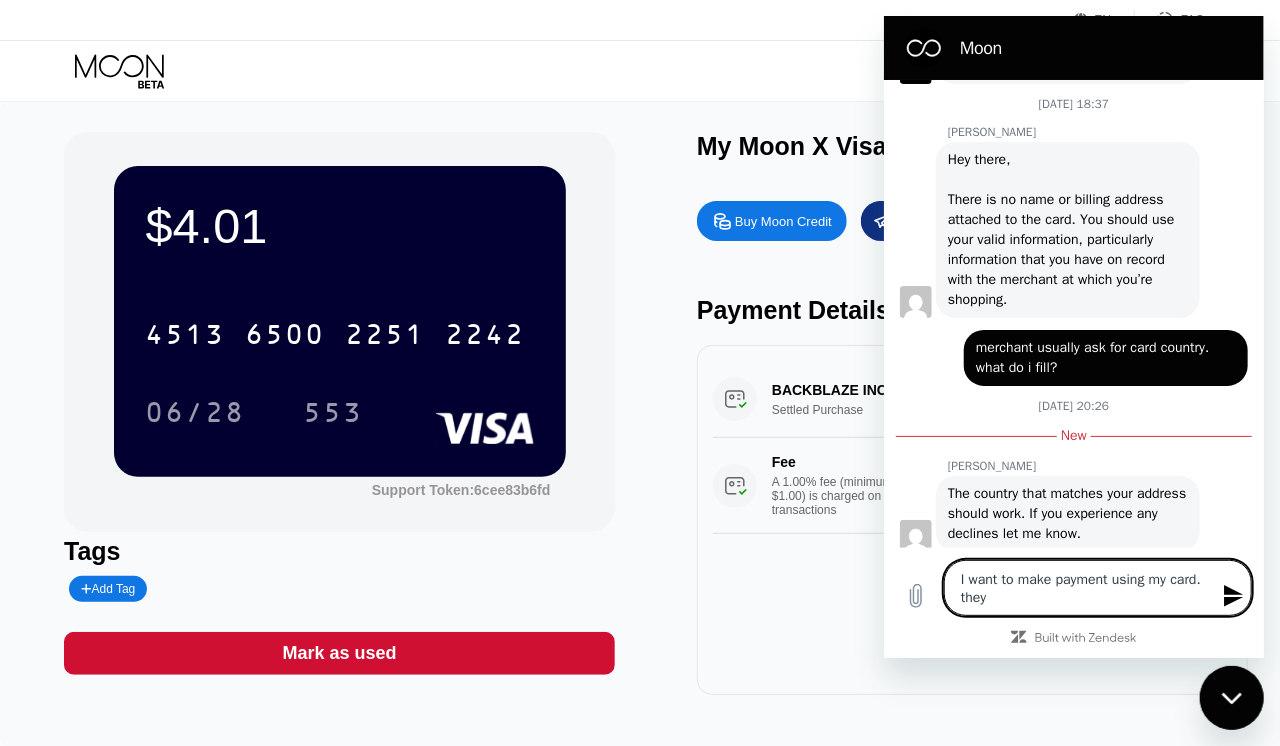 type on "x" 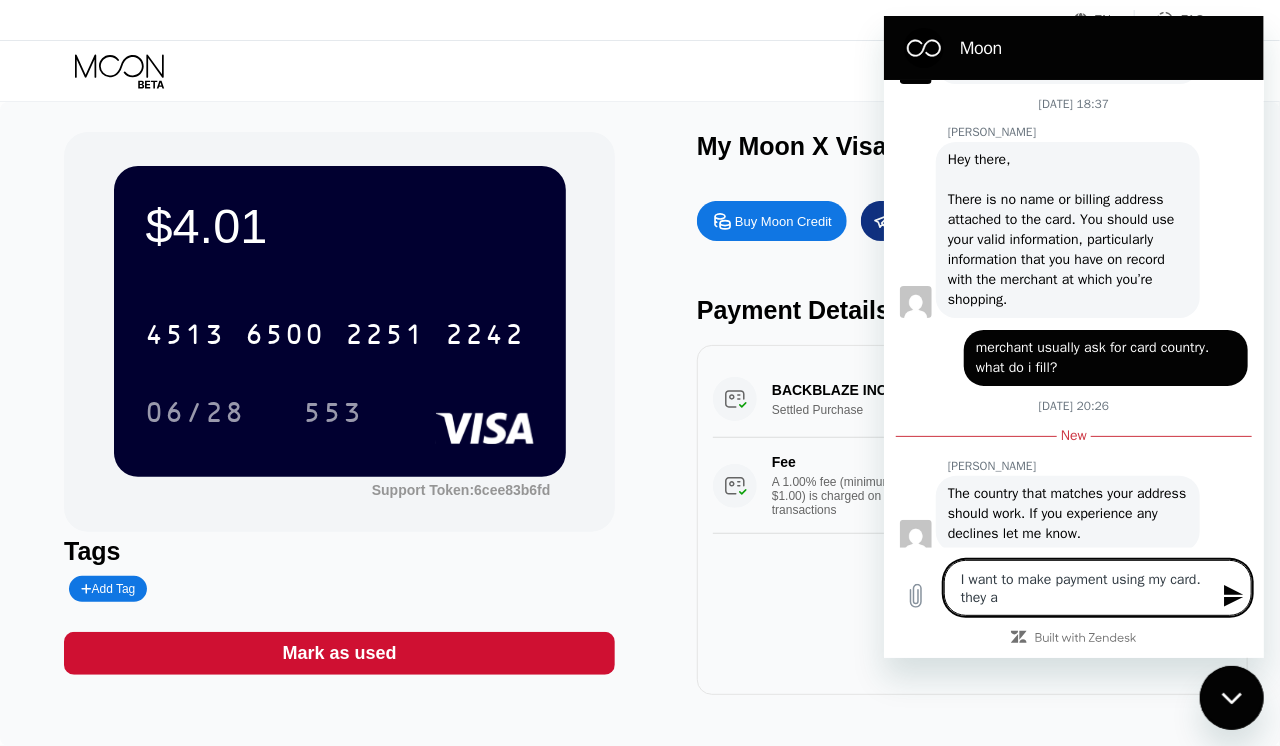 type on "x" 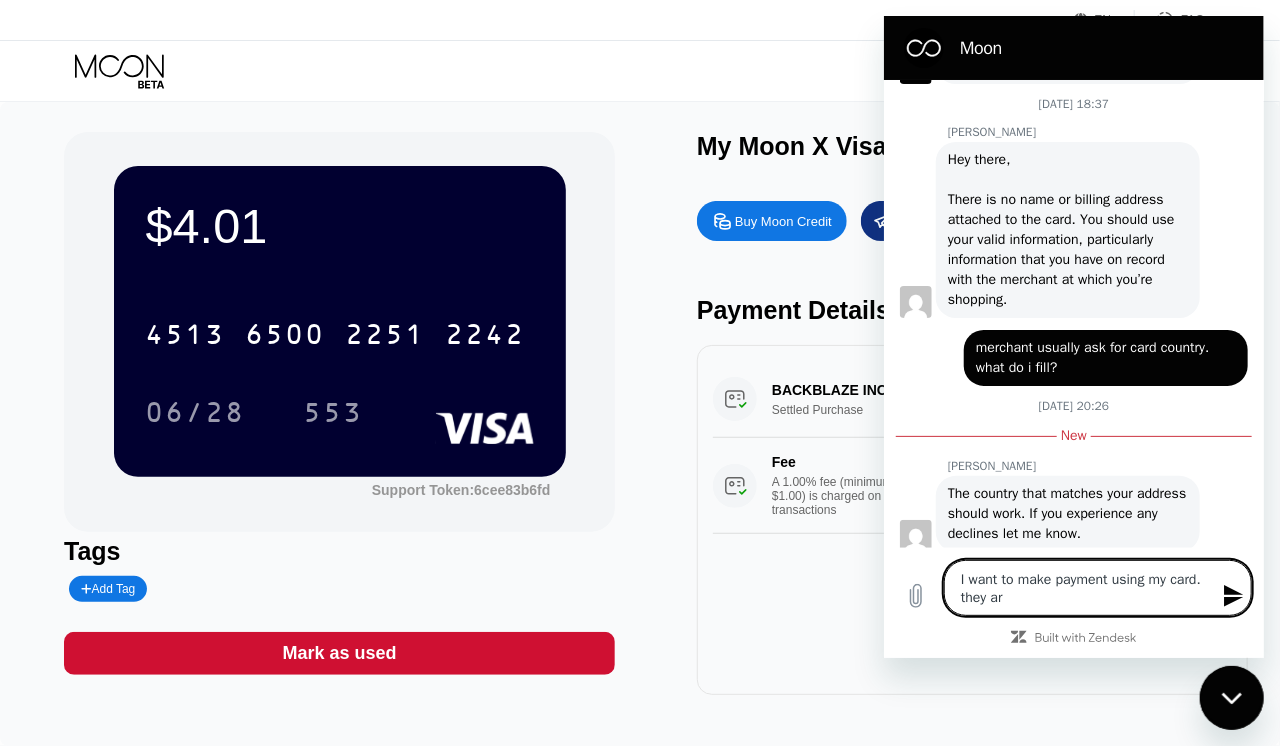 type on "x" 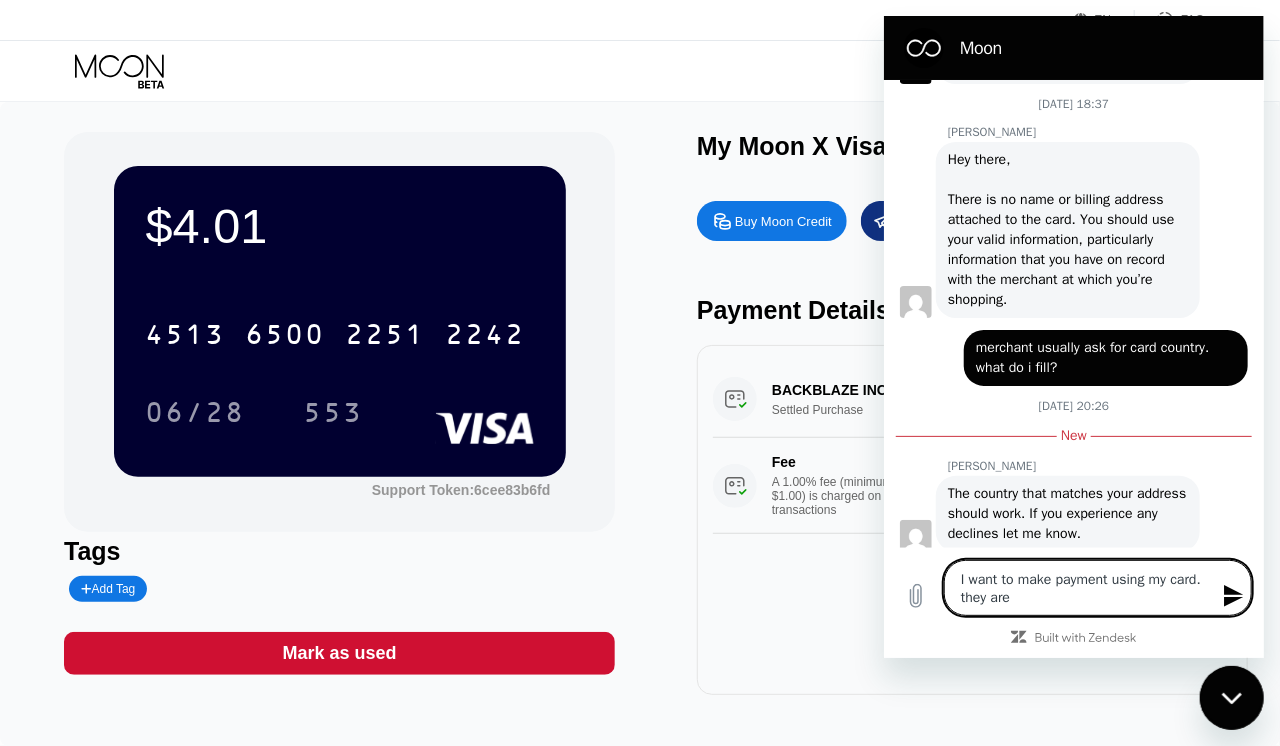 type on "x" 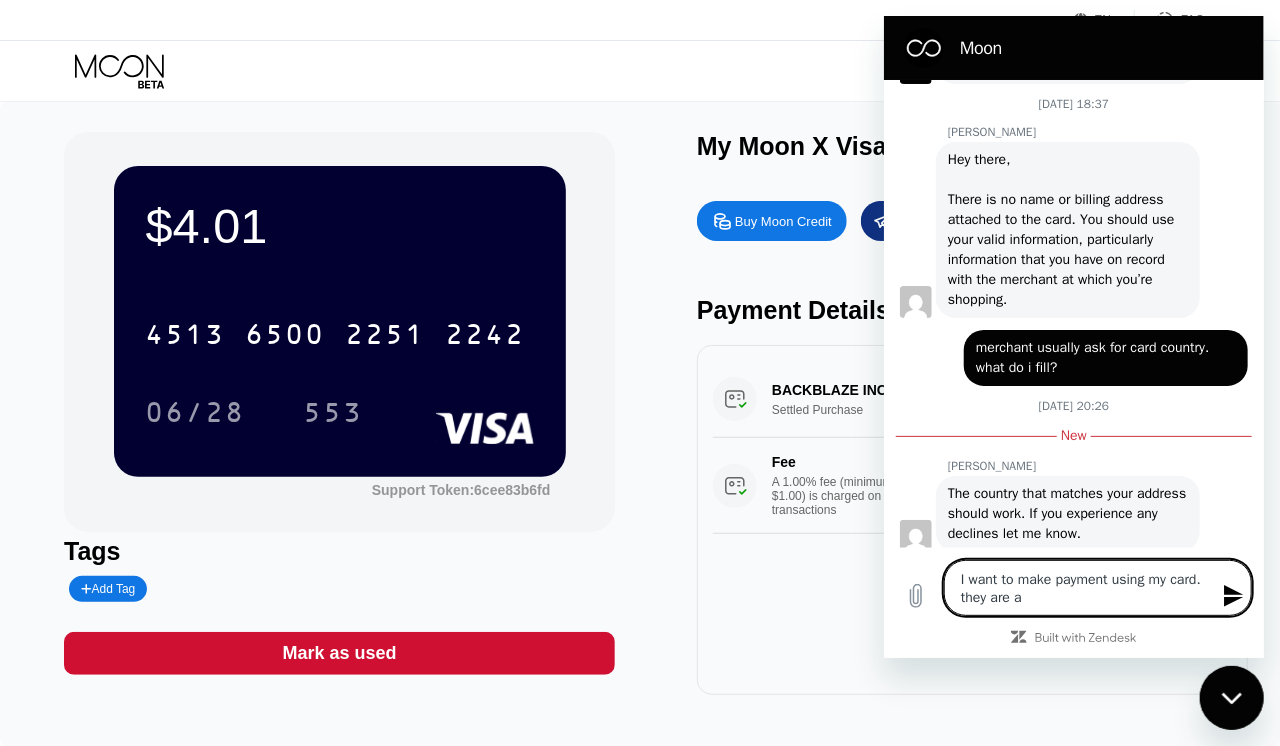type on "x" 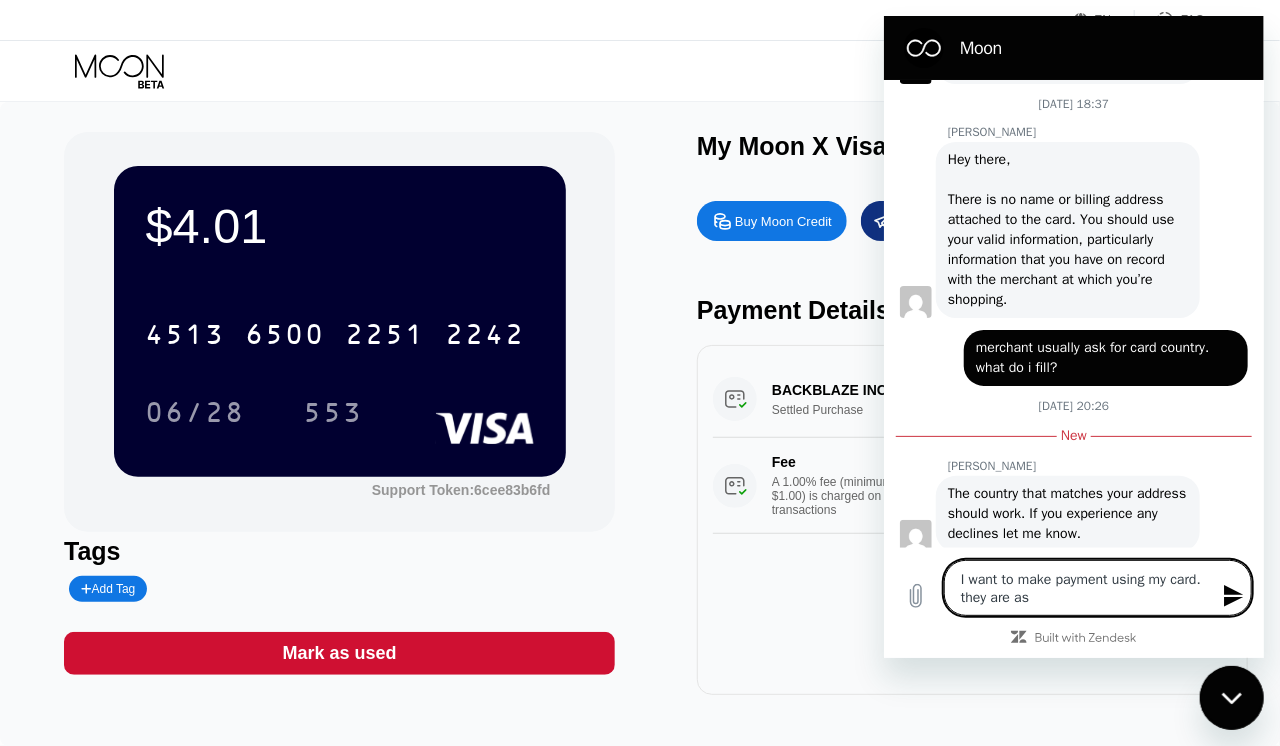 type on "x" 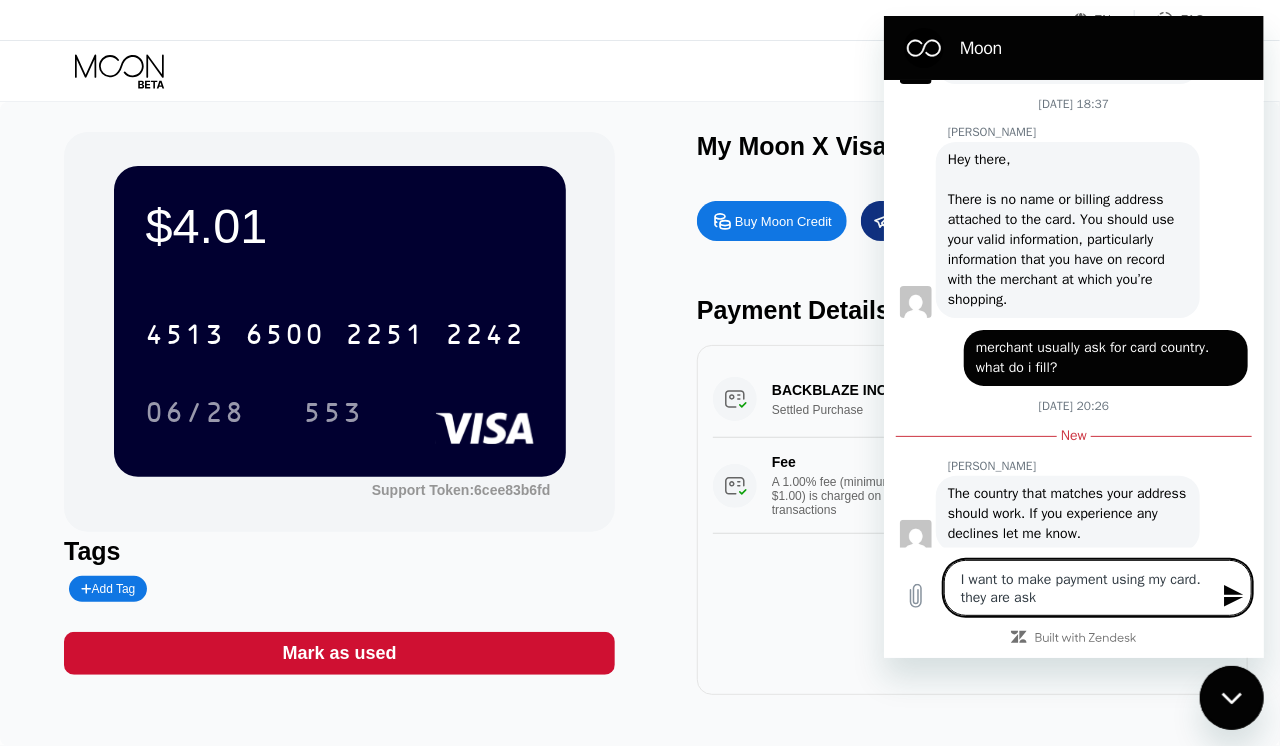 type on "x" 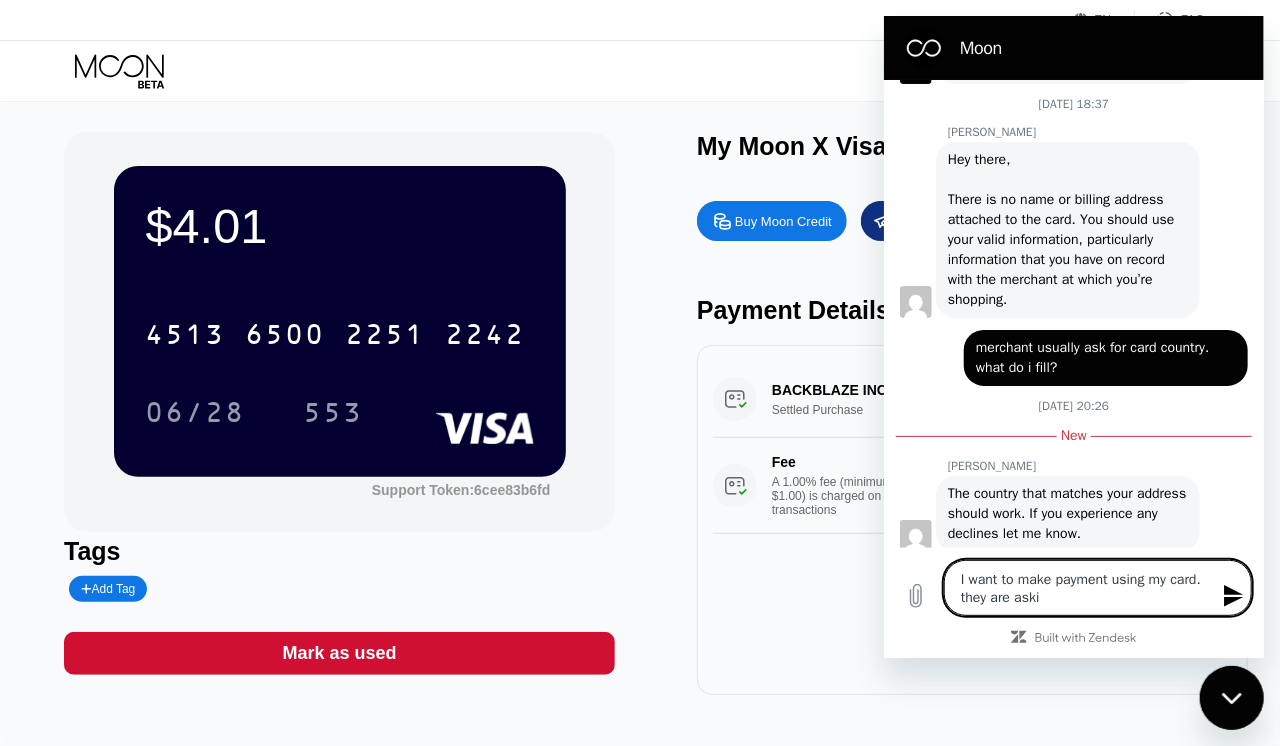 type on "x" 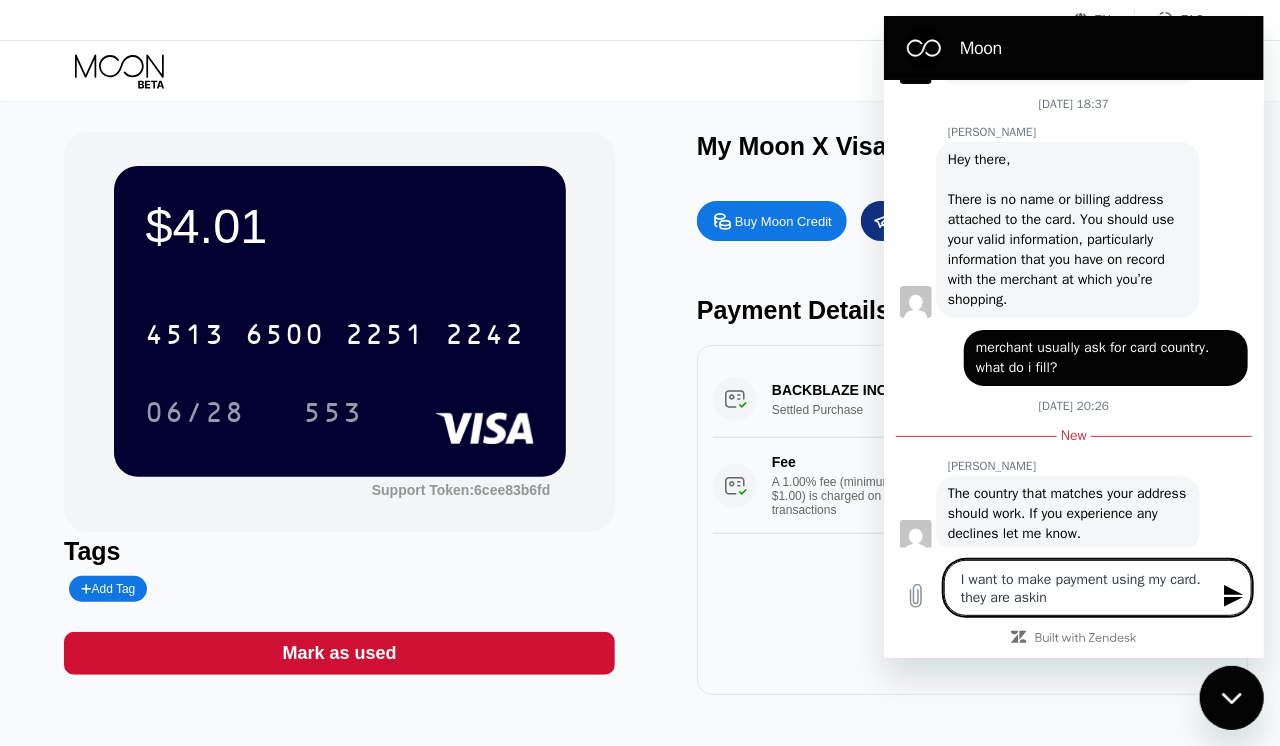 type on "I want to make payment using my card. they are asking" 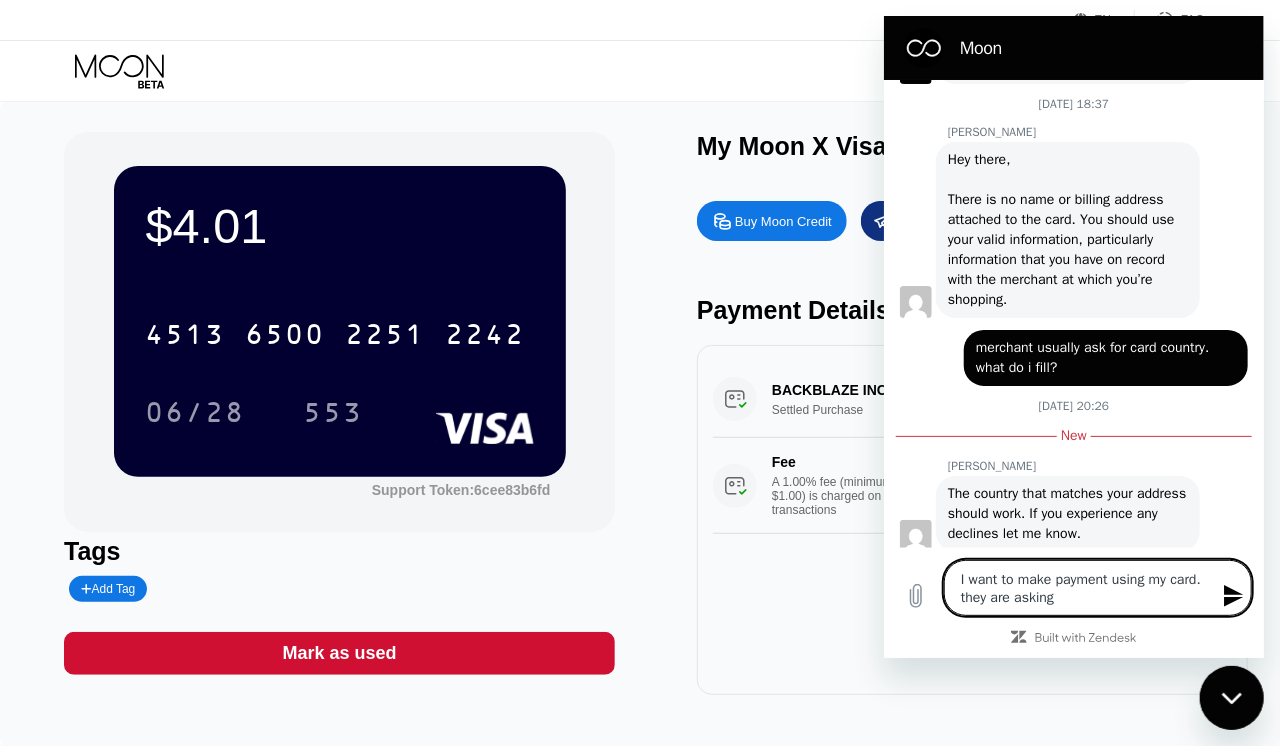 type on "x" 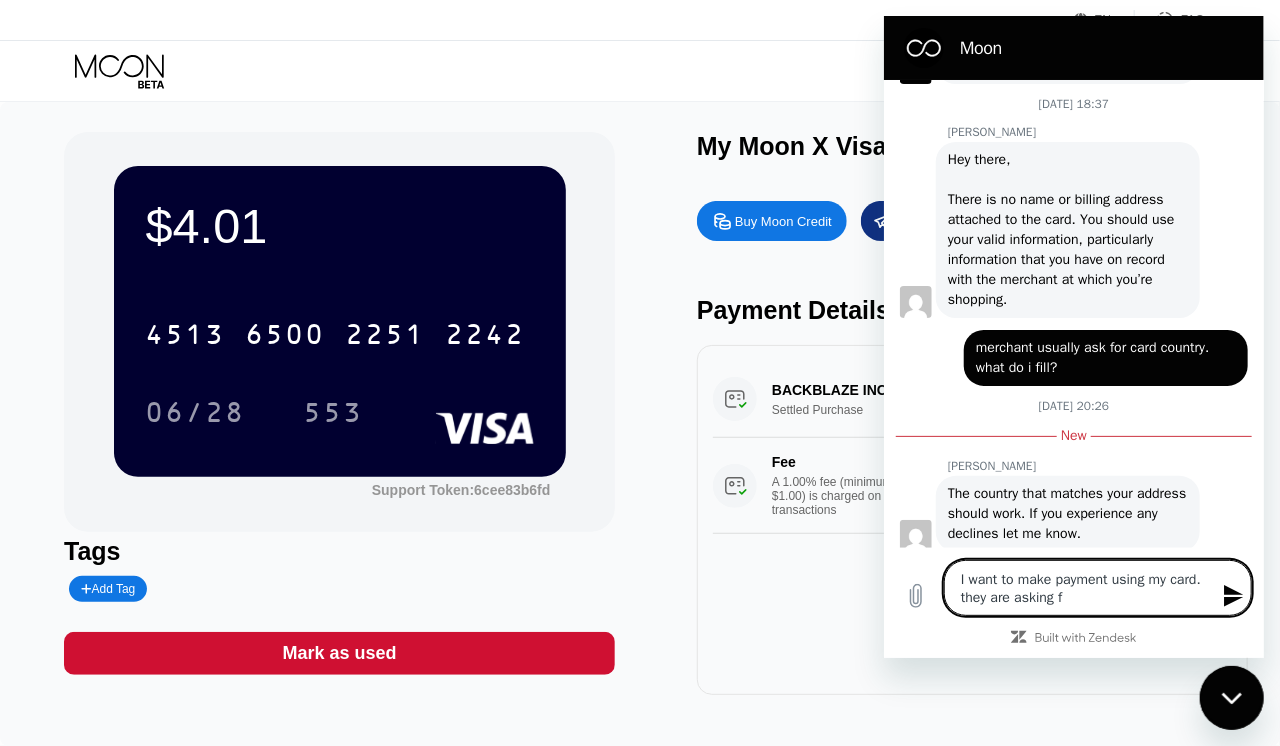type on "x" 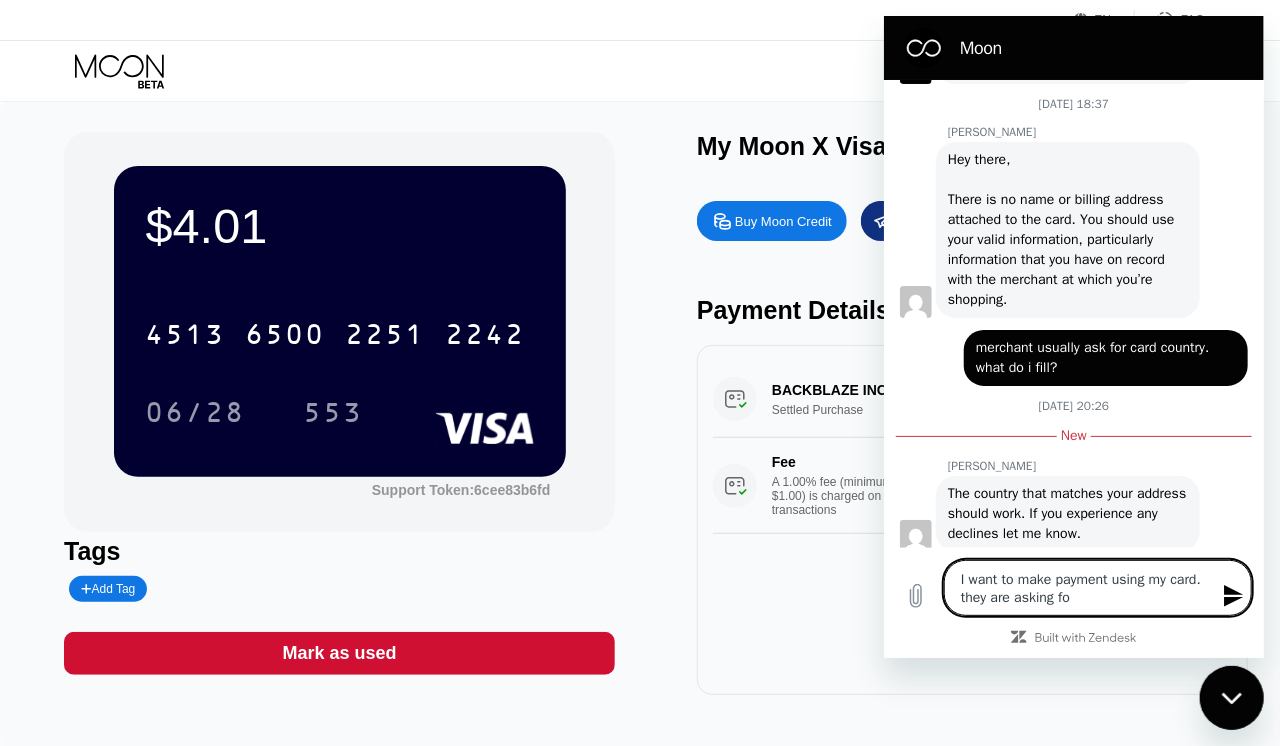 type on "x" 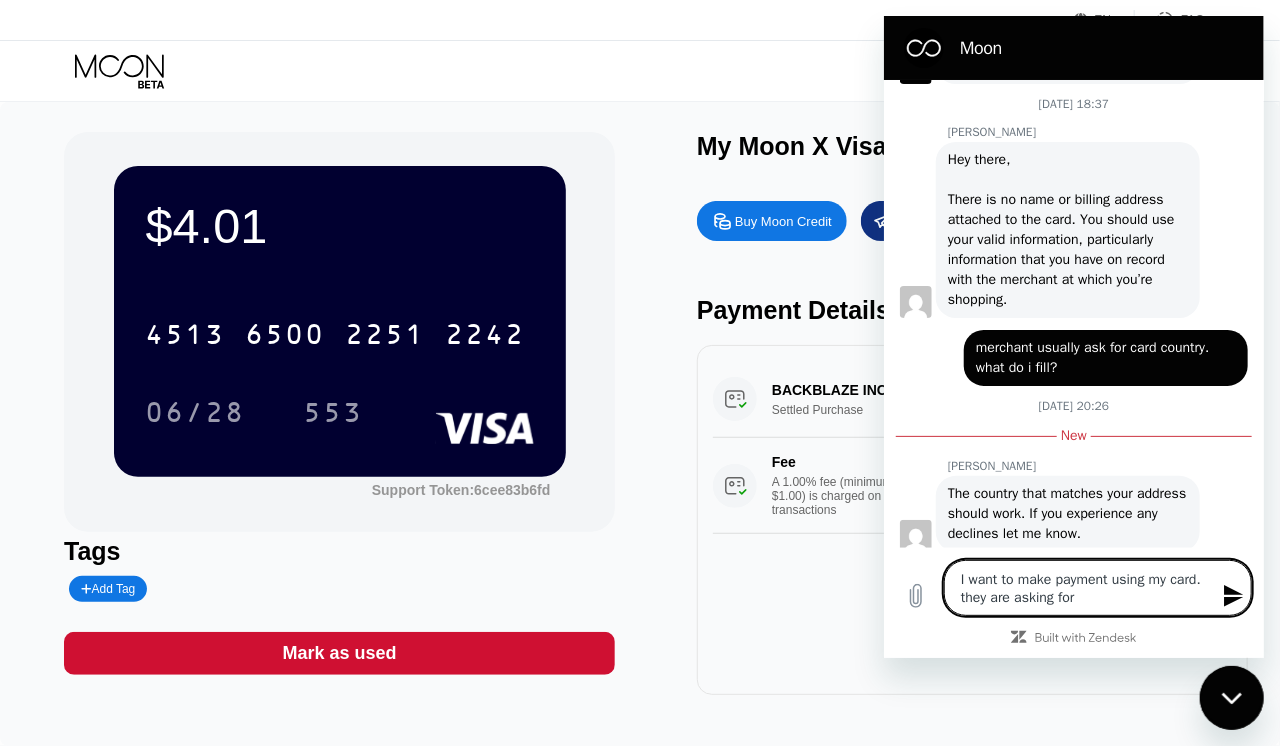 type on "x" 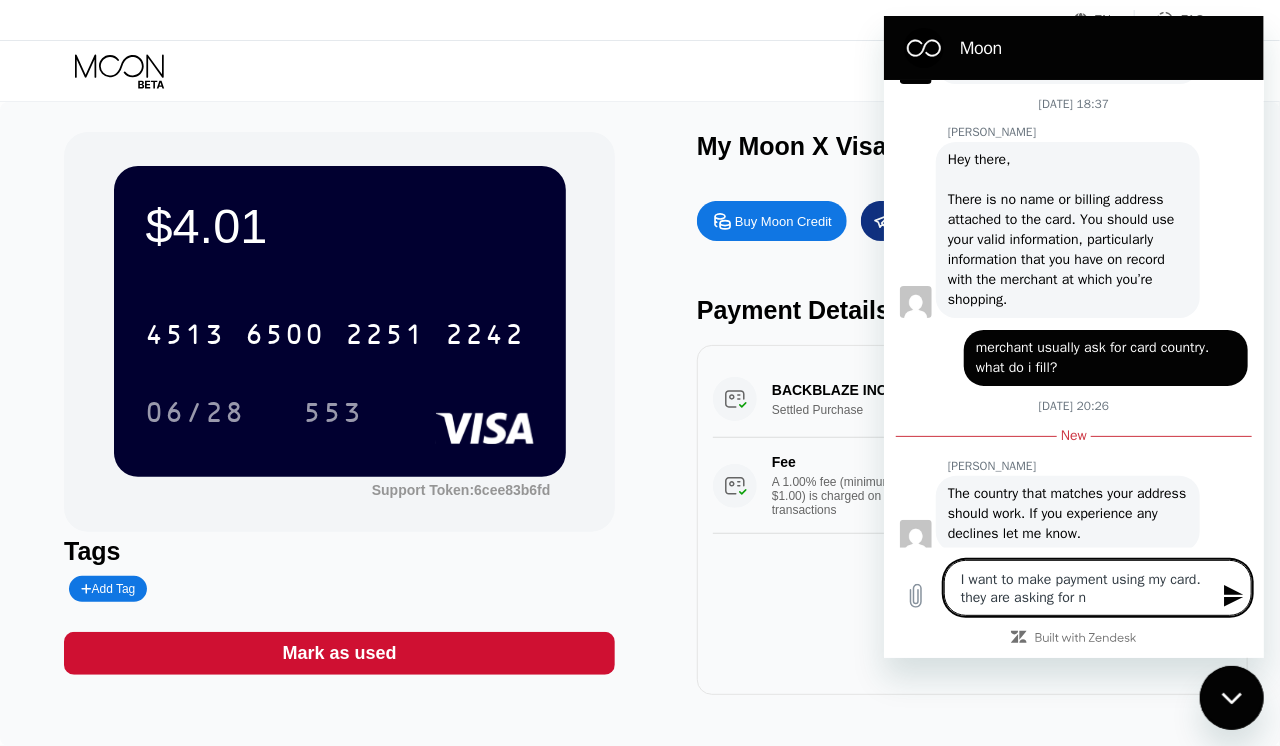 type on "x" 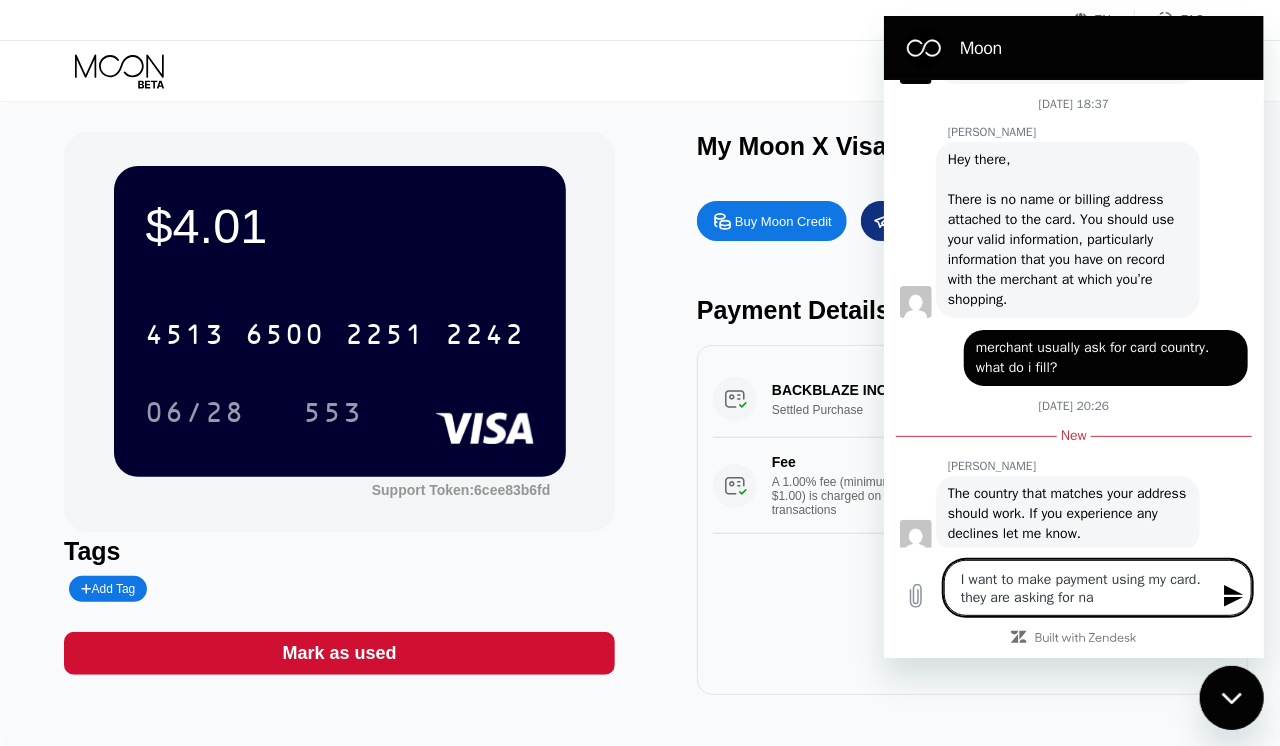 type on "x" 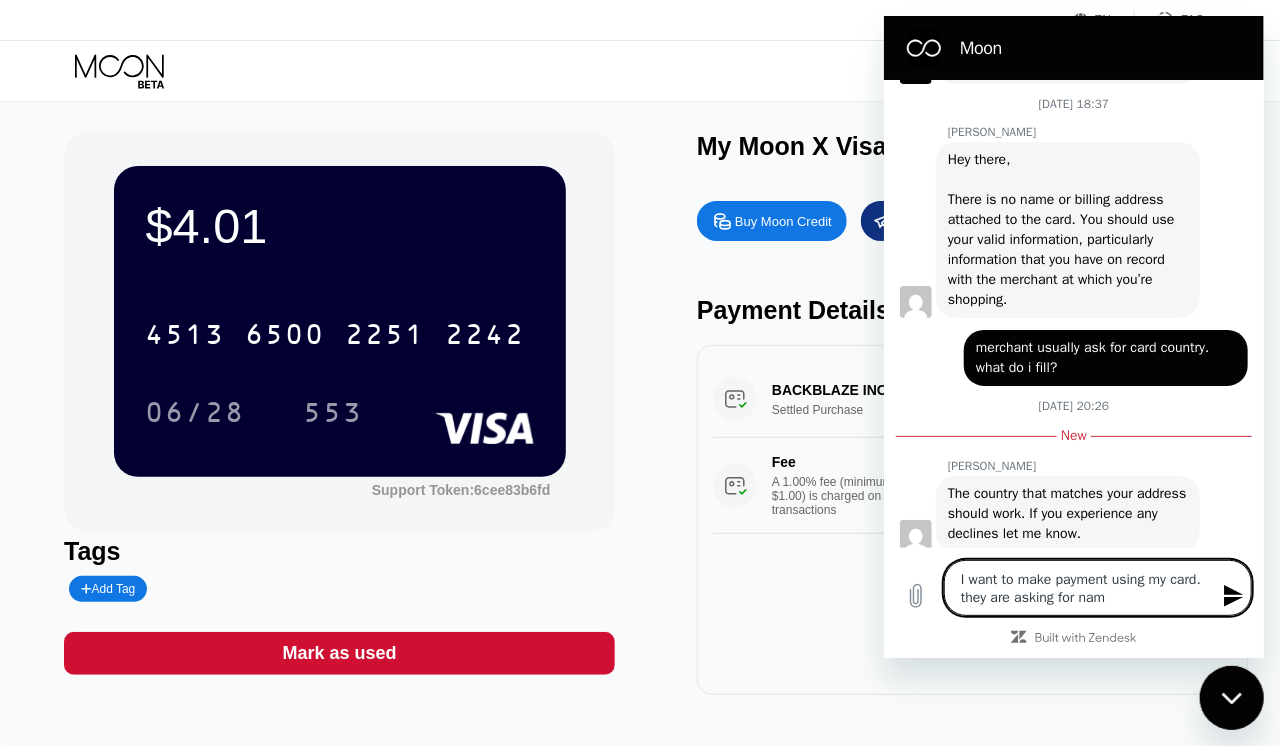 type on "x" 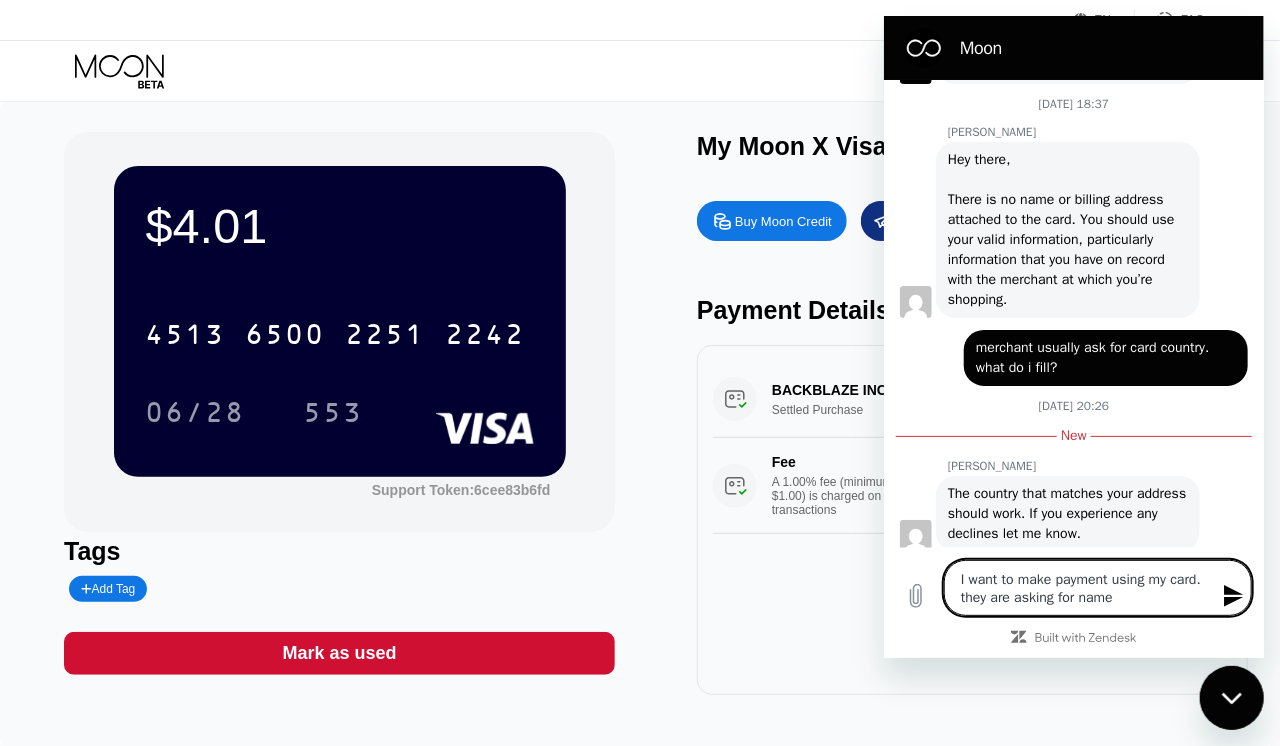 type on "x" 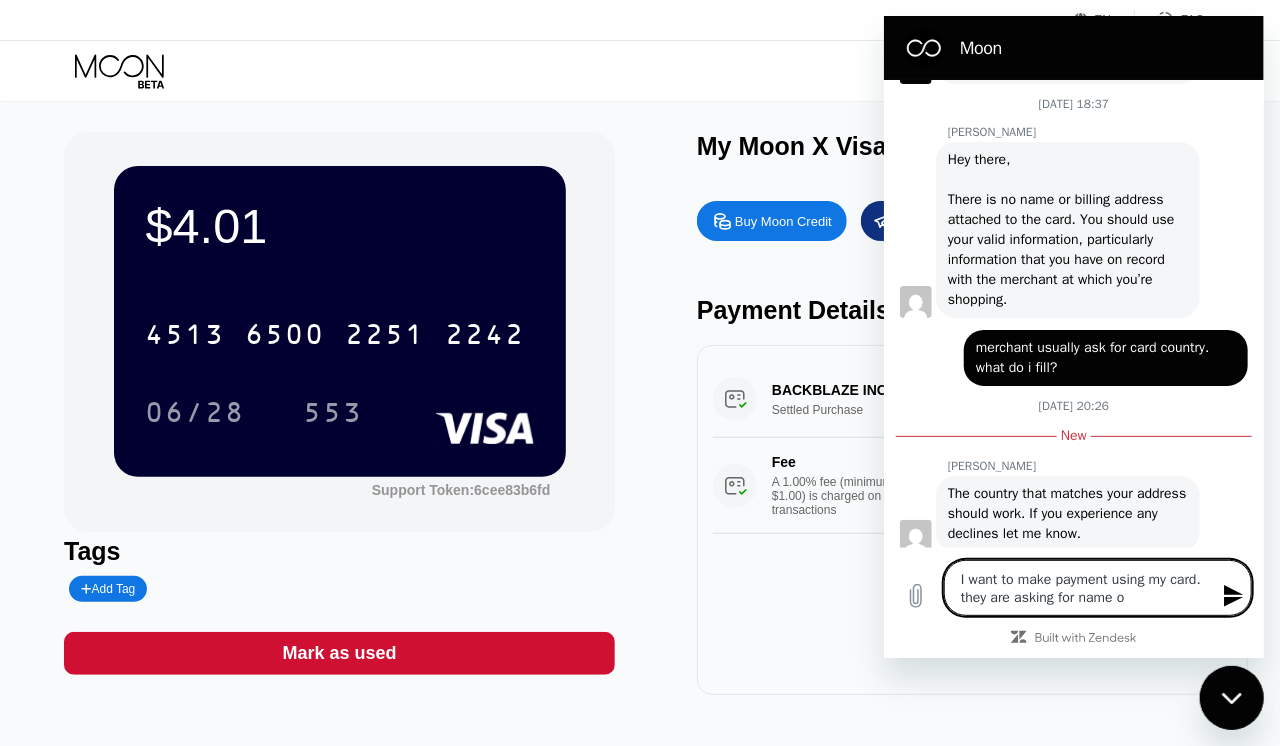 type on "x" 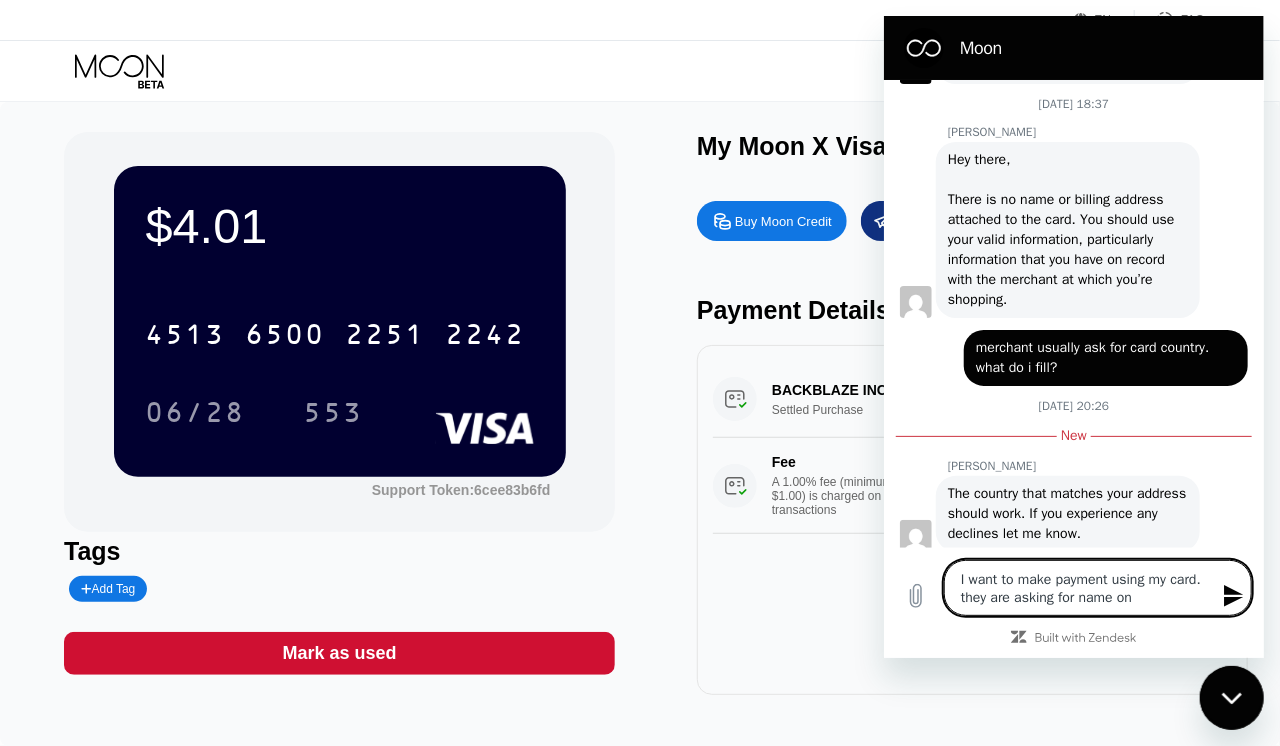 type on "x" 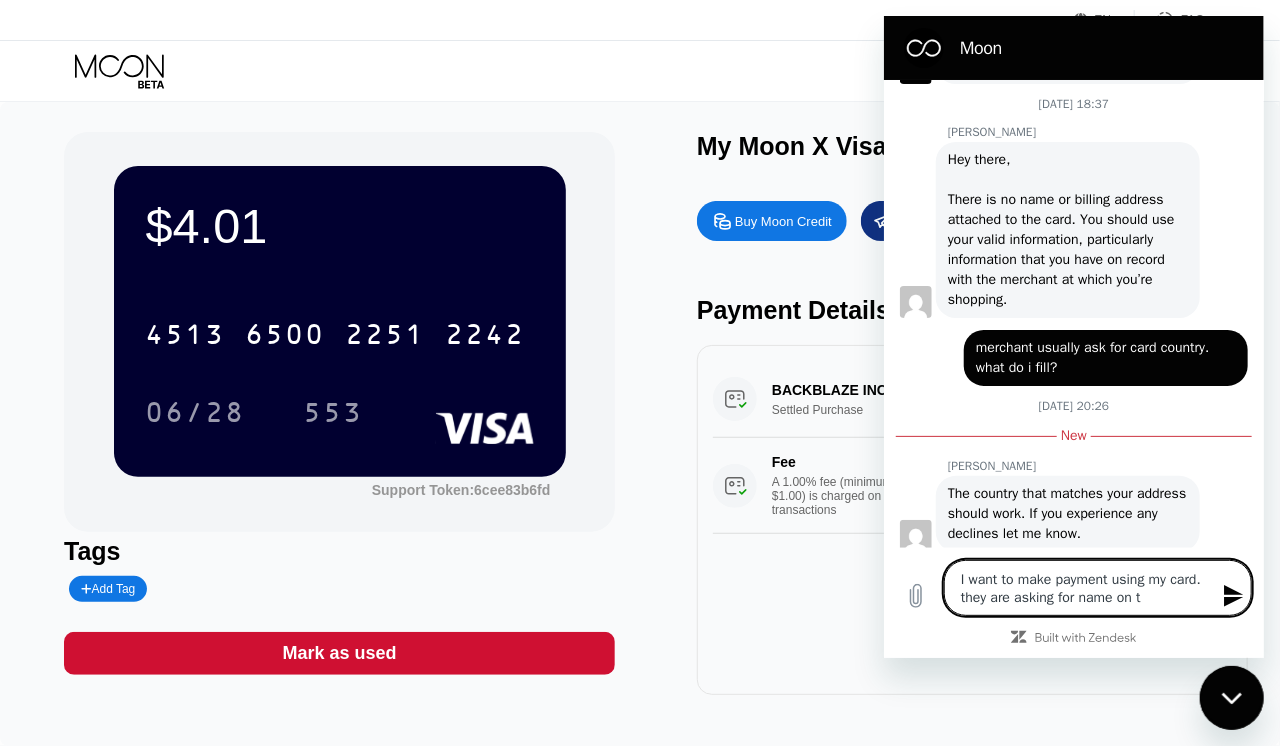type on "x" 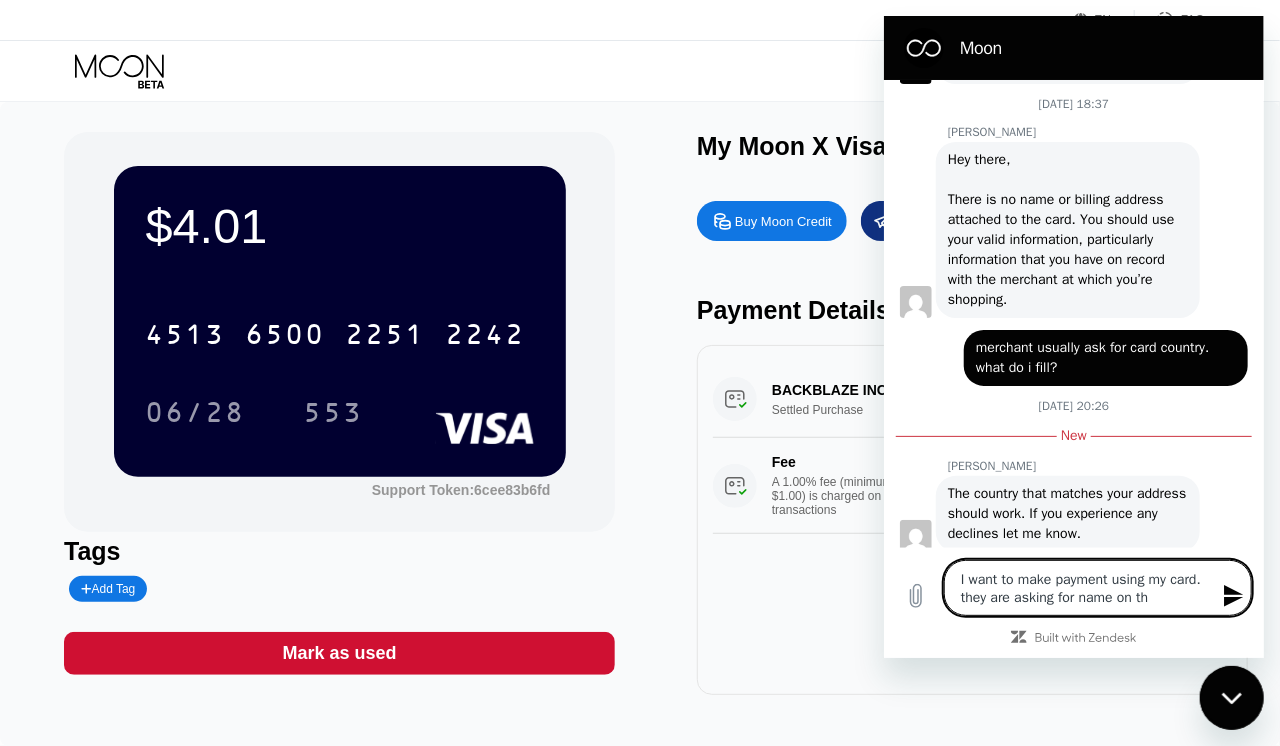 type on "x" 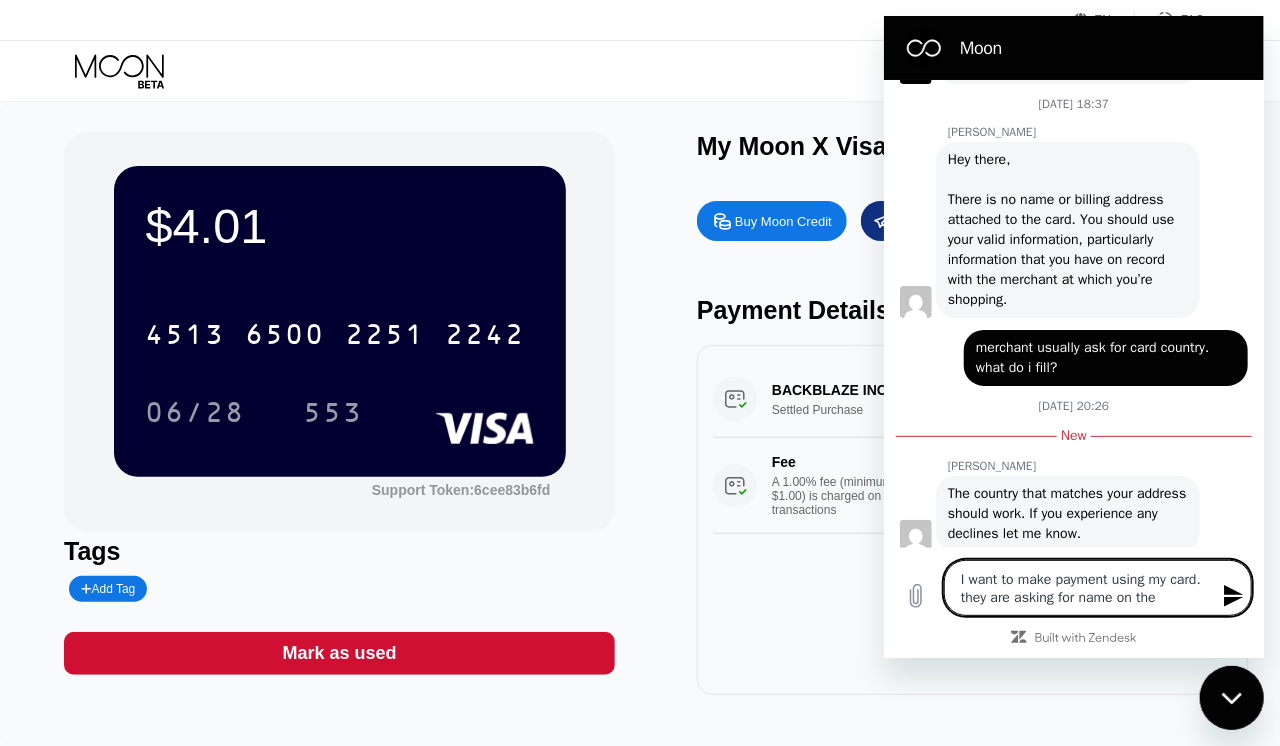 type on "x" 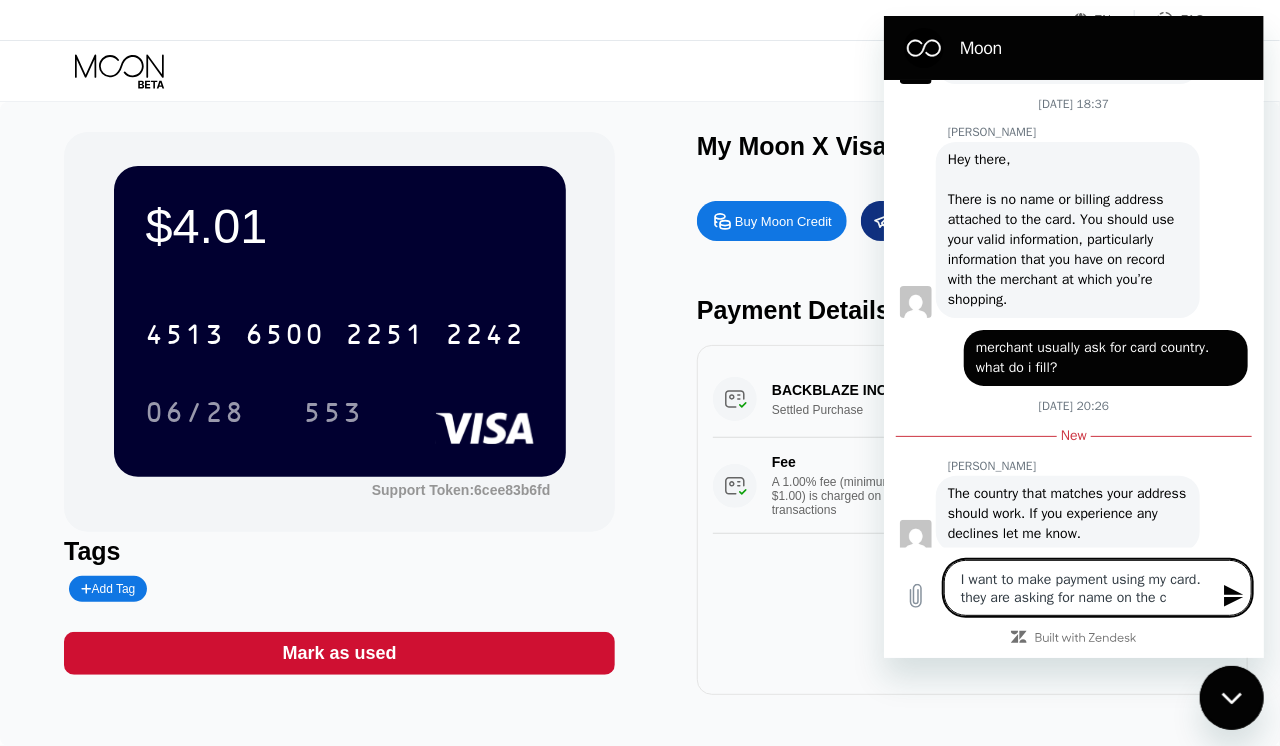 type on "x" 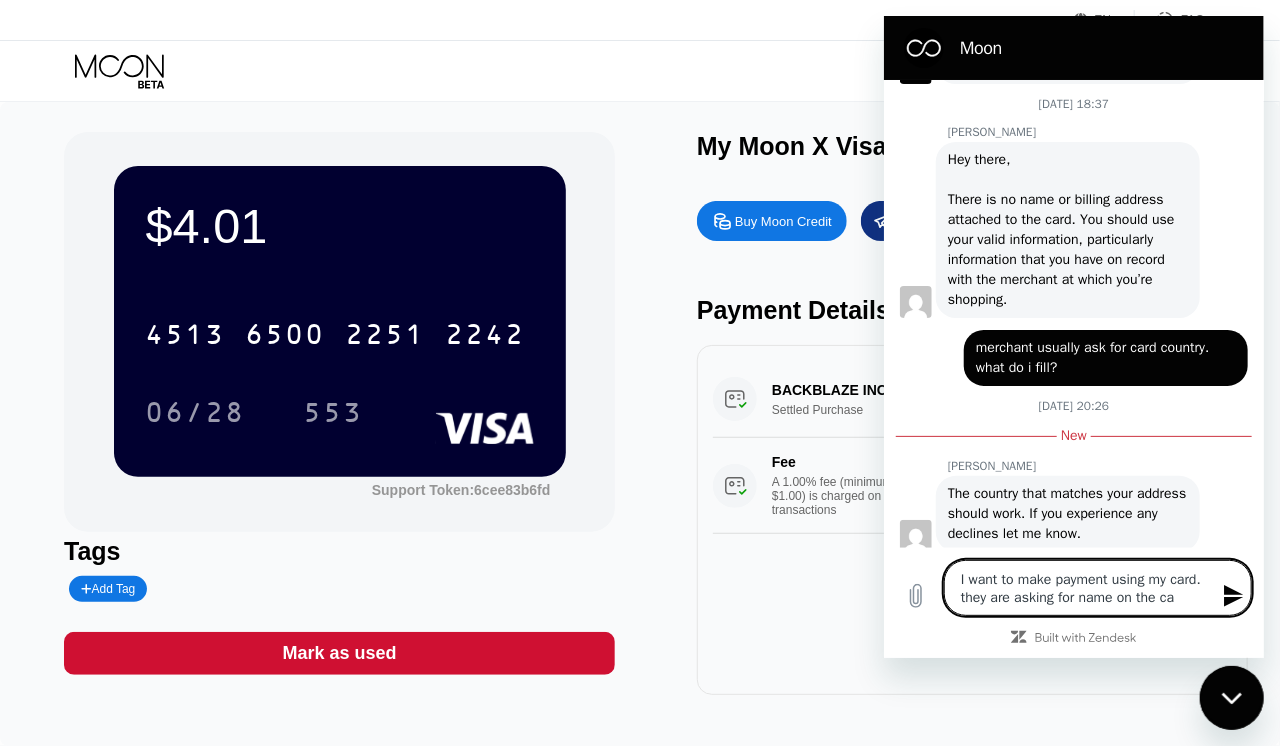 type on "x" 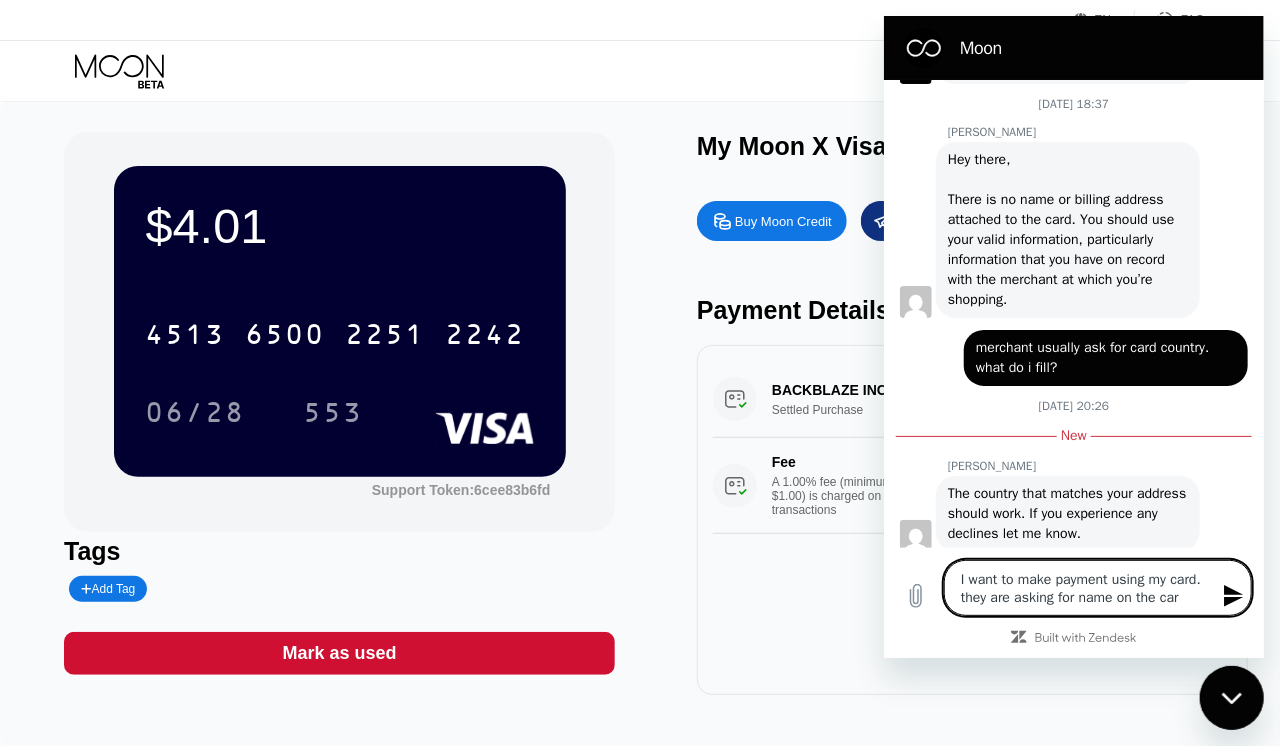 type on "x" 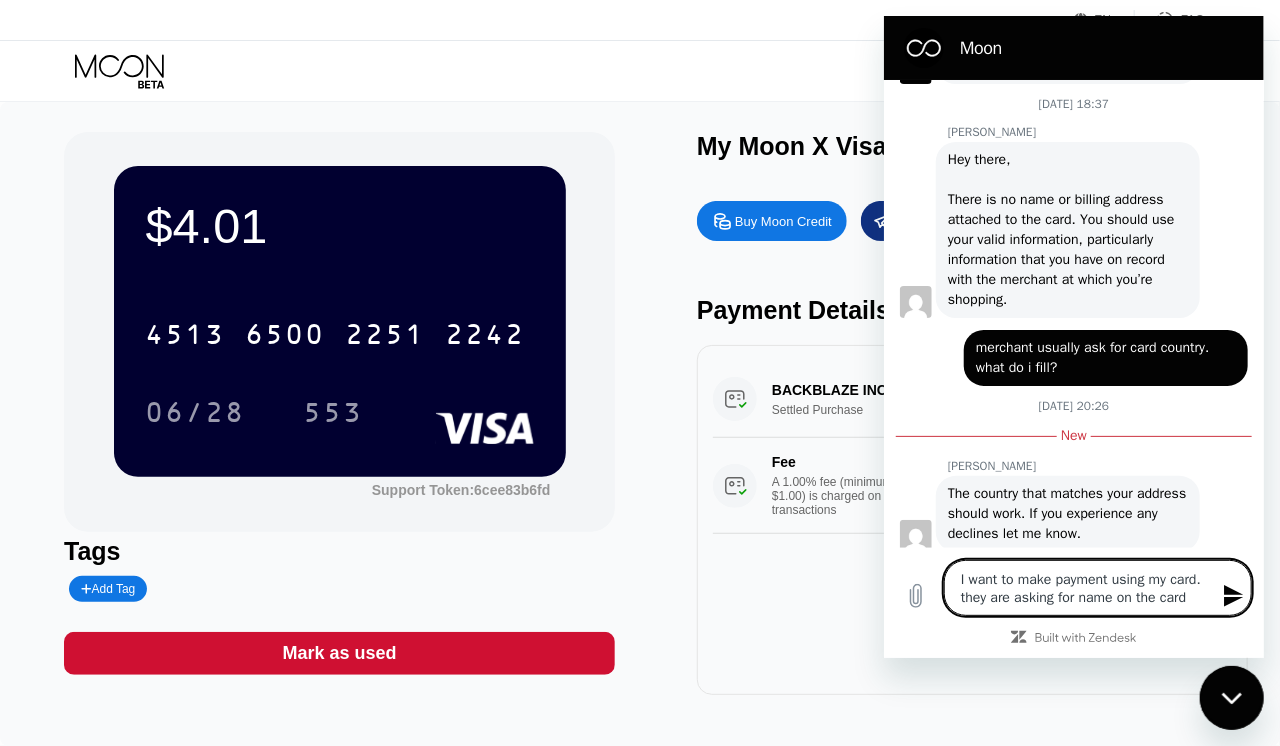 type on "x" 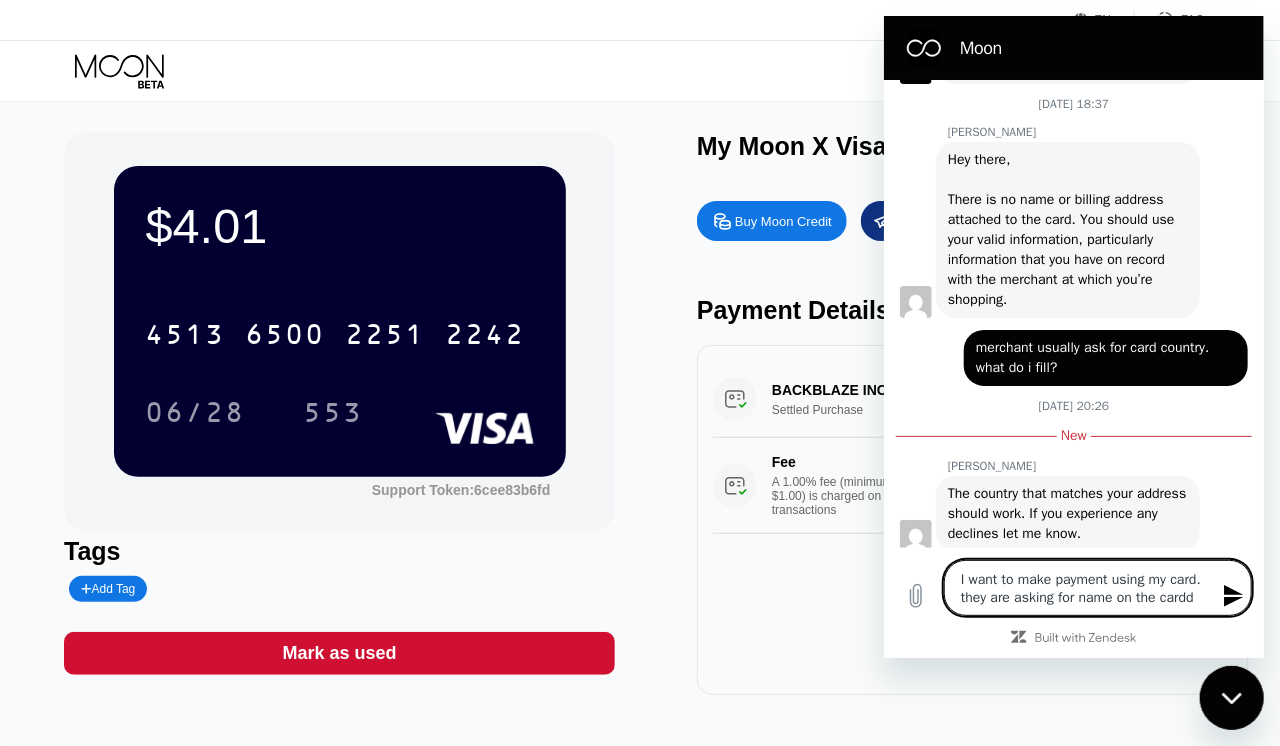 type on "x" 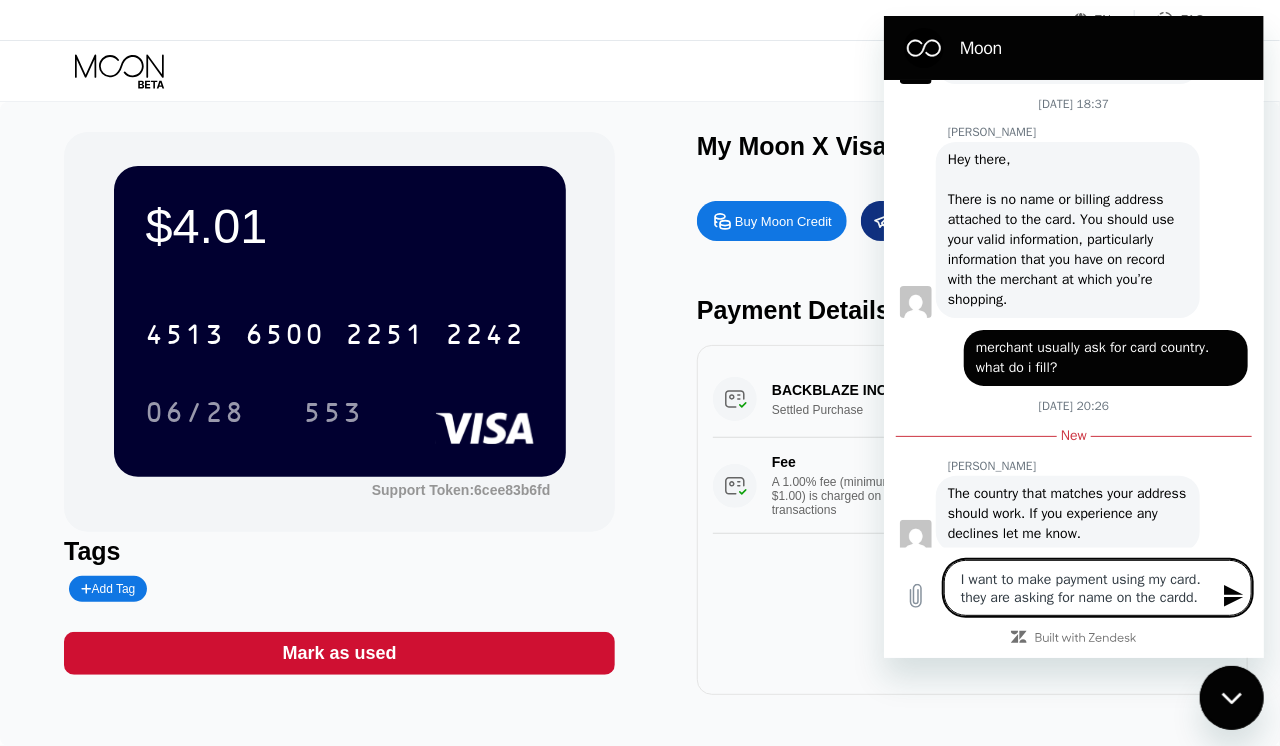 type on "x" 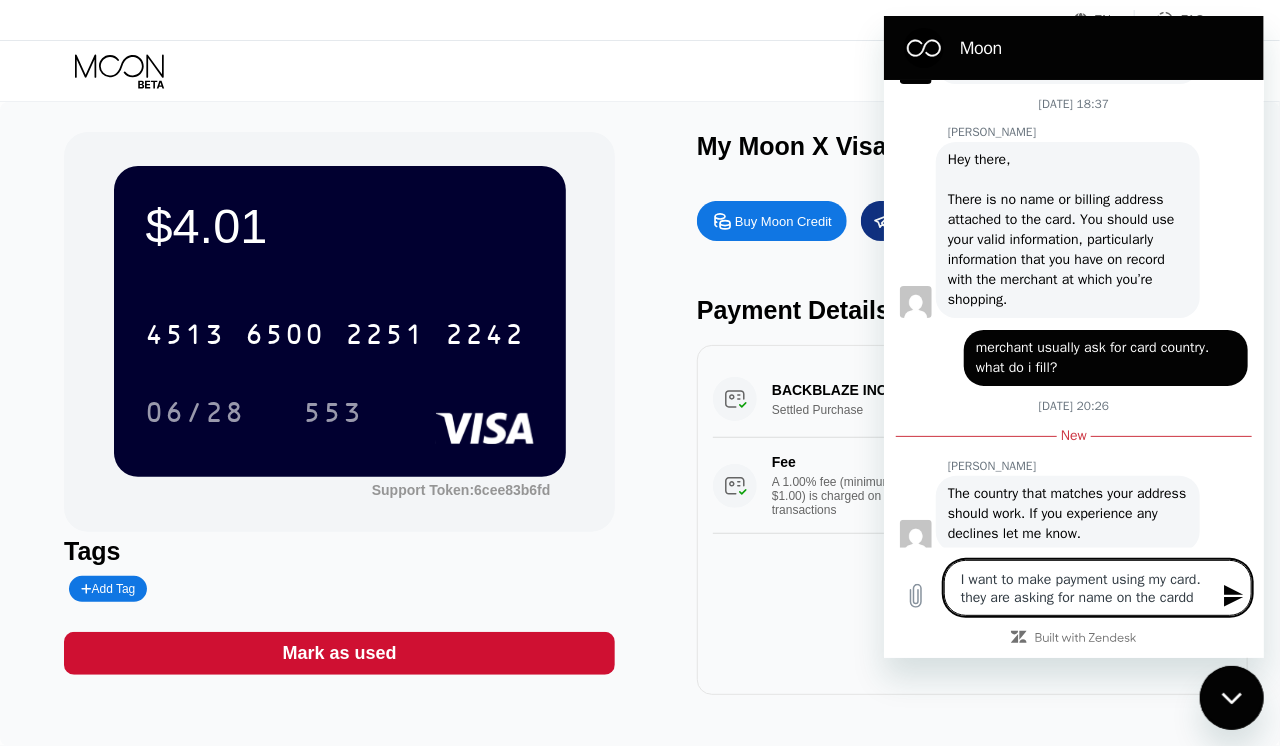 type on "I want to make payment using my card. they are asking for name on the card" 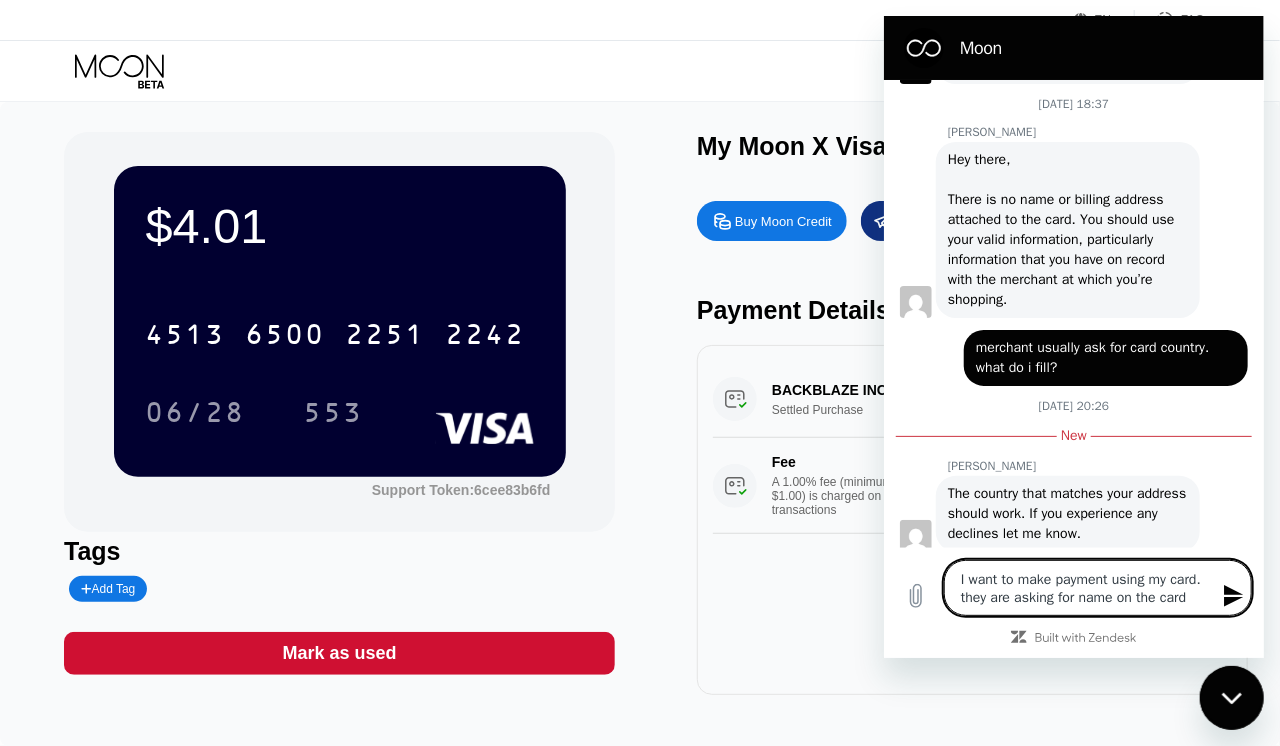 type on "x" 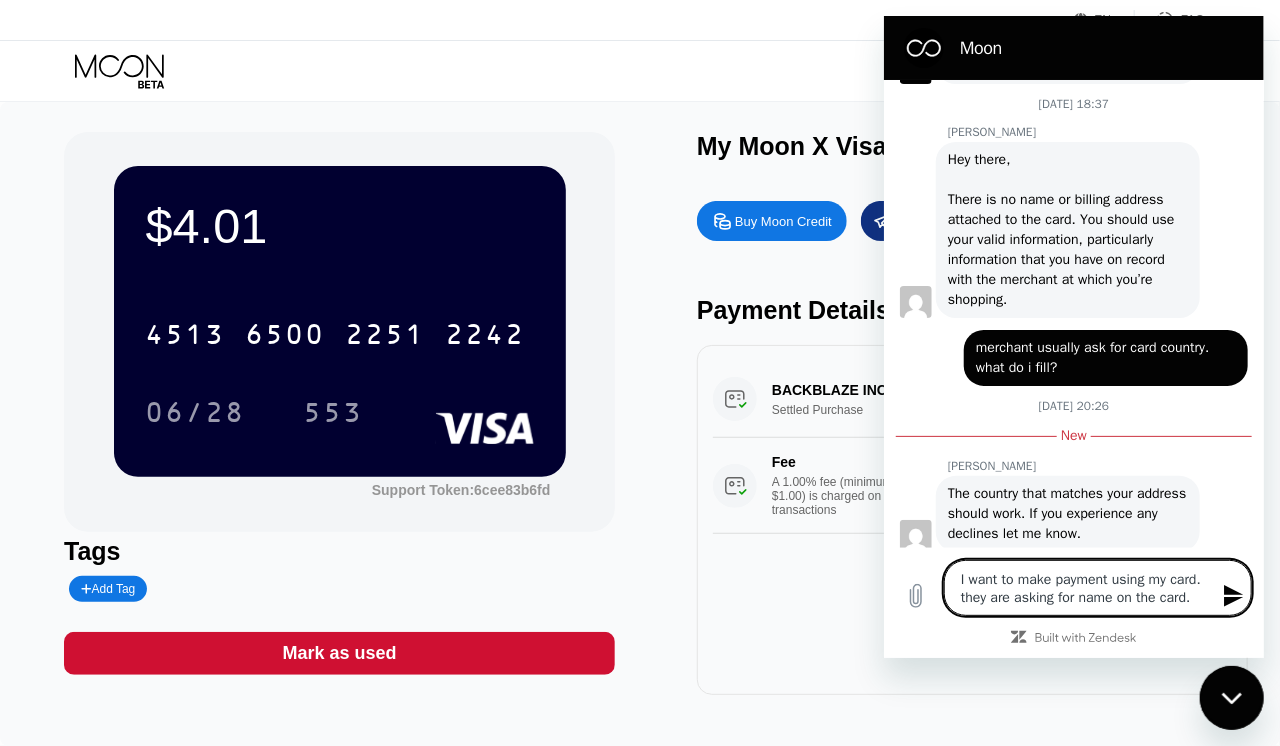type on "x" 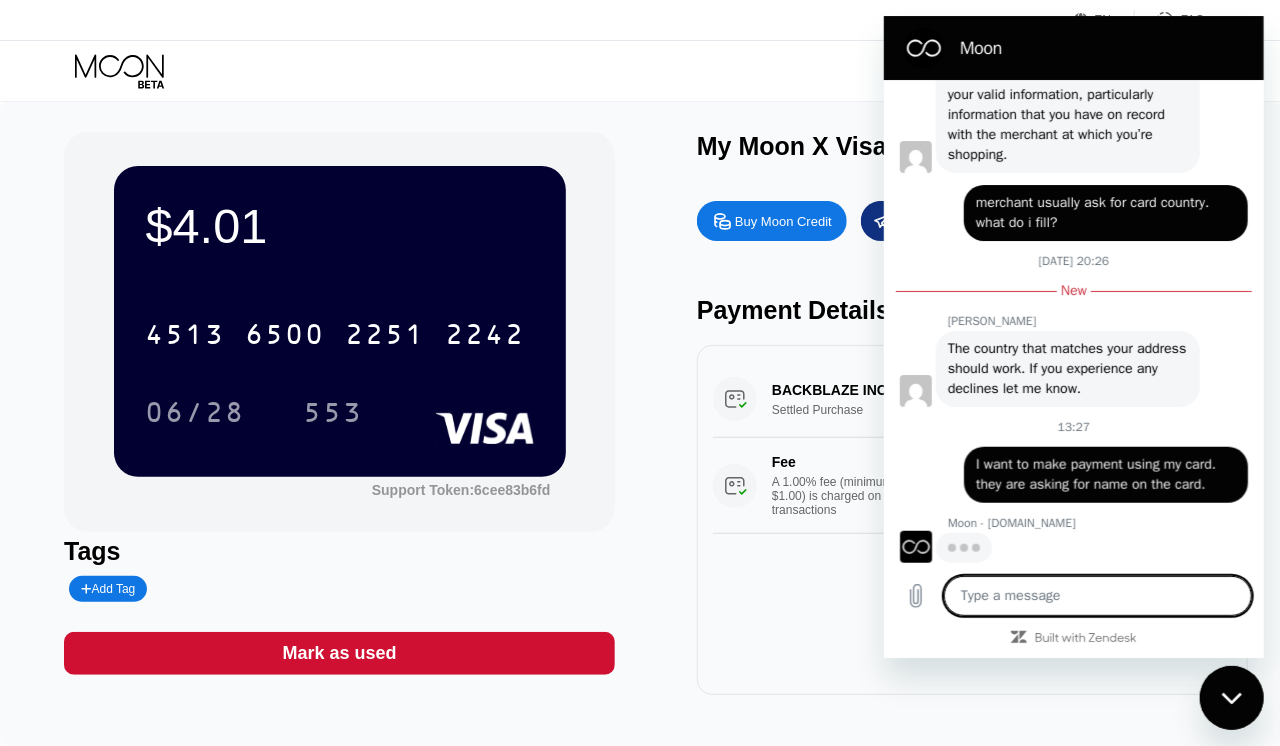 scroll, scrollTop: 566, scrollLeft: 0, axis: vertical 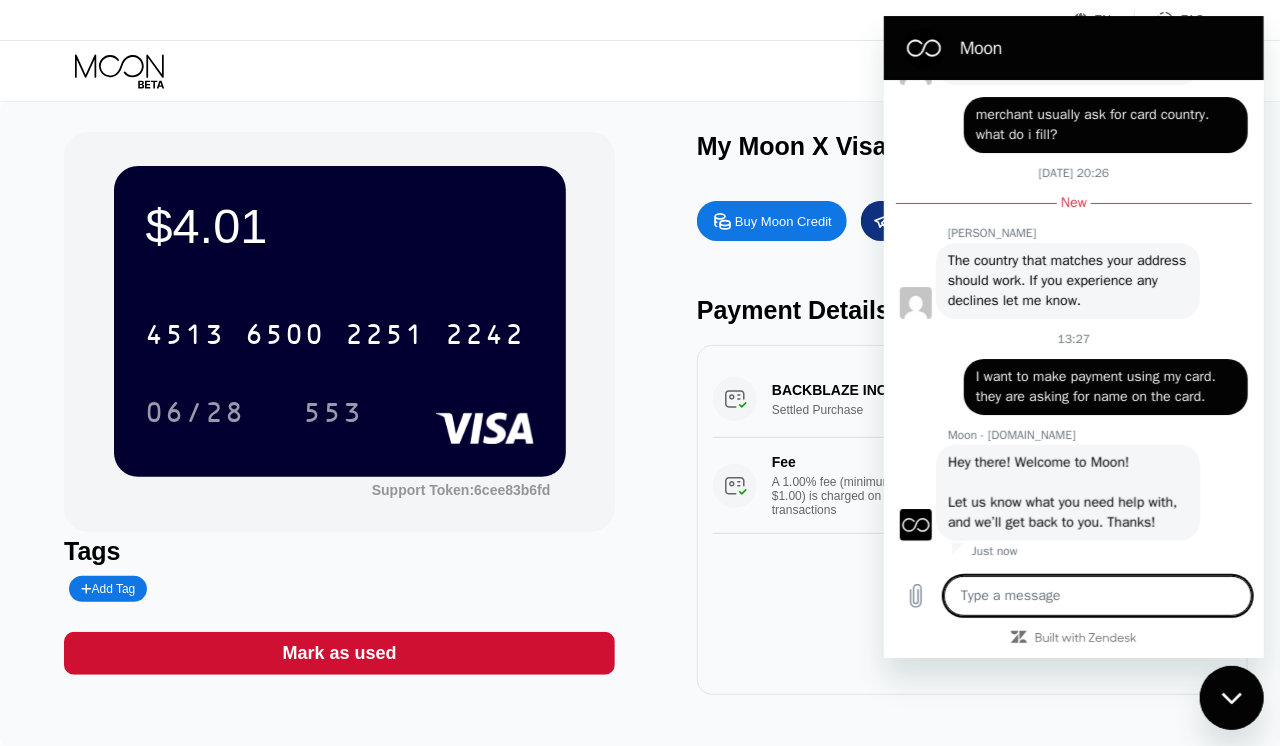 type on "x" 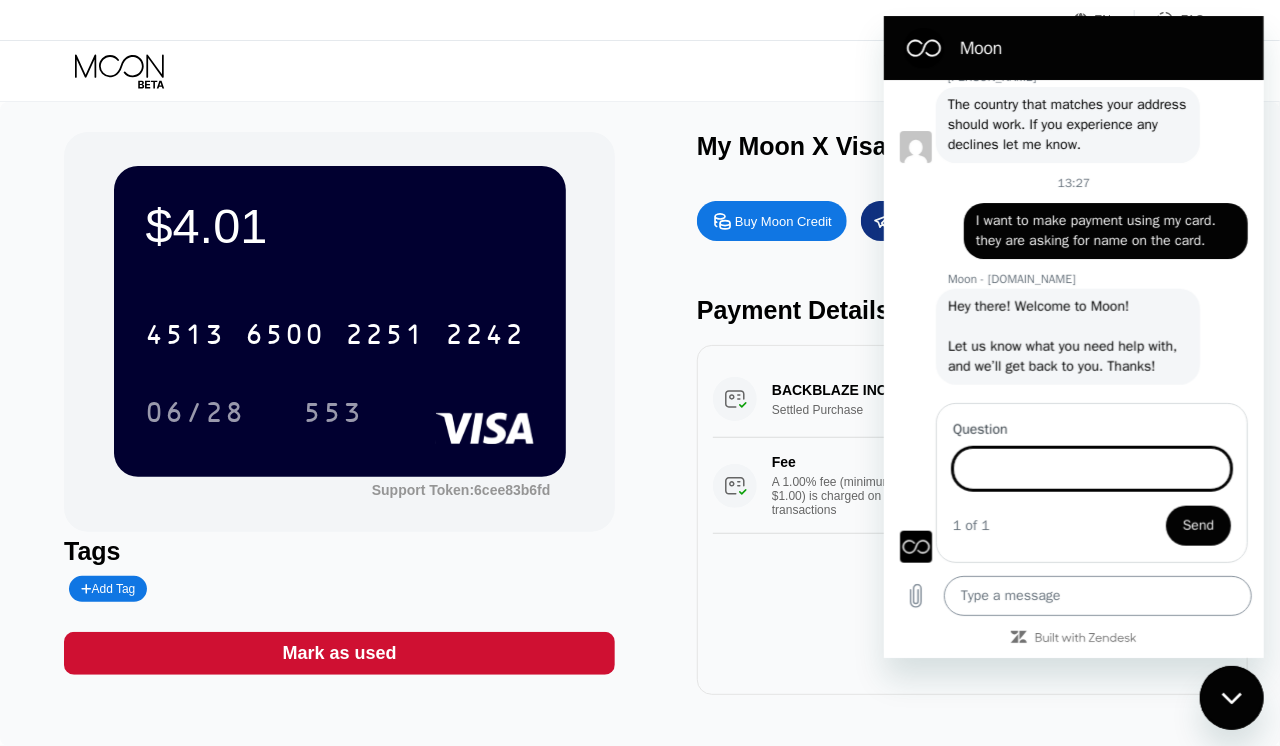 scroll, scrollTop: 828, scrollLeft: 0, axis: vertical 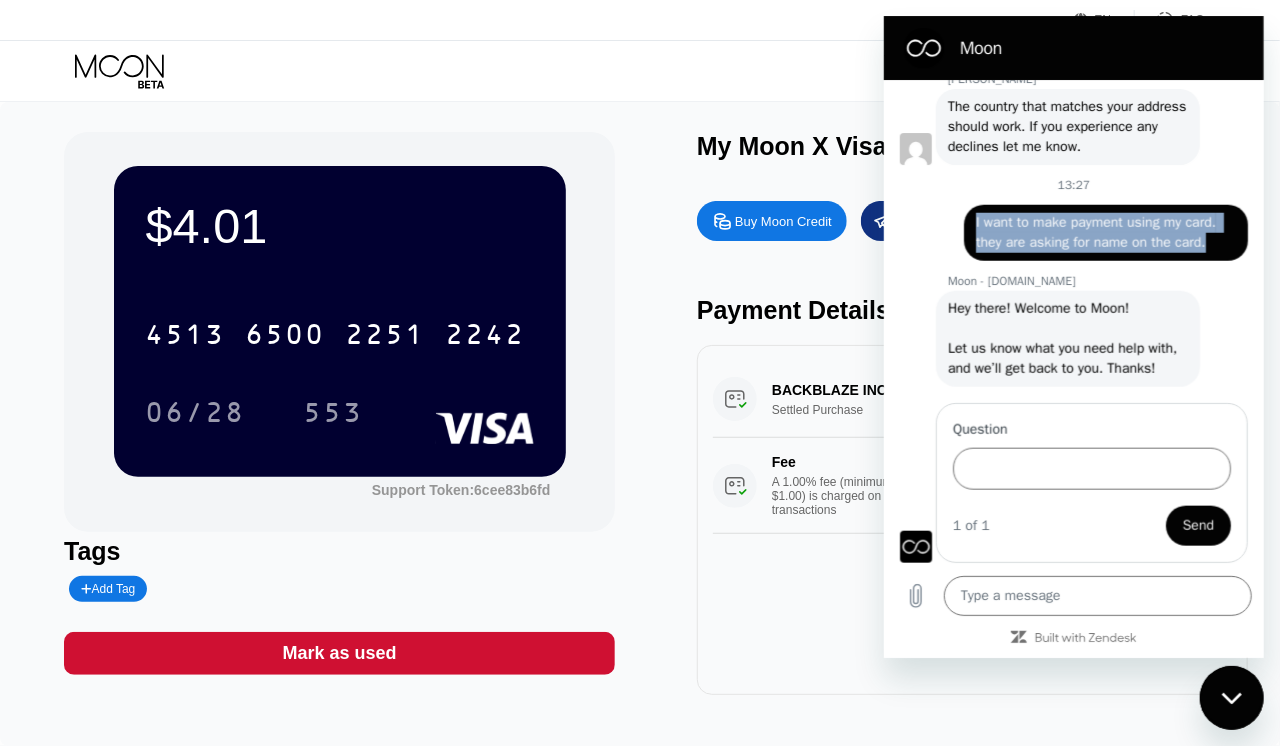 drag, startPoint x: 1007, startPoint y: 224, endPoint x: 968, endPoint y: 187, distance: 53.75872 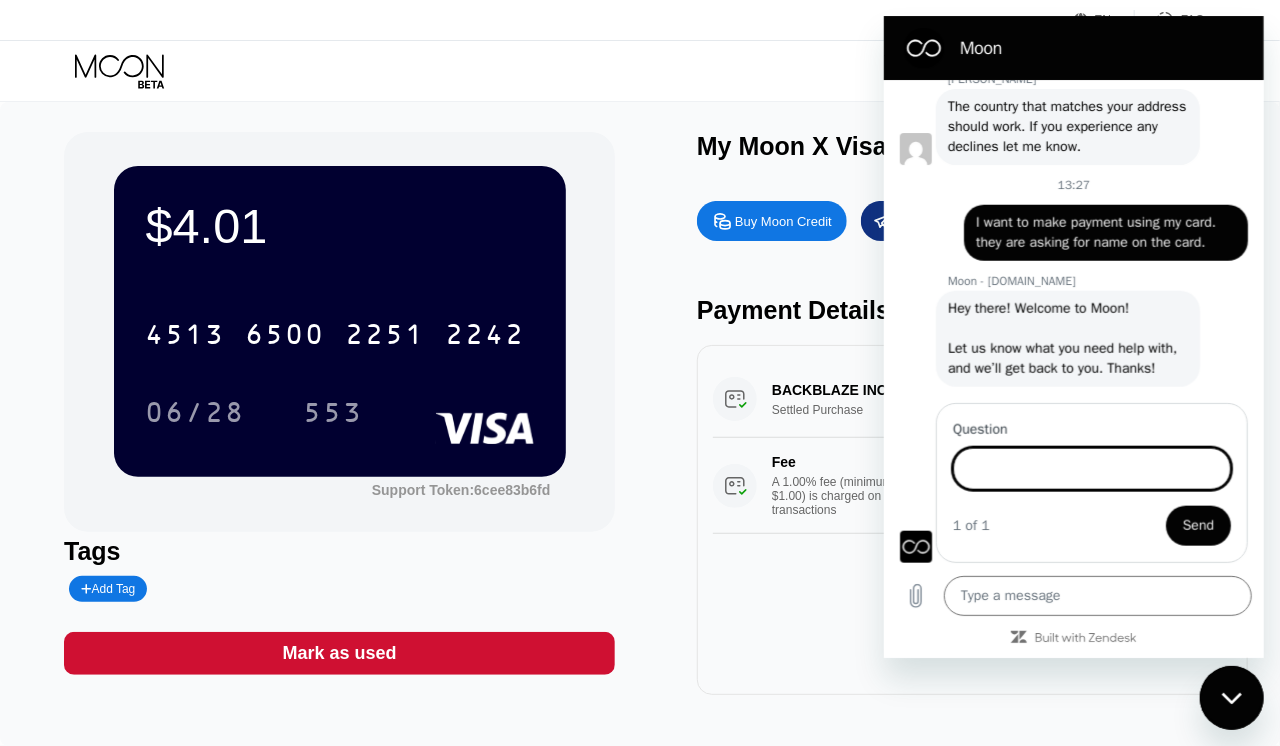 click on "Question" at bounding box center (1091, 469) 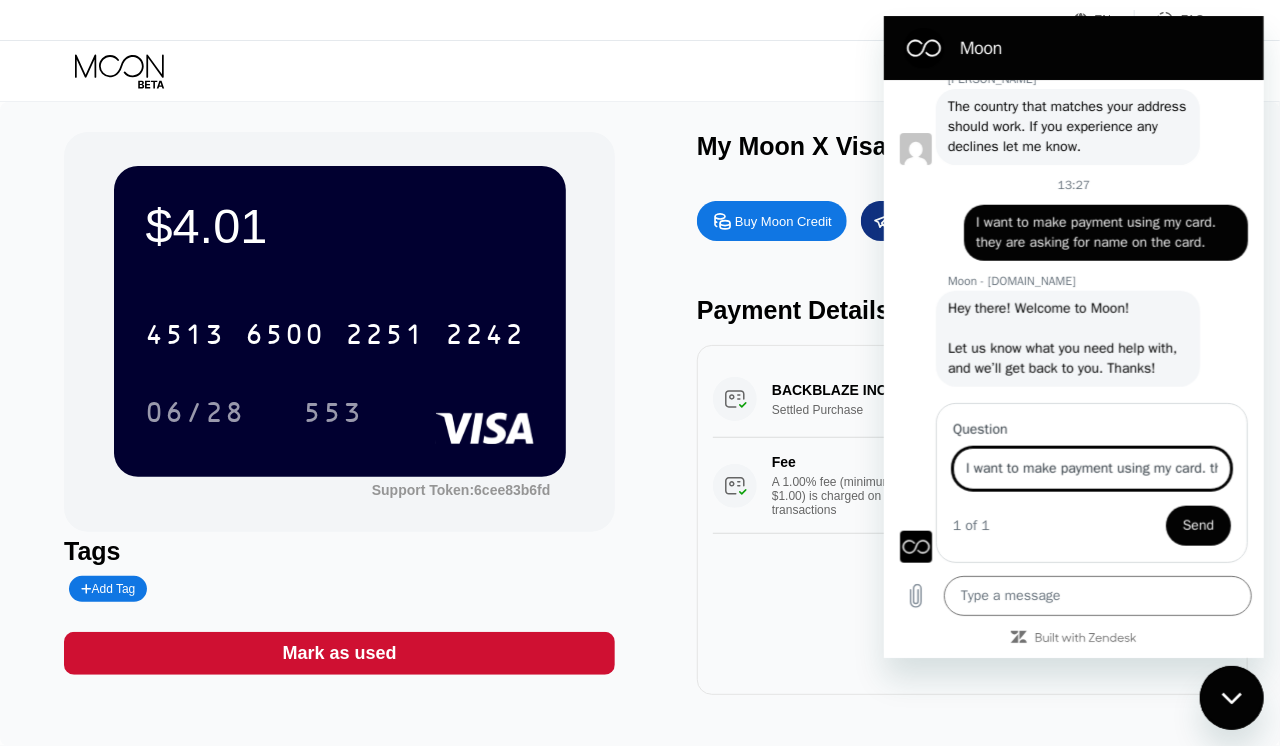 scroll, scrollTop: 0, scrollLeft: 242, axis: horizontal 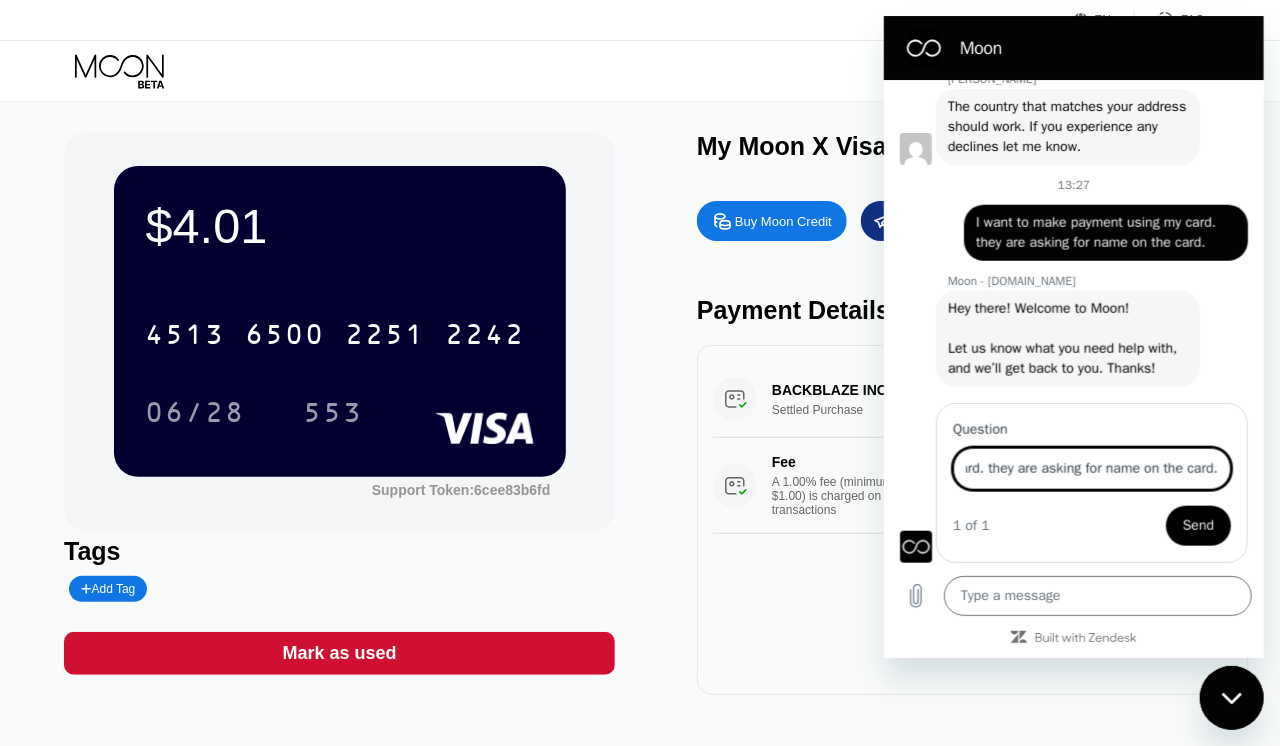 type on "I want to make payment using my card. they are asking for name on the card." 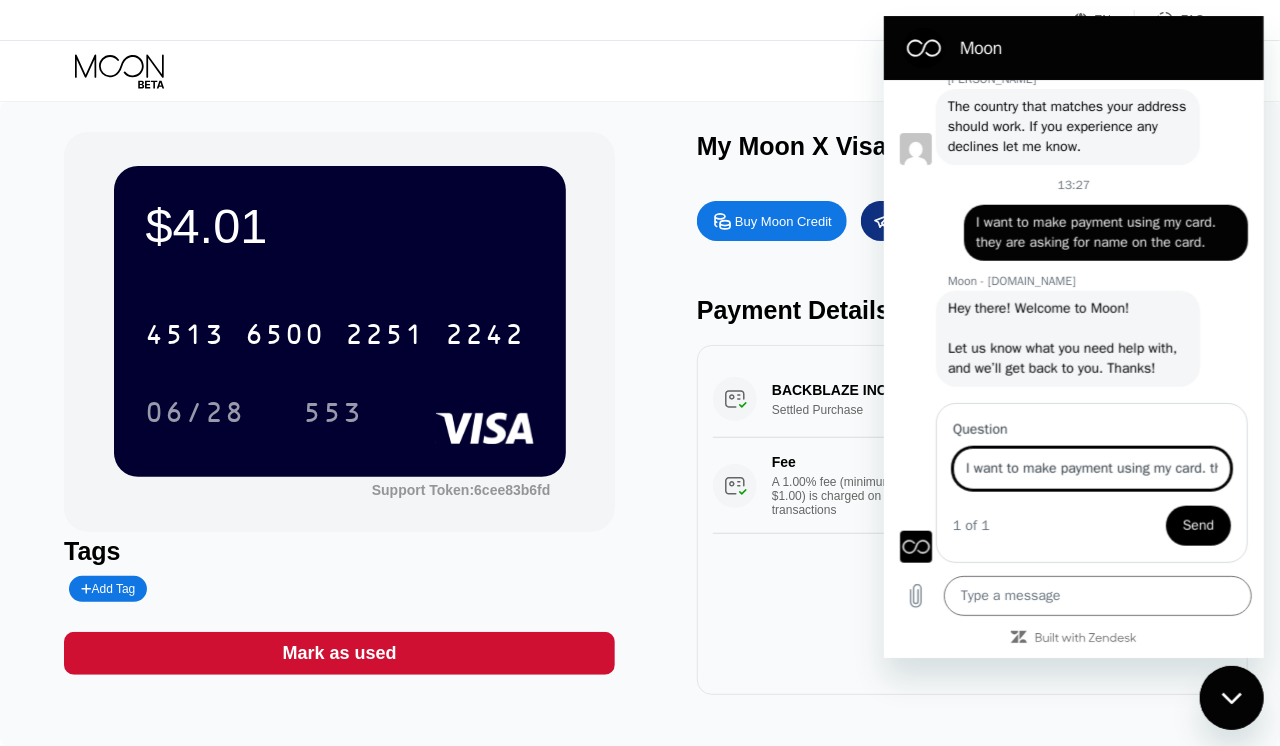 click on "Send" at bounding box center [1197, 526] 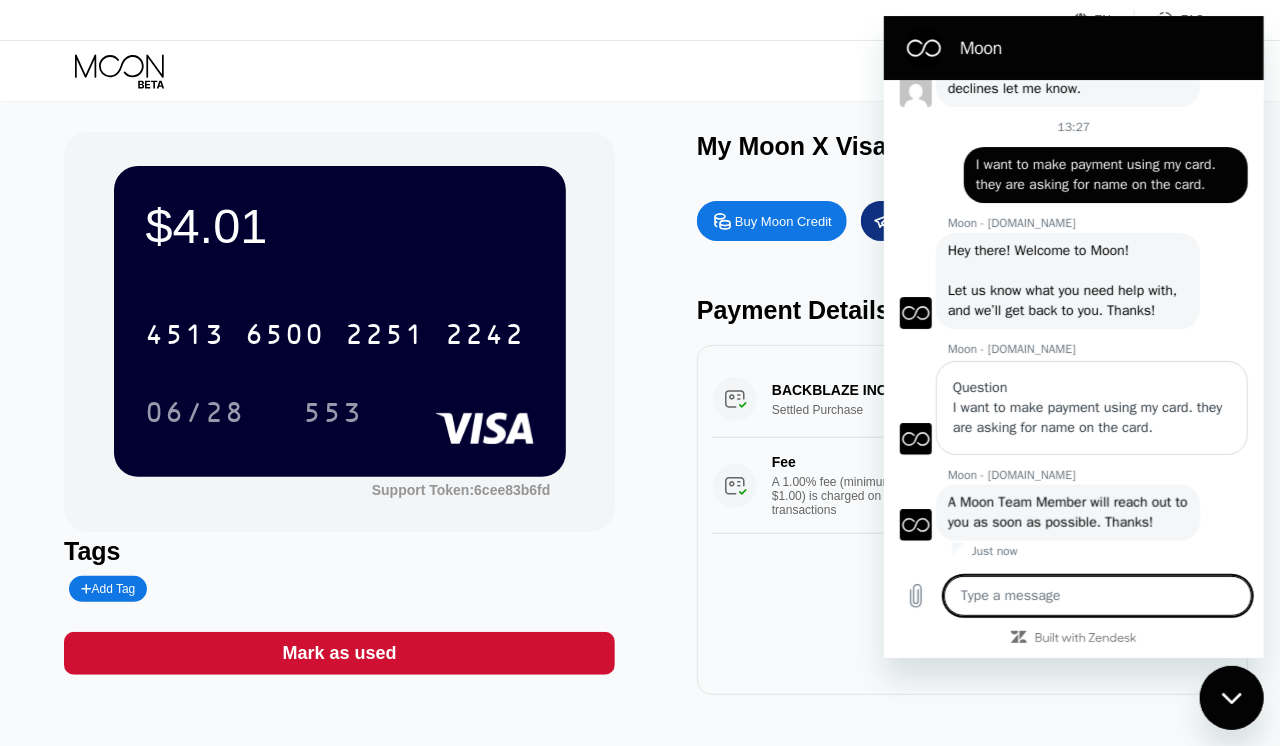 scroll, scrollTop: 906, scrollLeft: 0, axis: vertical 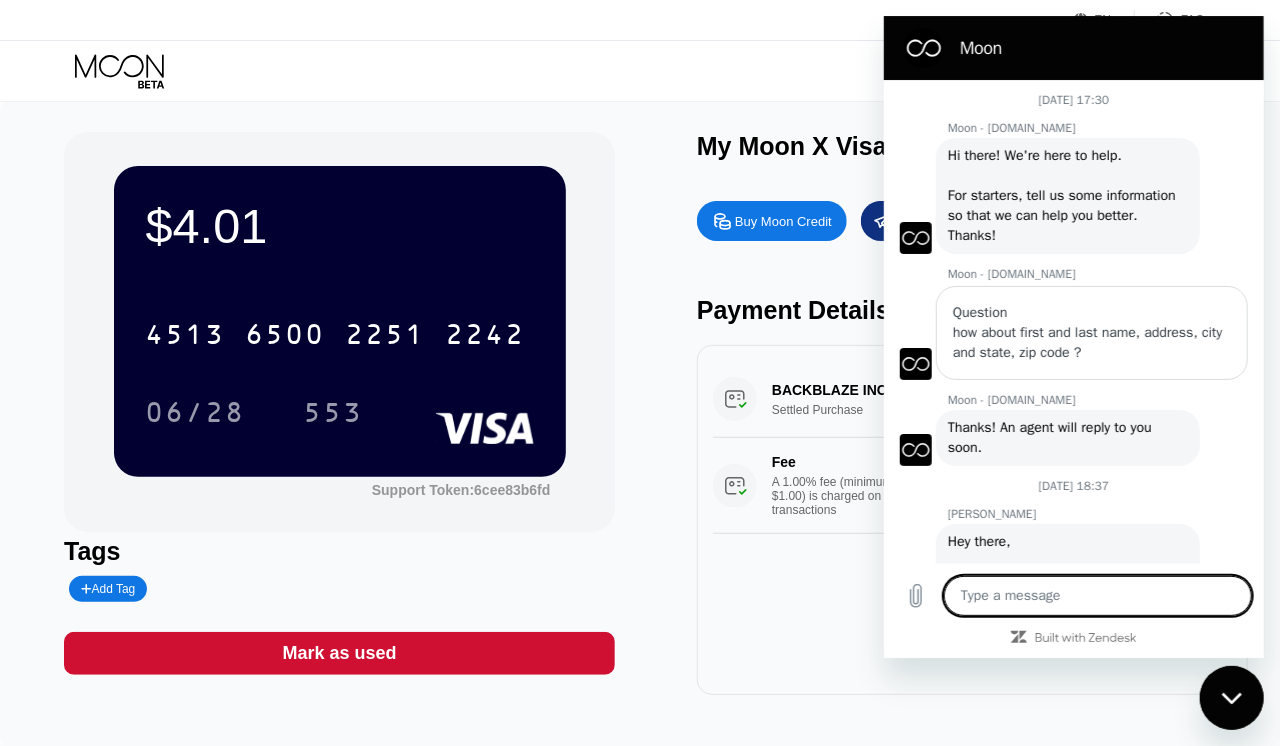 drag, startPoint x: 1252, startPoint y: 112, endPoint x: 2148, endPoint y: 120, distance: 896.0357 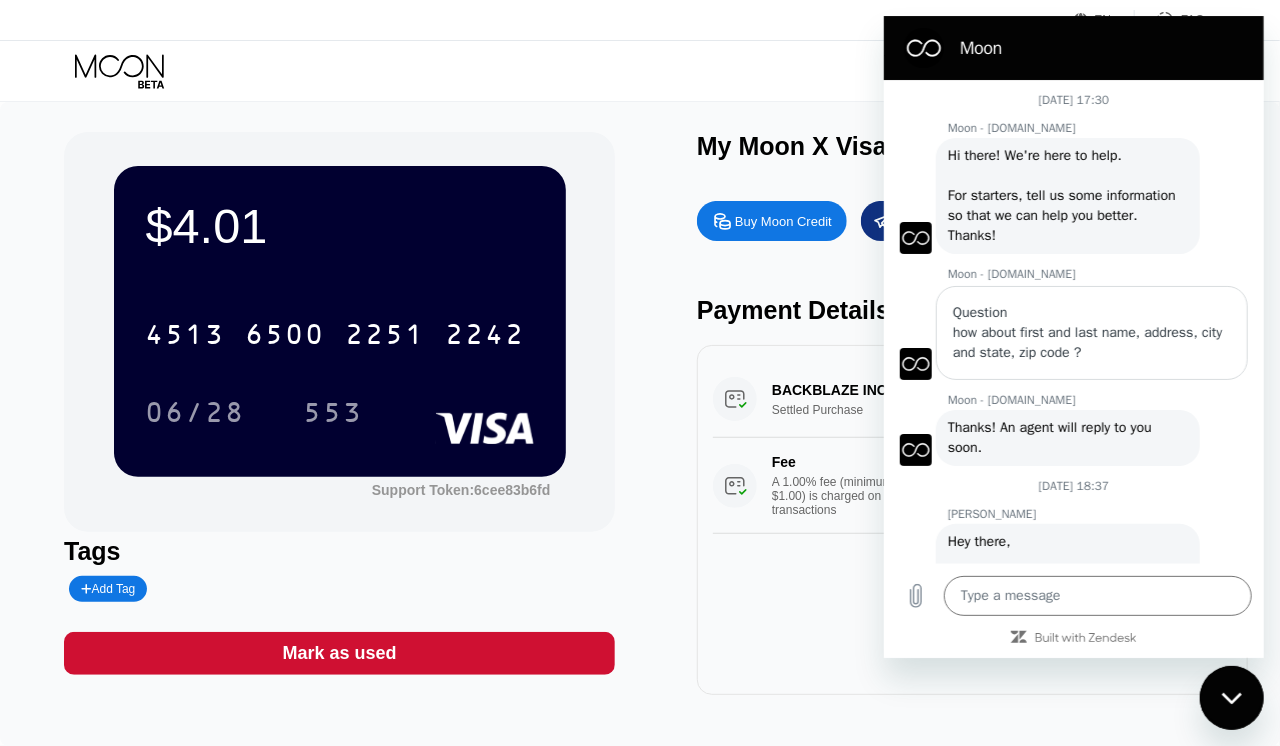 click on "Visa Monthly Spend Limit $1.00 / $4,000.00 $4.01 Moon Credit Subasg Kumar [EMAIL_ADDRESS][DOMAIN_NAME]  Home Settings Support Careers About Us Log out Privacy policy Terms" at bounding box center (640, 71) 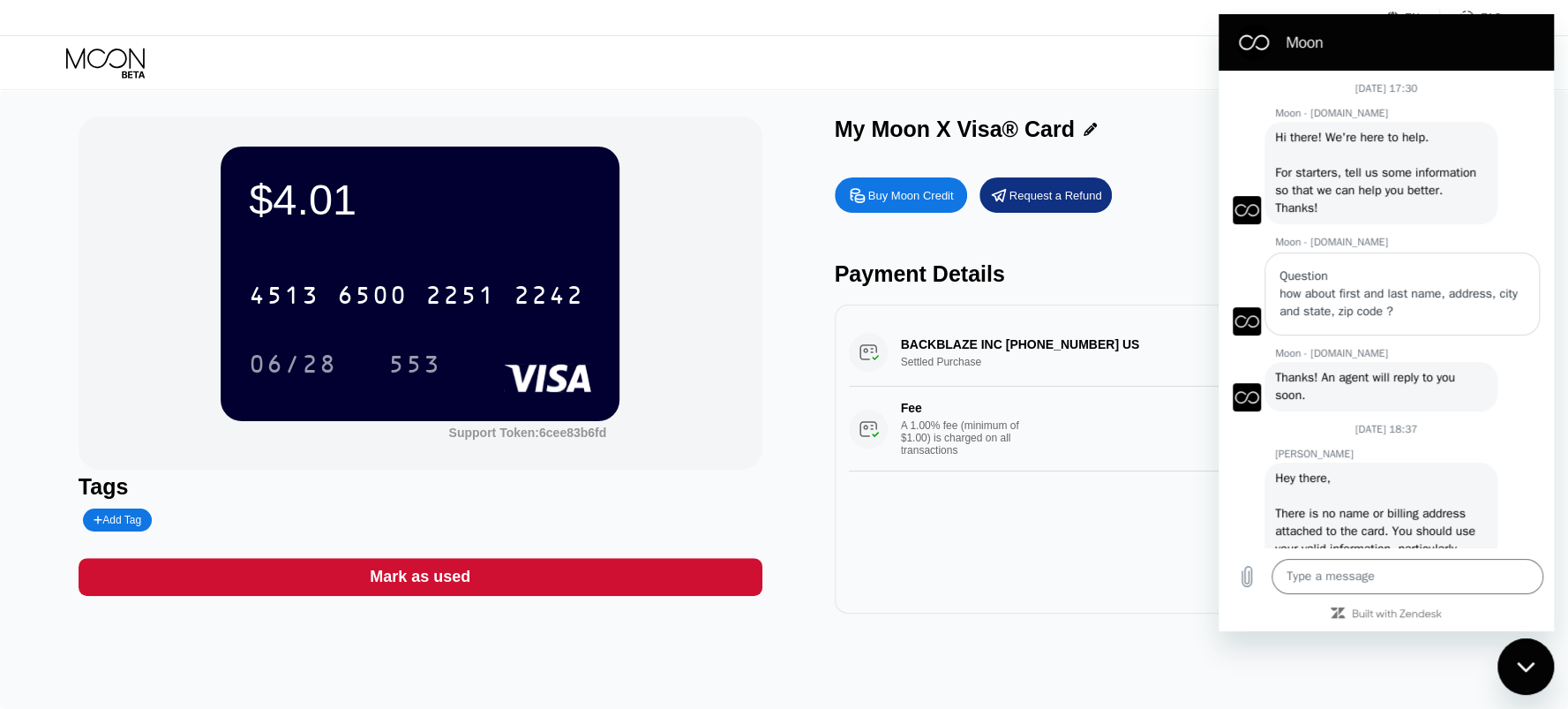 drag, startPoint x: 1523, startPoint y: 676, endPoint x: 1513, endPoint y: 682, distance: 11.661904 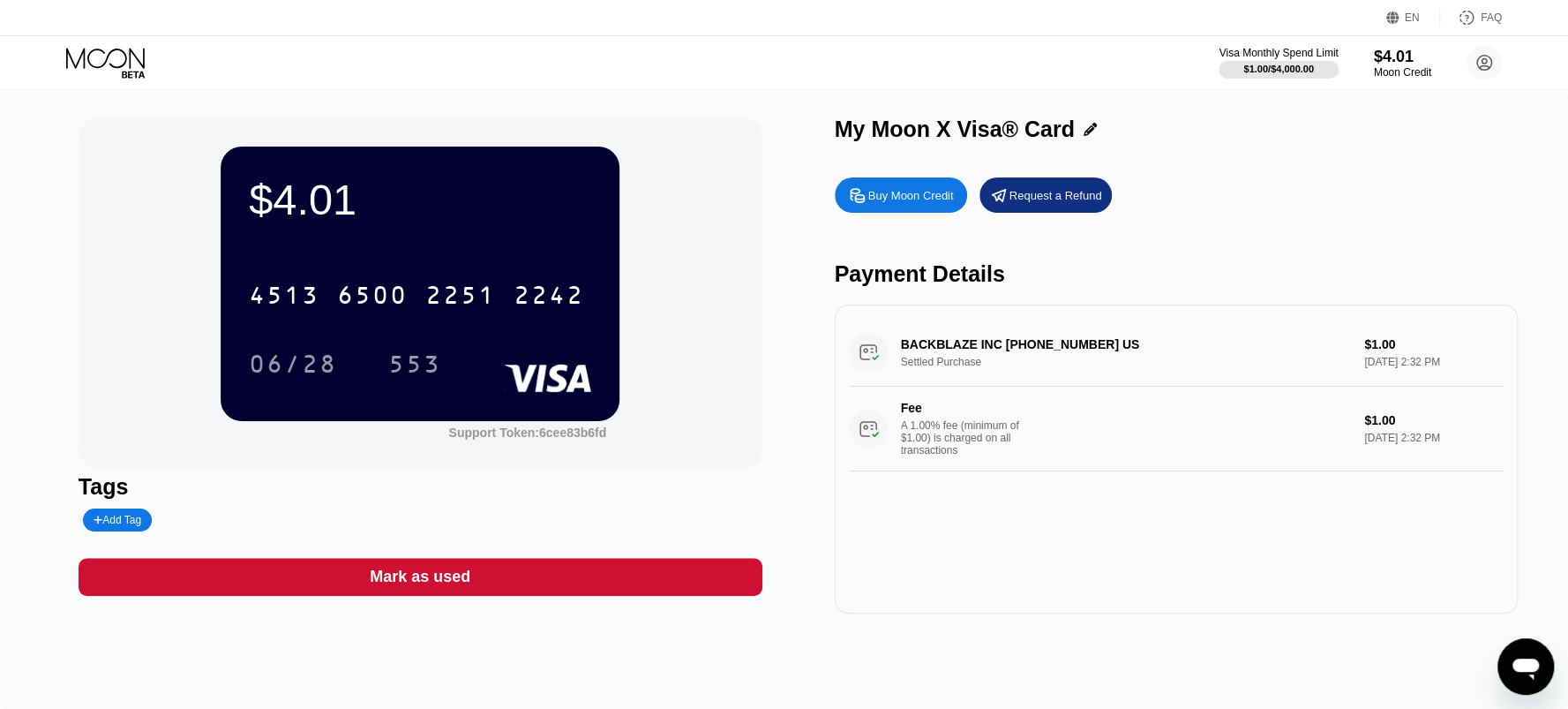 type on "x" 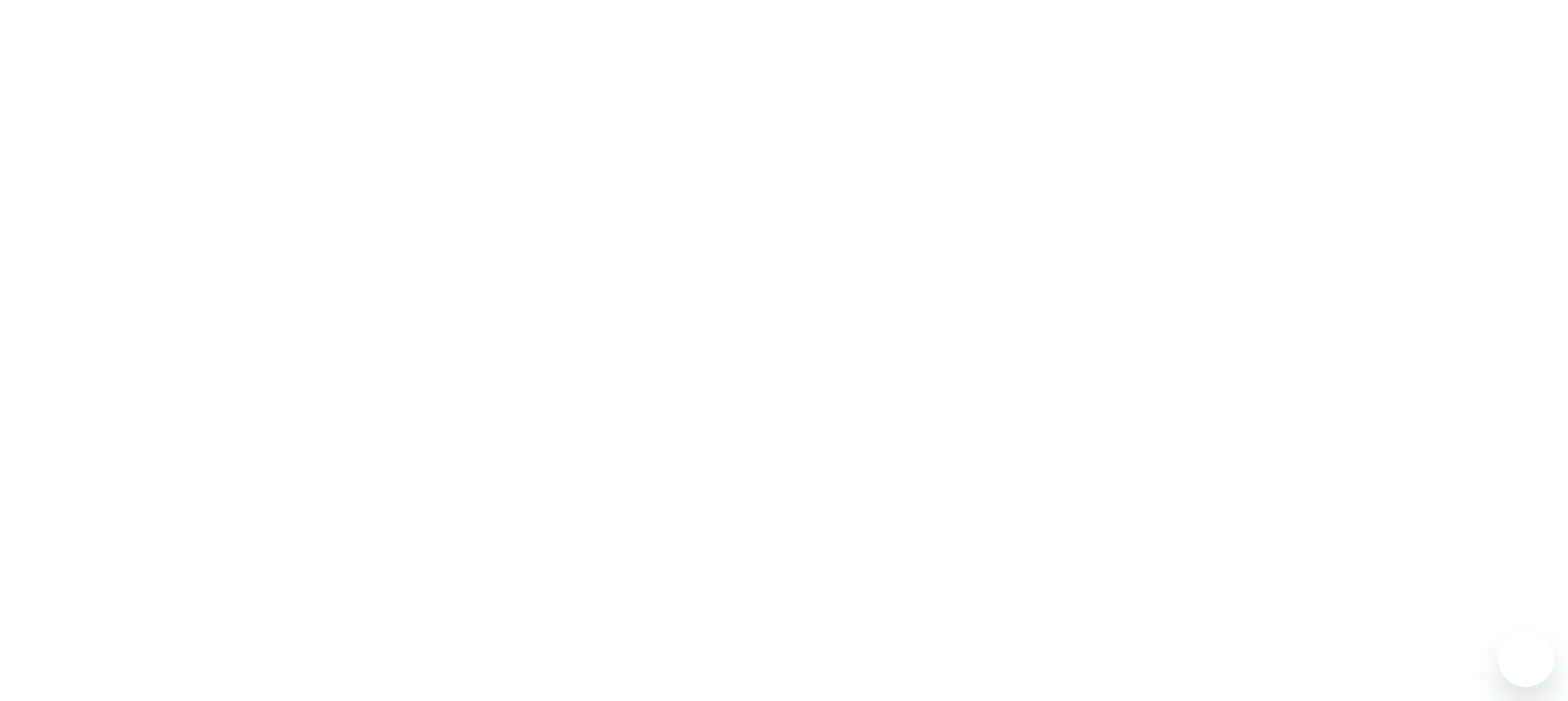 scroll, scrollTop: 0, scrollLeft: 0, axis: both 